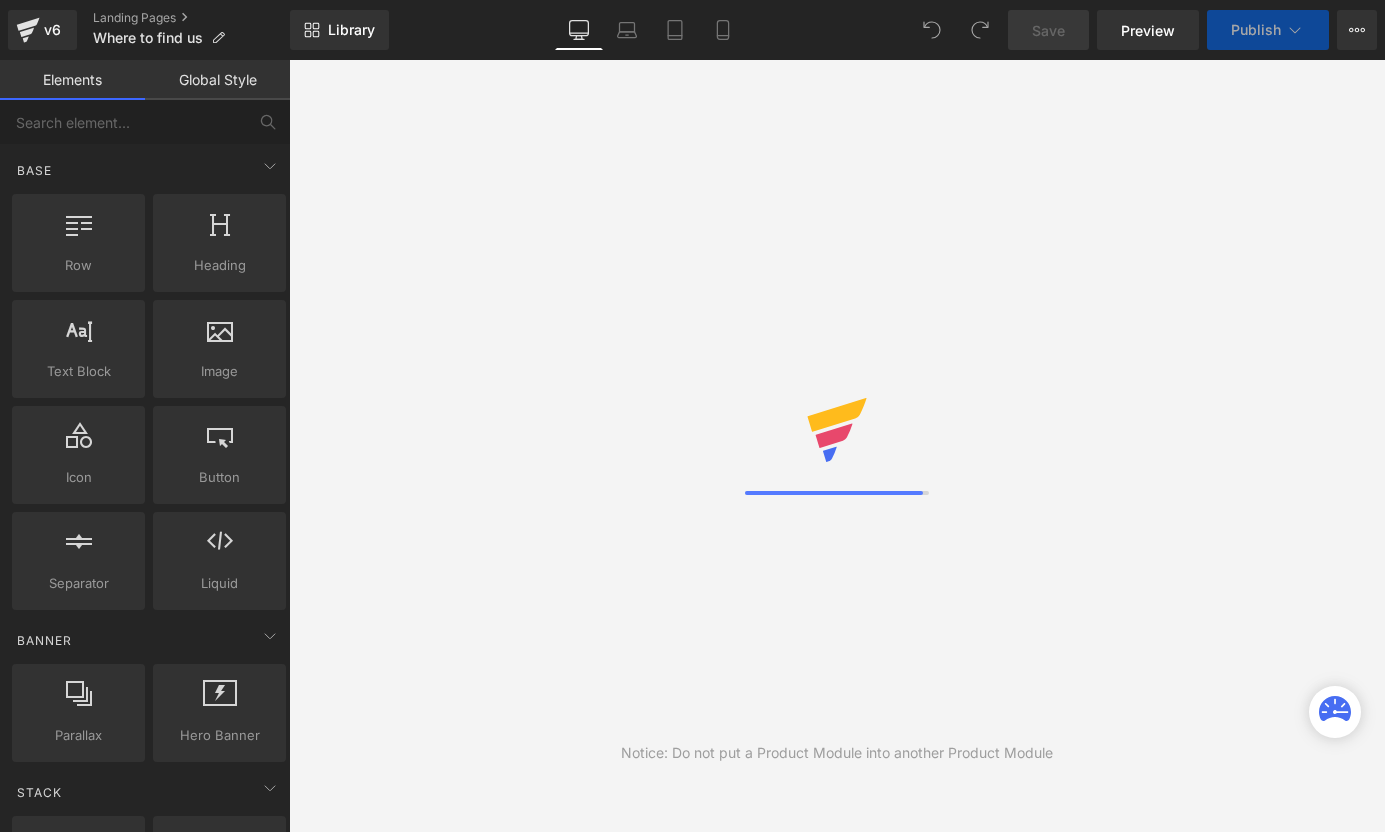 scroll, scrollTop: 0, scrollLeft: 0, axis: both 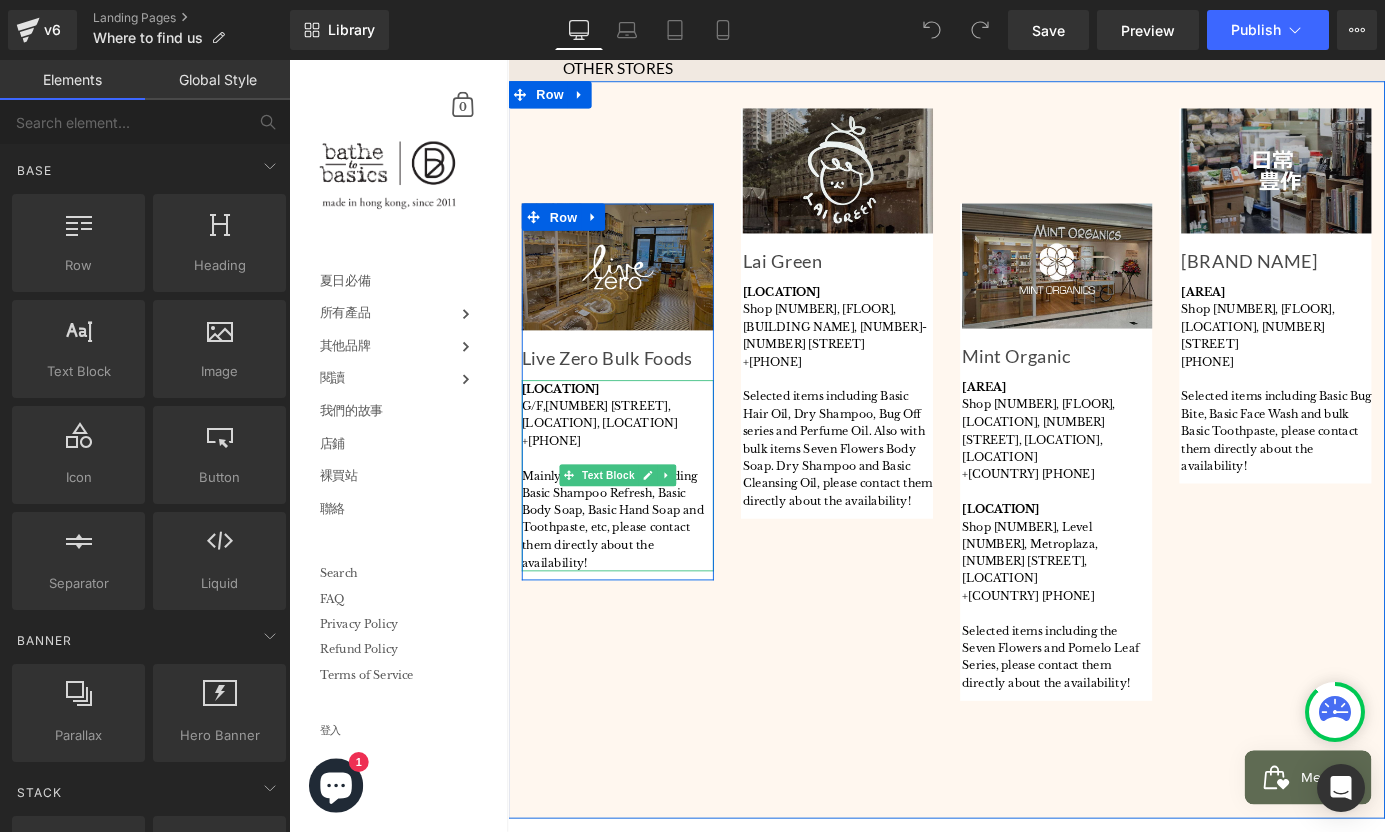 click on "[LOCATION], [LOCATION]" at bounding box center (632, 460) 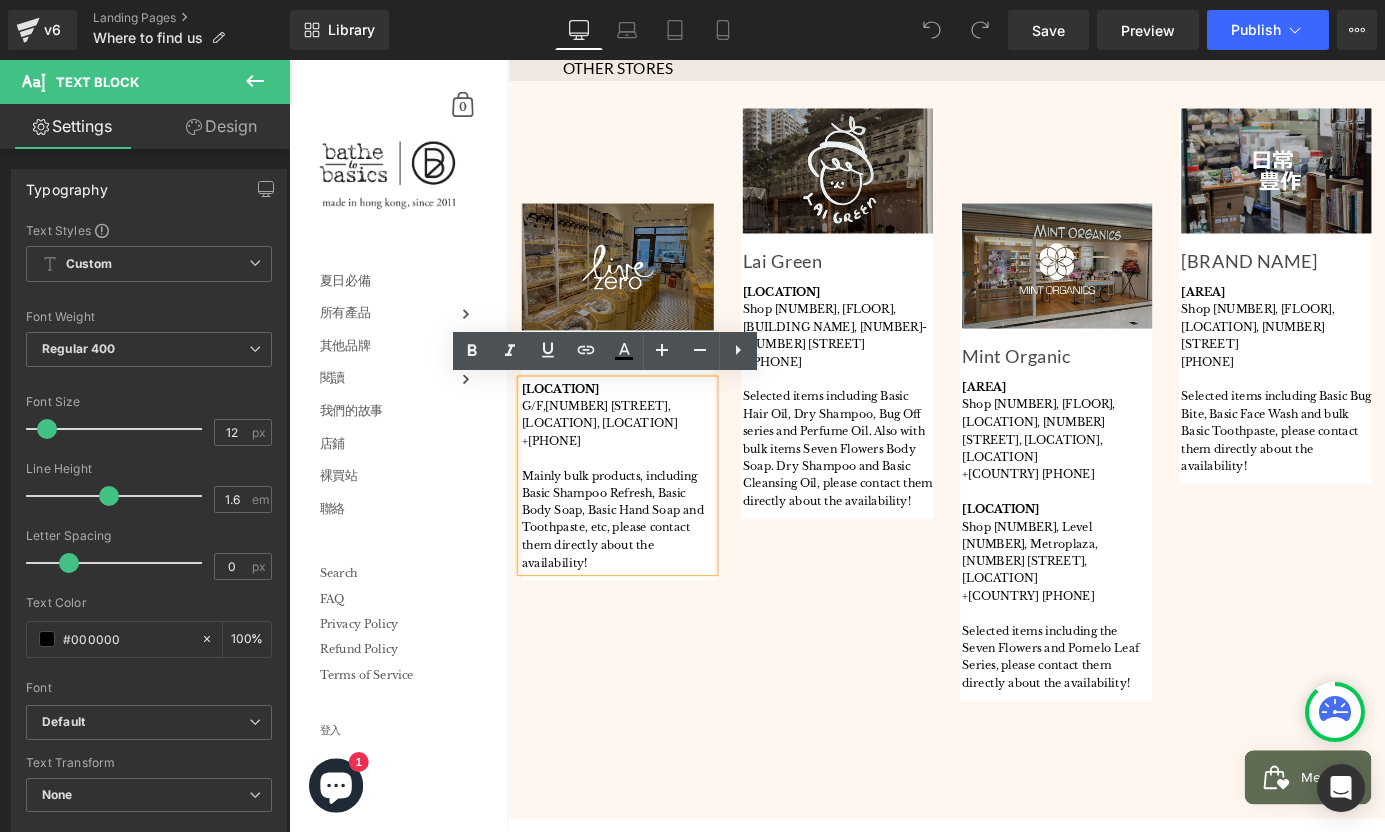 click on "[LOCATION], [LOCATION]" at bounding box center (632, 460) 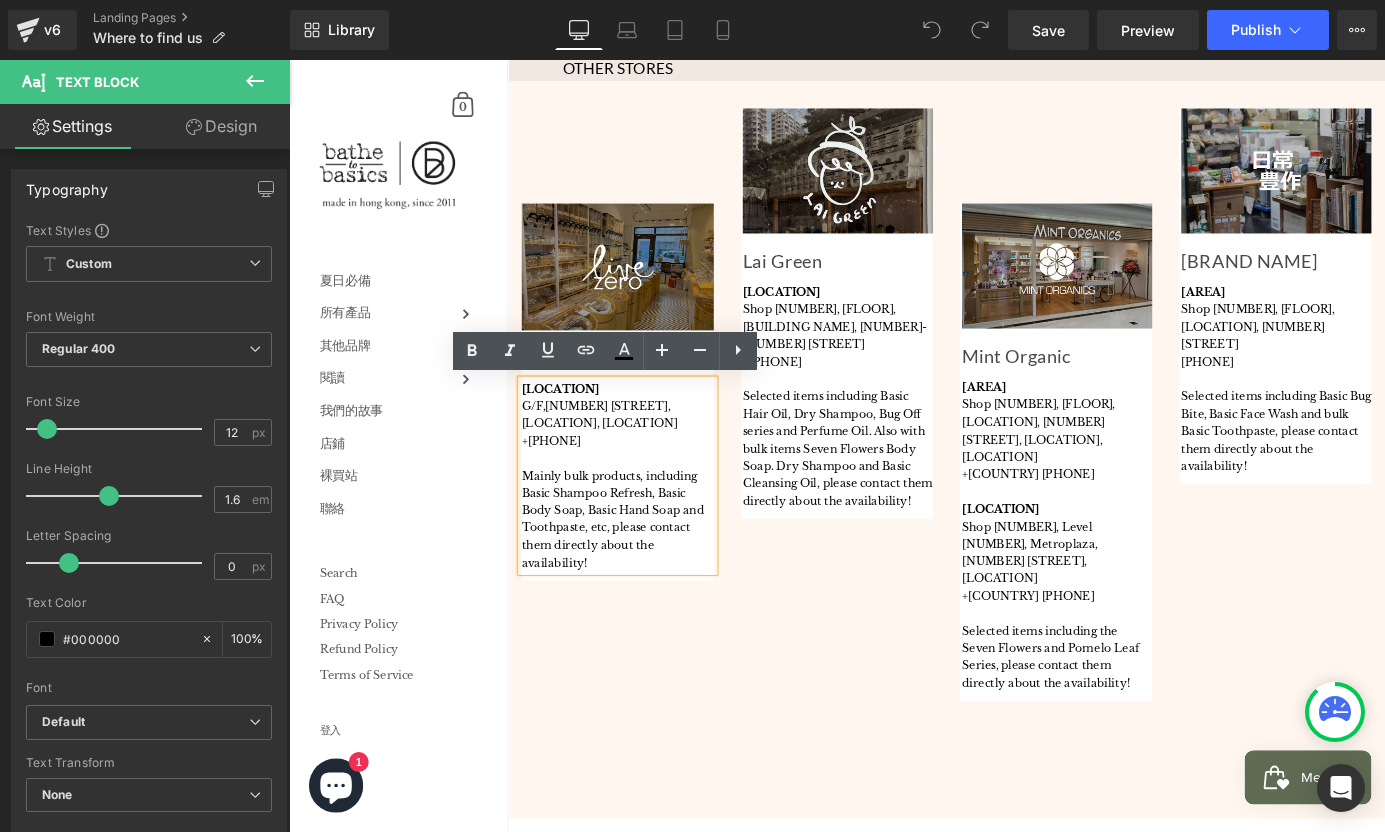 drag, startPoint x: 723, startPoint y: 462, endPoint x: 548, endPoint y: 441, distance: 176.2555 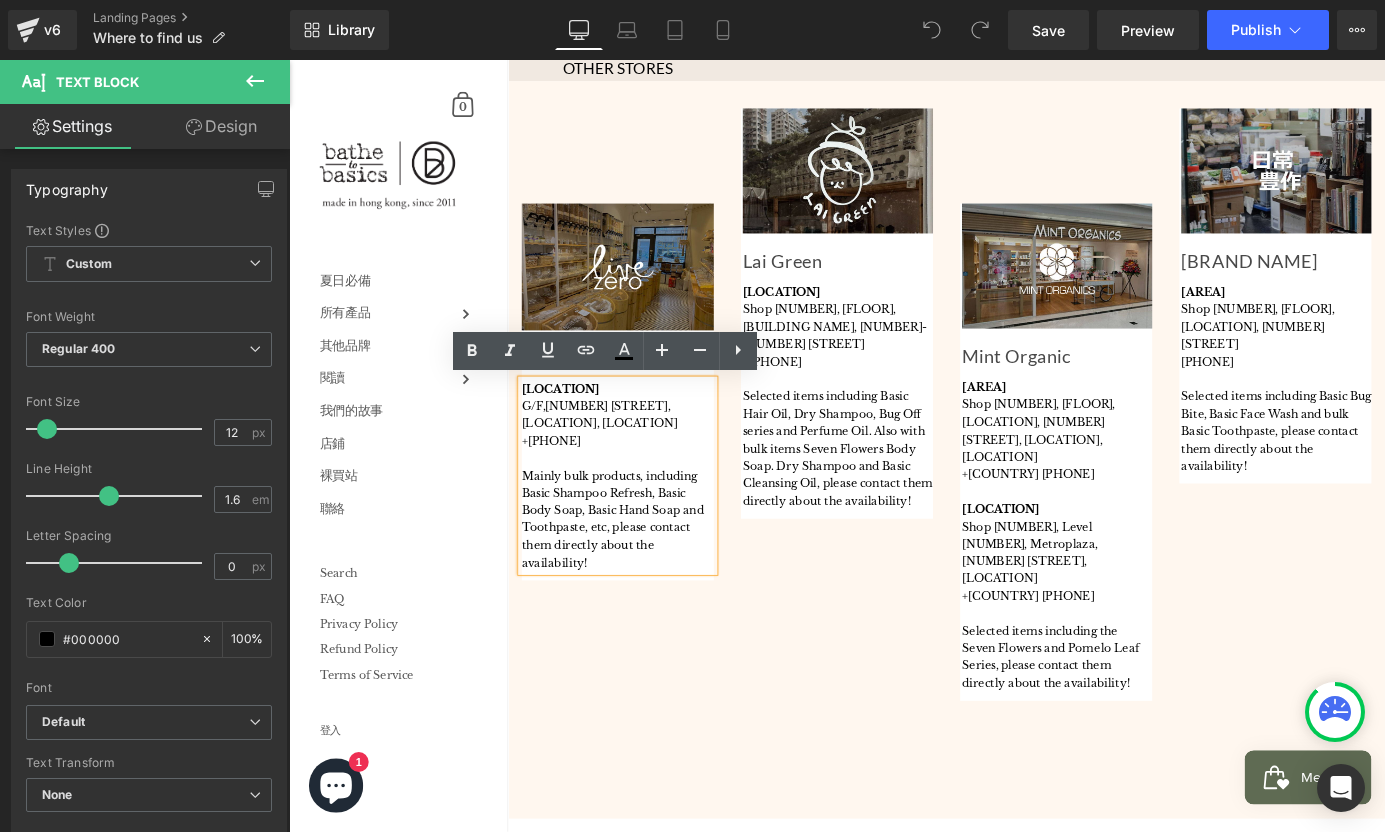 click on "[LOCATION] [FLOOR], [NUMBER] [STREET], [LOCATION], [LOCATION] [PHONE] Mainly bulk products, including Basic Shampoo Refresh, Basic Body Soap, Basic Hand Soap and Toothpaste, etc , please contact them directly about the availability!" at bounding box center [652, 518] 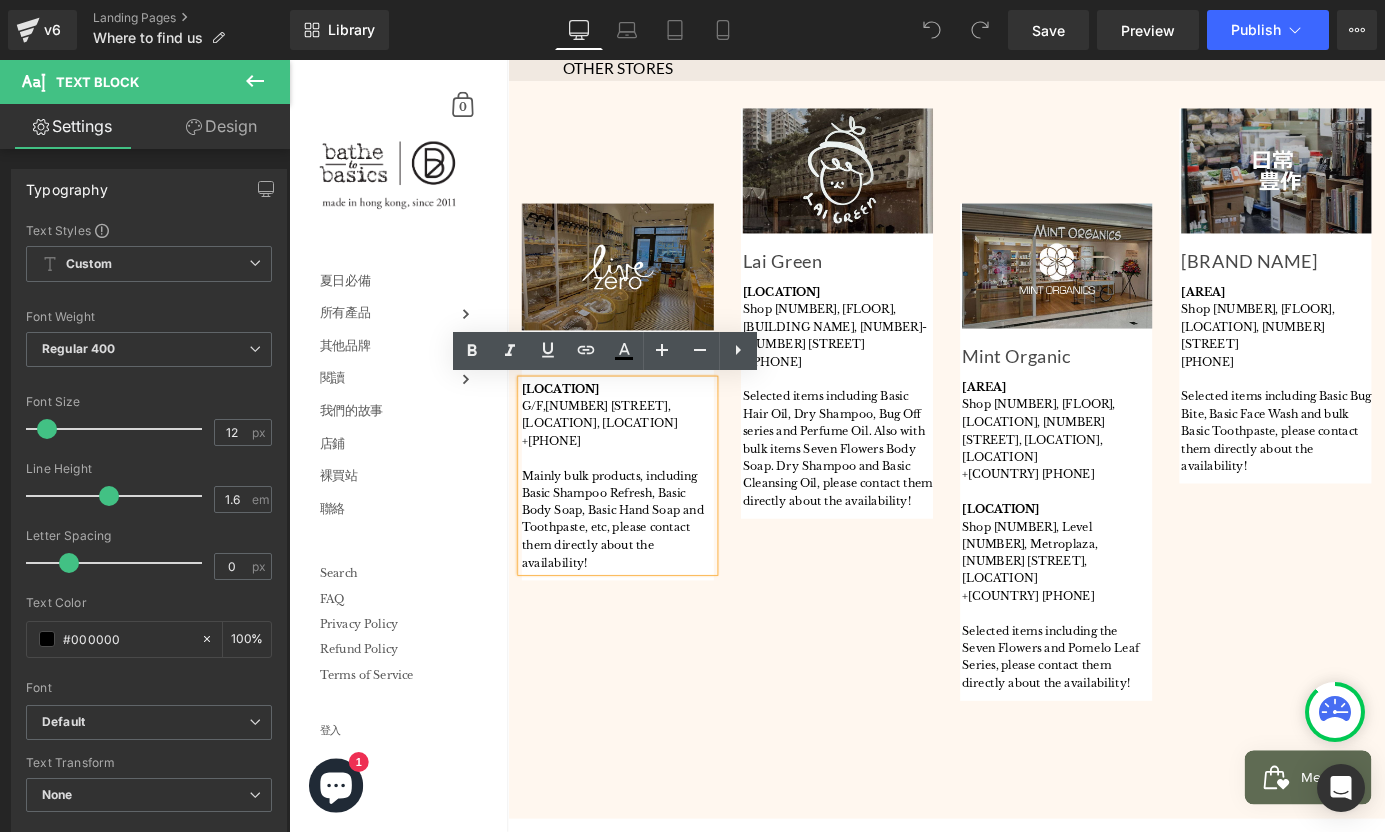 drag, startPoint x: 548, startPoint y: 440, endPoint x: 744, endPoint y: 462, distance: 197.23083 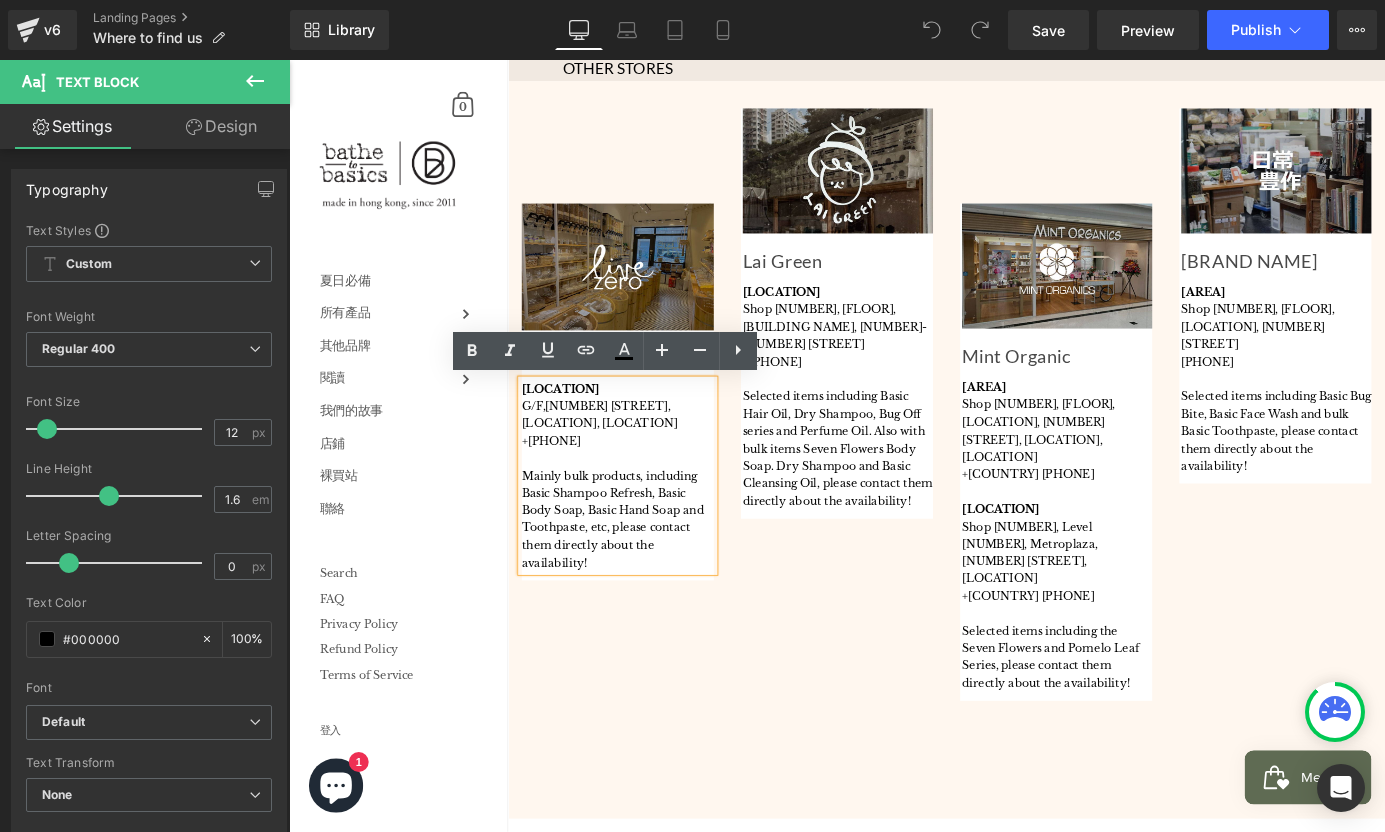 click on "[LOCATION], [LOCATION]" at bounding box center (652, 460) 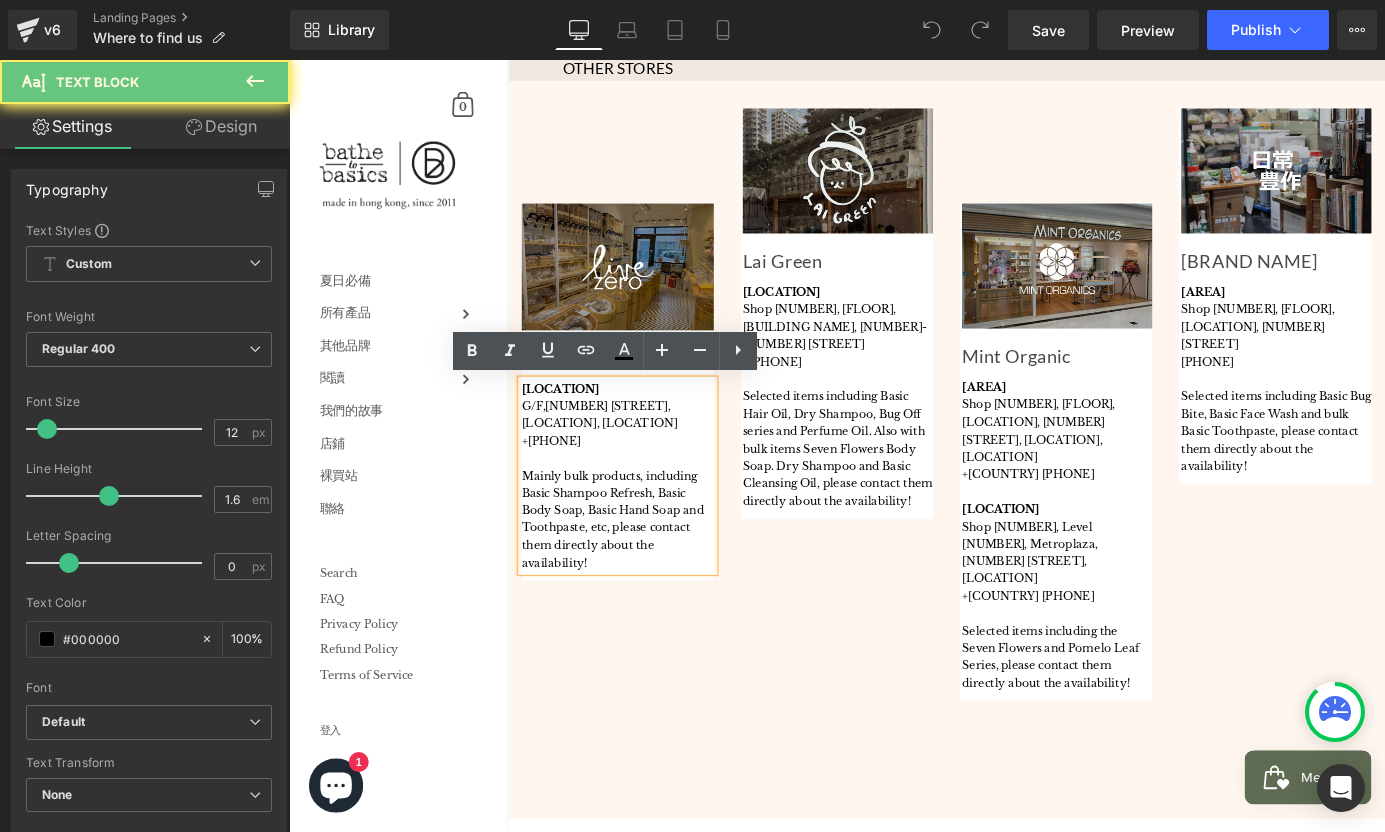 drag, startPoint x: 695, startPoint y: 455, endPoint x: 540, endPoint y: 435, distance: 156.285 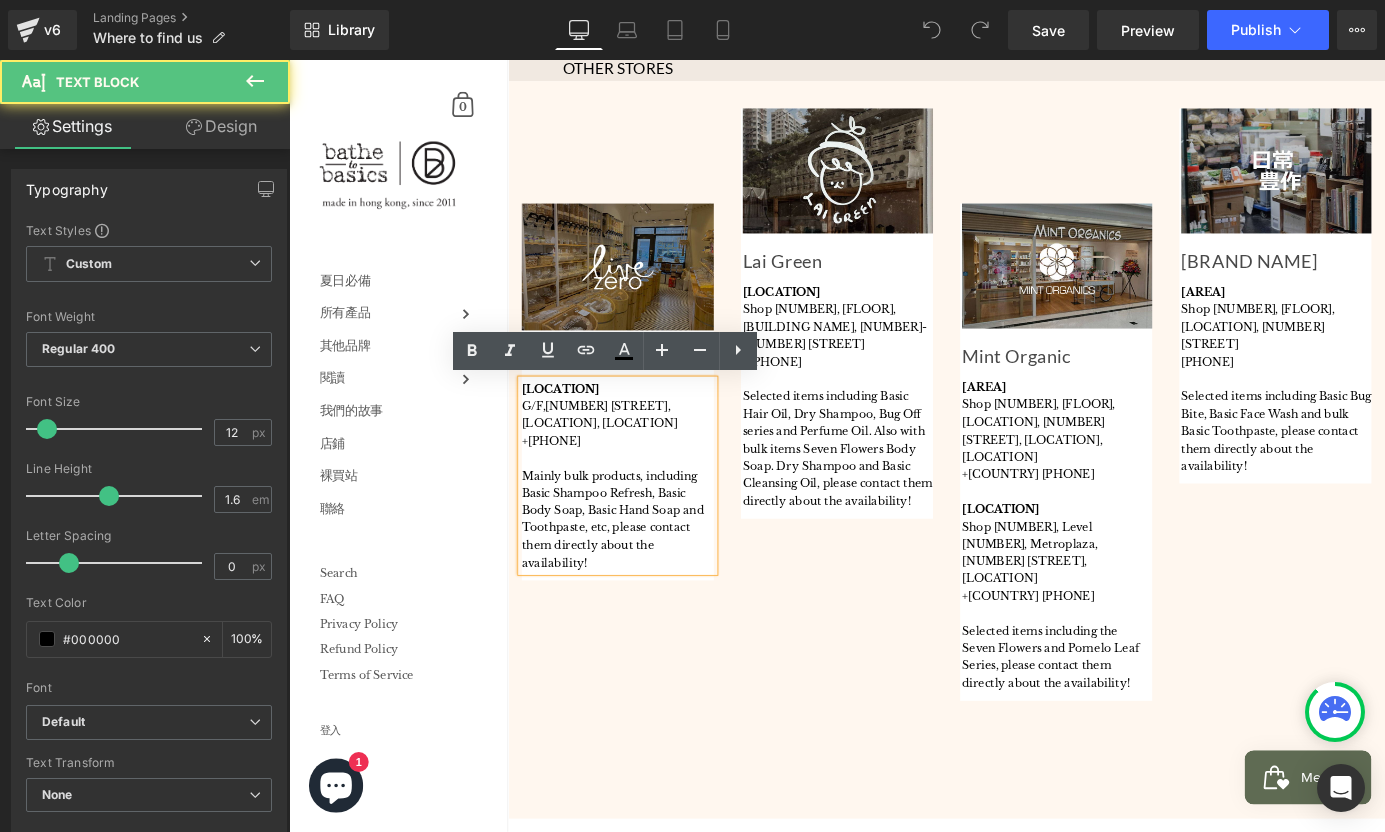 click on "[LOCATION] [FLOOR], [NUMBER] [STREET], [LOCATION], [LOCATION] [PHONE] Mainly bulk products, including Basic Shampoo Refresh, Basic Body Soap, Basic Hand Soap and Toothpaste, etc , please contact them directly about the availability!" at bounding box center (652, 518) 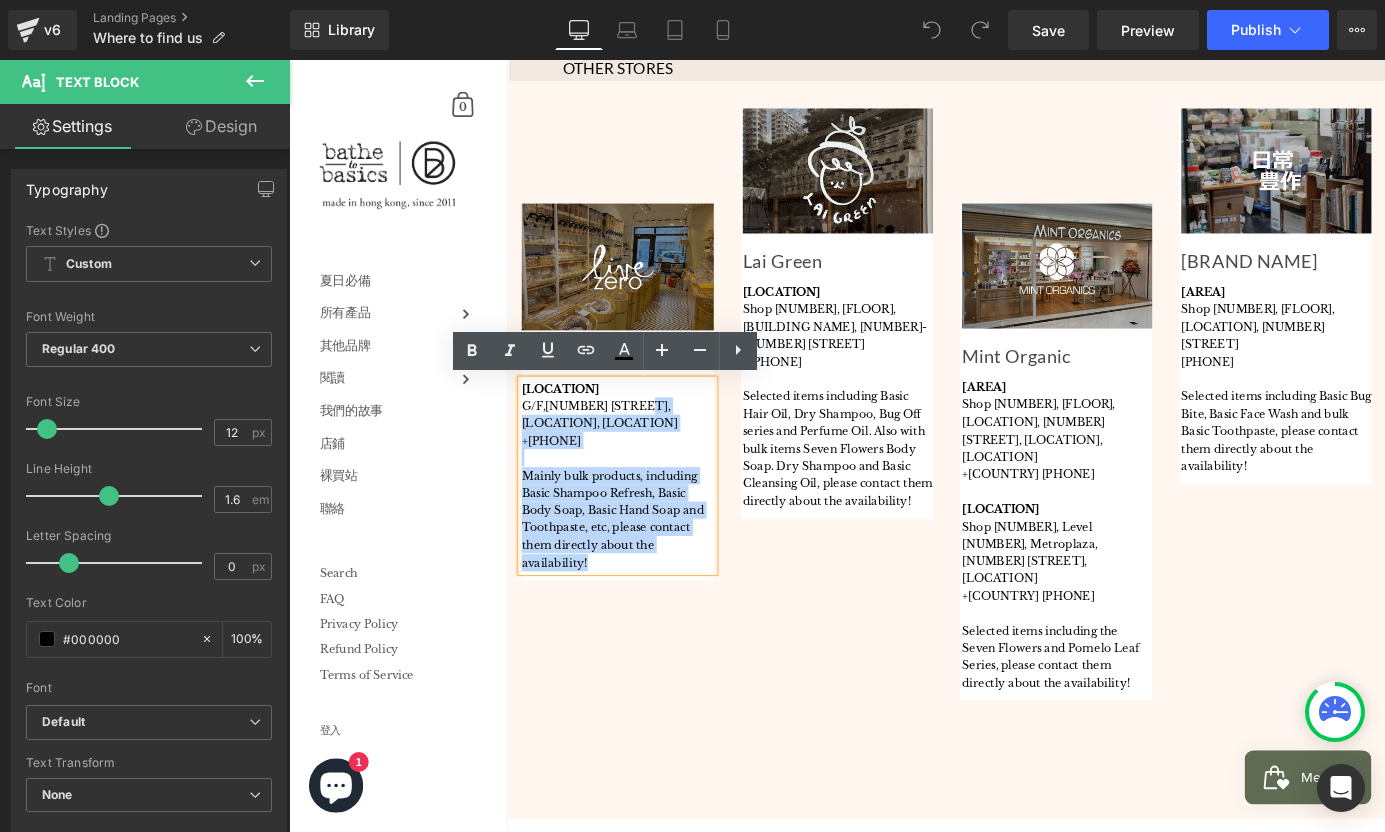 drag, startPoint x: 546, startPoint y: 438, endPoint x: 694, endPoint y: 449, distance: 148.40822 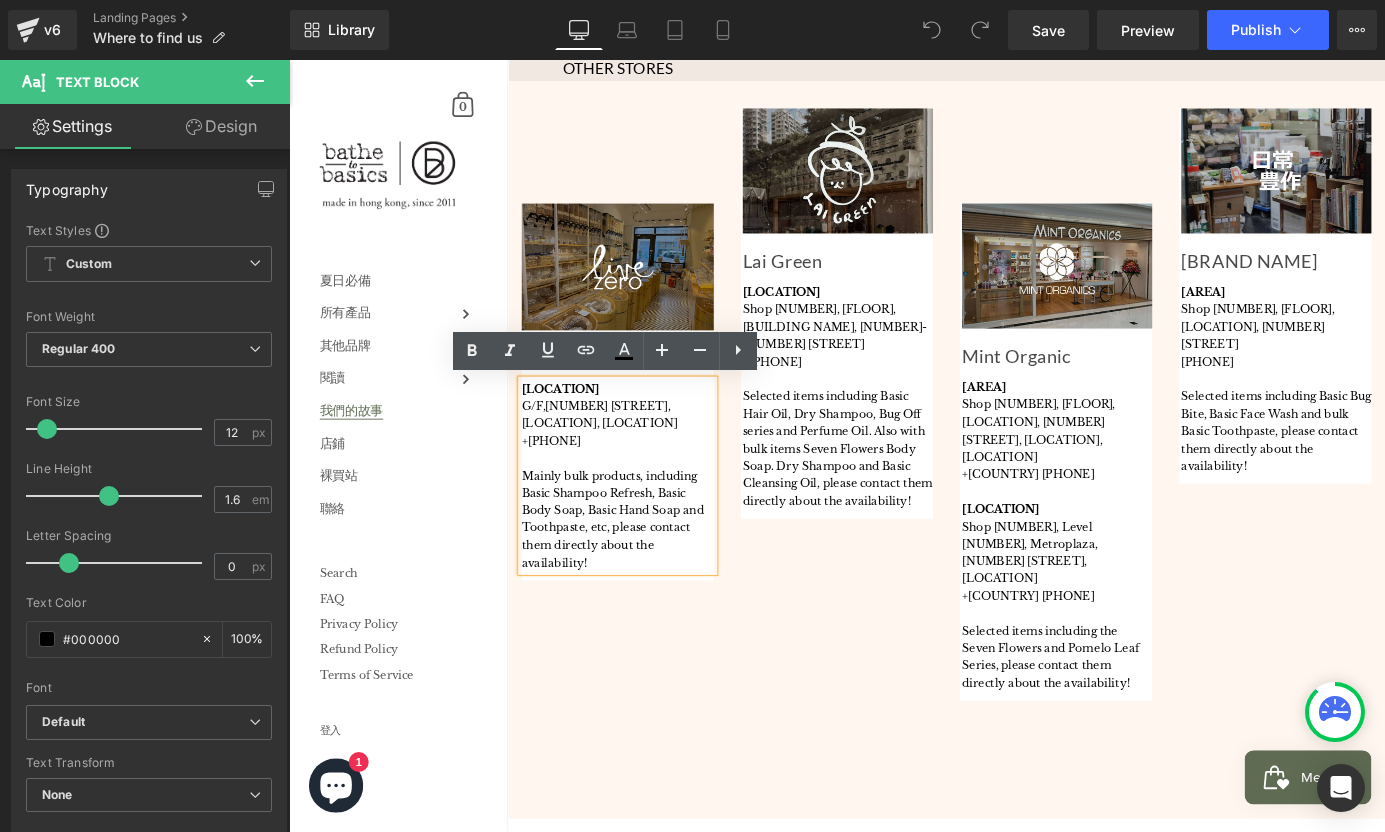 drag, startPoint x: 739, startPoint y: 457, endPoint x: 529, endPoint y: 437, distance: 210.95023 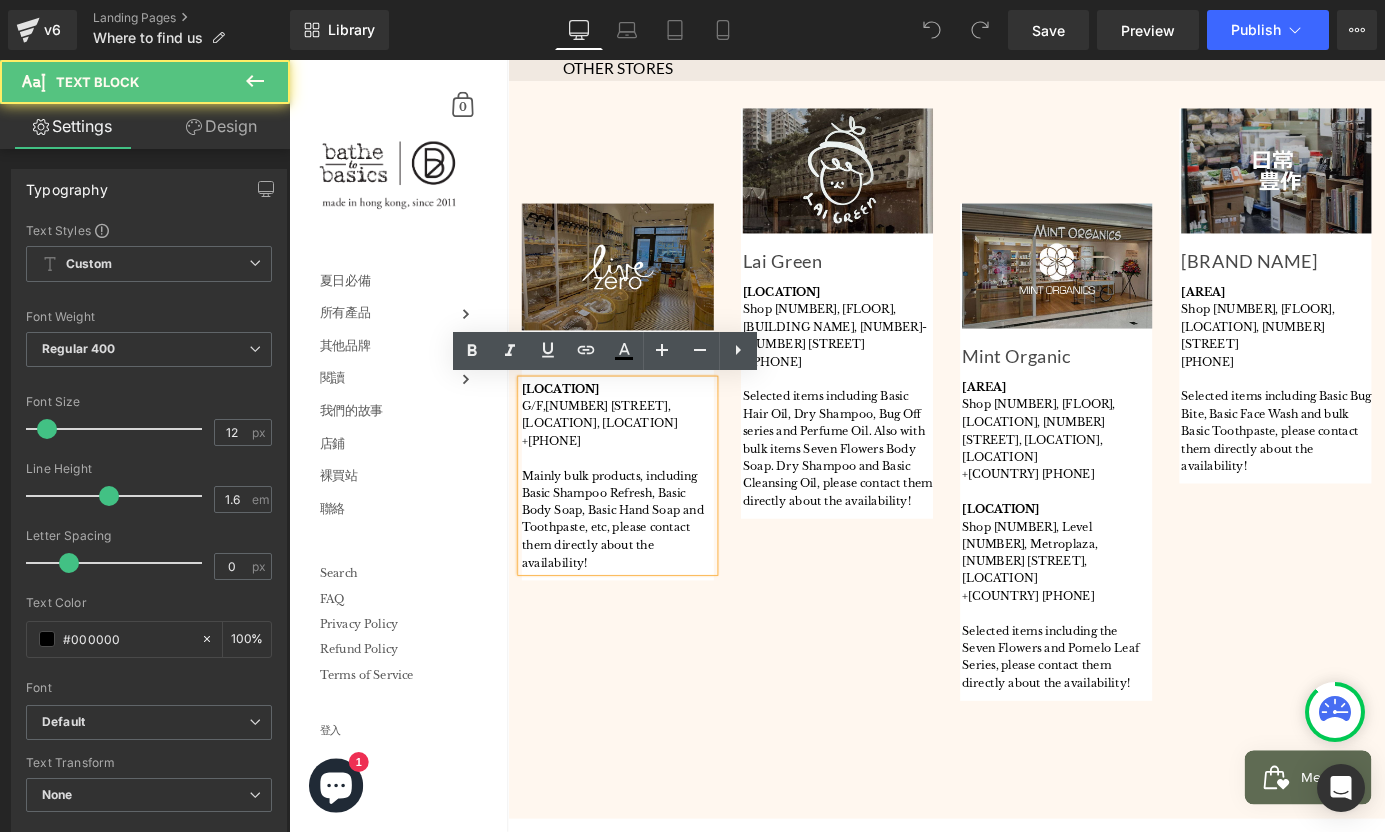 click on "G/F, [NUMBER] [STREET]," at bounding box center [652, 441] 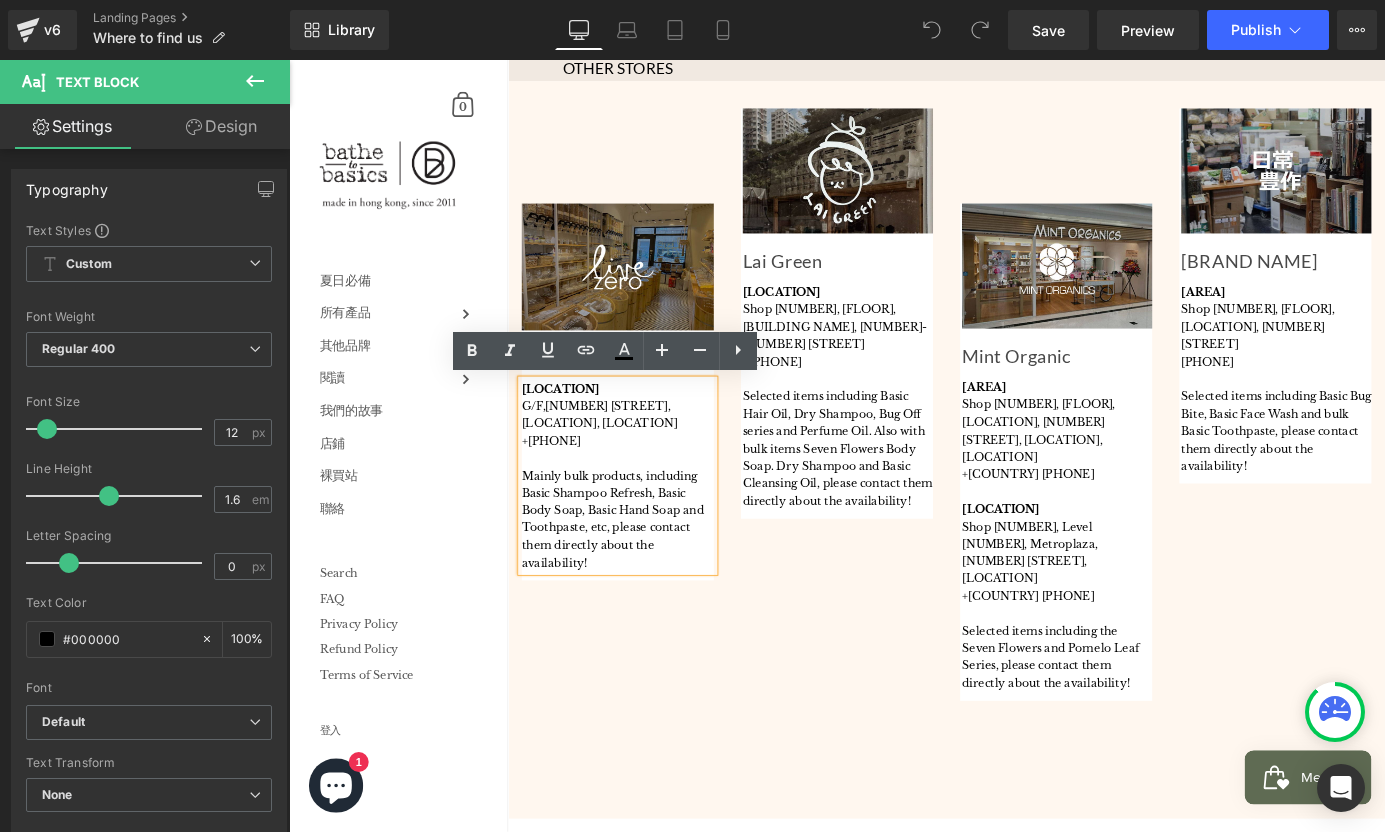 drag, startPoint x: 718, startPoint y: 457, endPoint x: 563, endPoint y: 442, distance: 155.72412 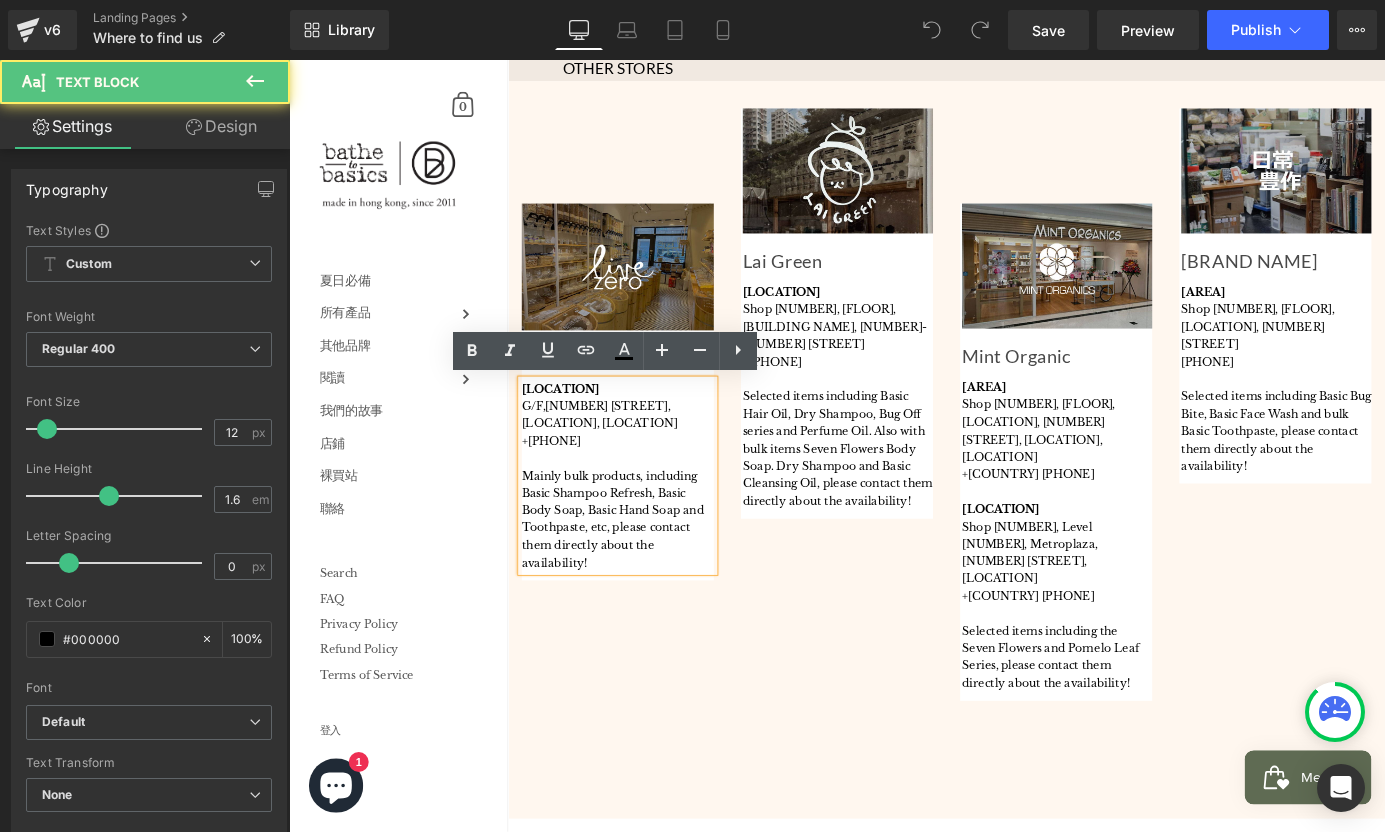 click on "[NUMBER] [STREET]," at bounding box center [641, 441] 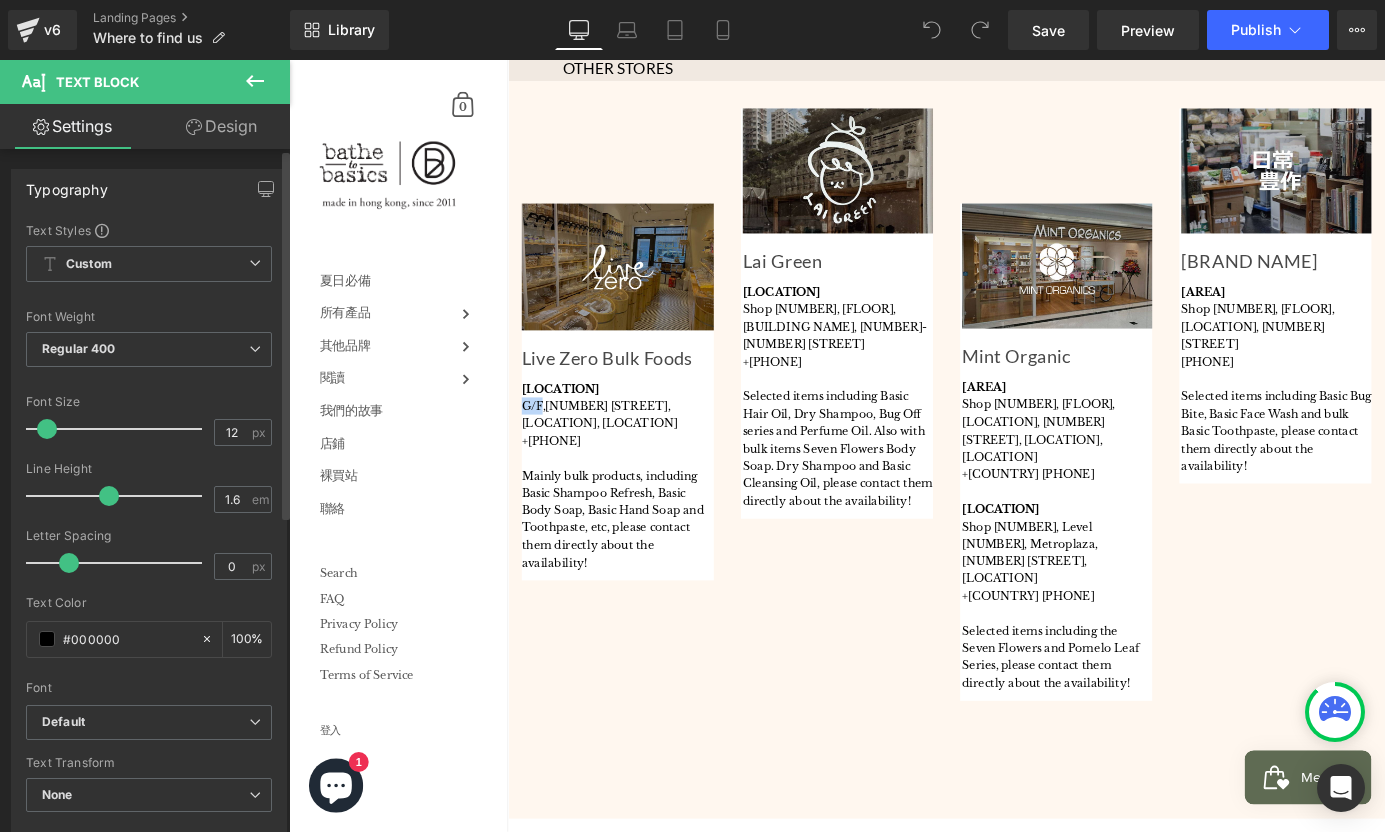 type 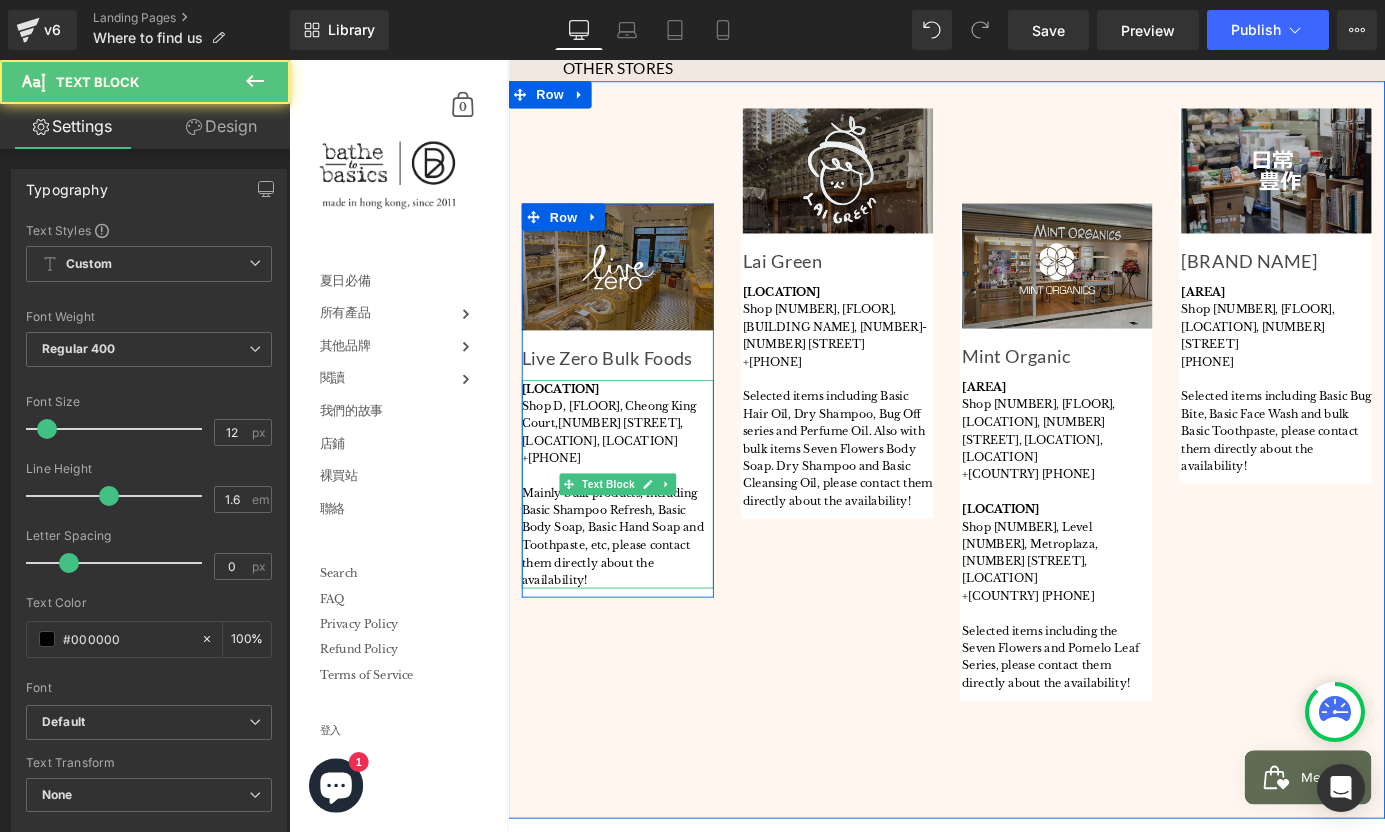 click on "Shop [LETTER], [FLOOR], [LOCATION], [NUMBER] [STREET]," at bounding box center (652, 451) 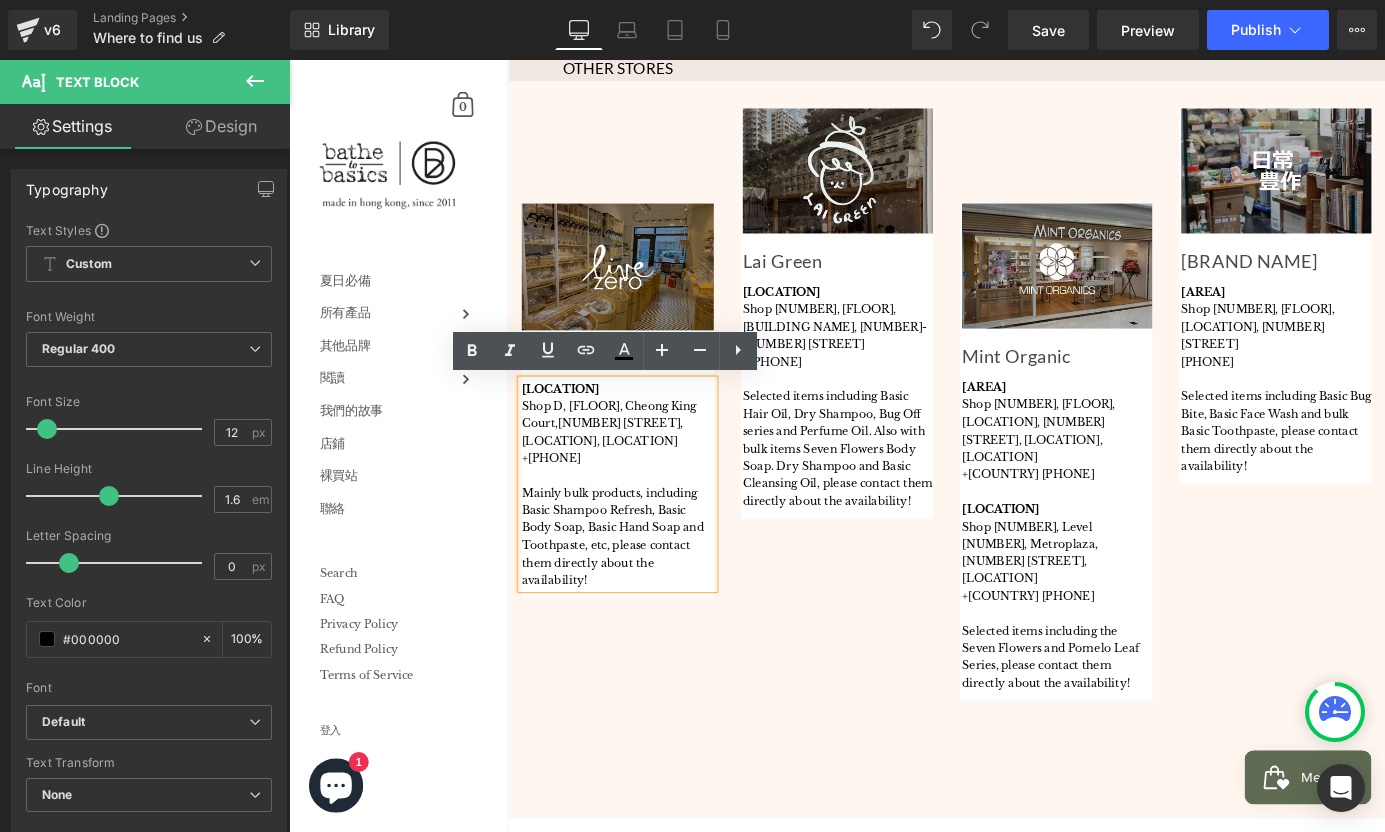 click on "+[PHONE]" at bounding box center (652, 498) 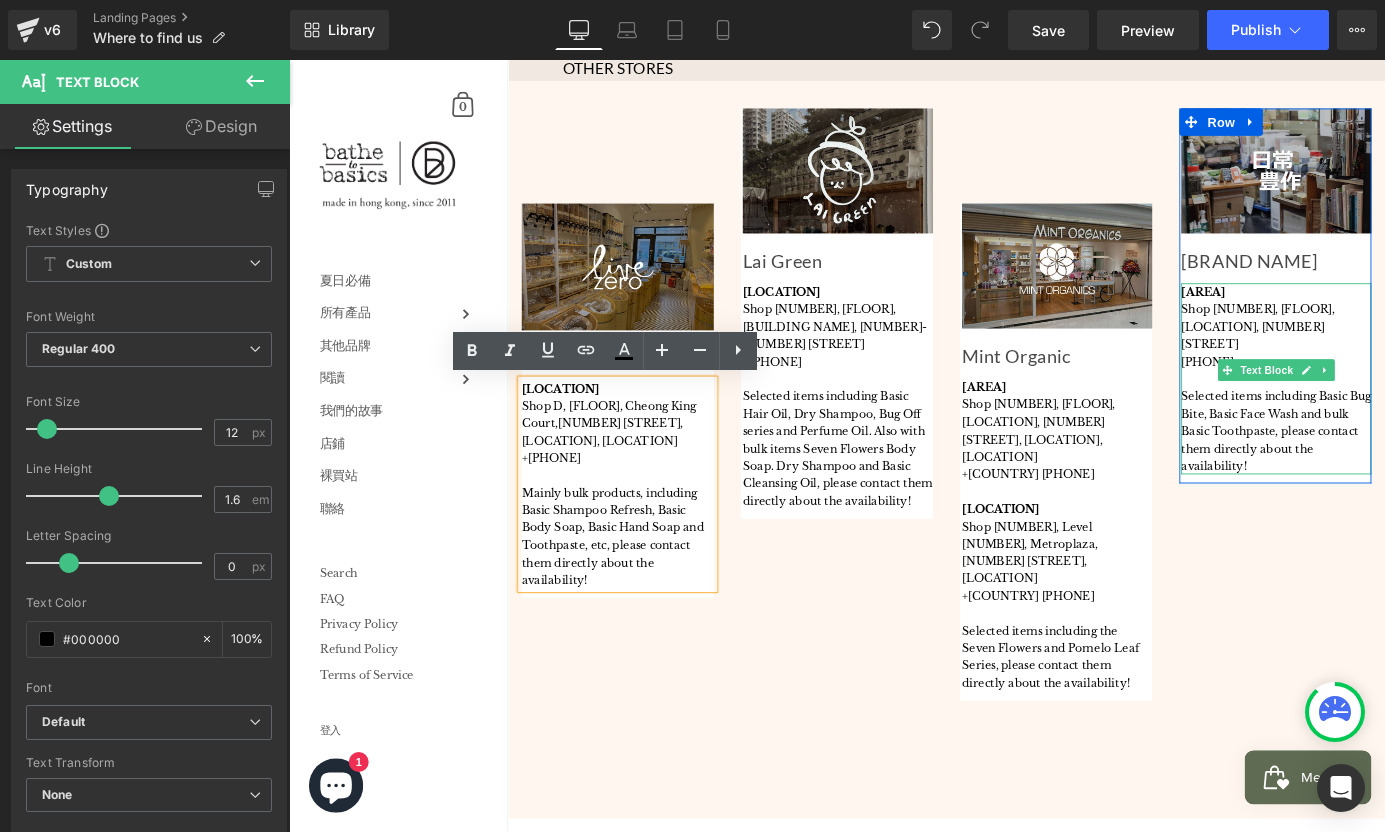 click on "Shop [NUMBER], [FLOOR], [LOCATION], [NUMBER] [STREET]" at bounding box center [1379, 354] 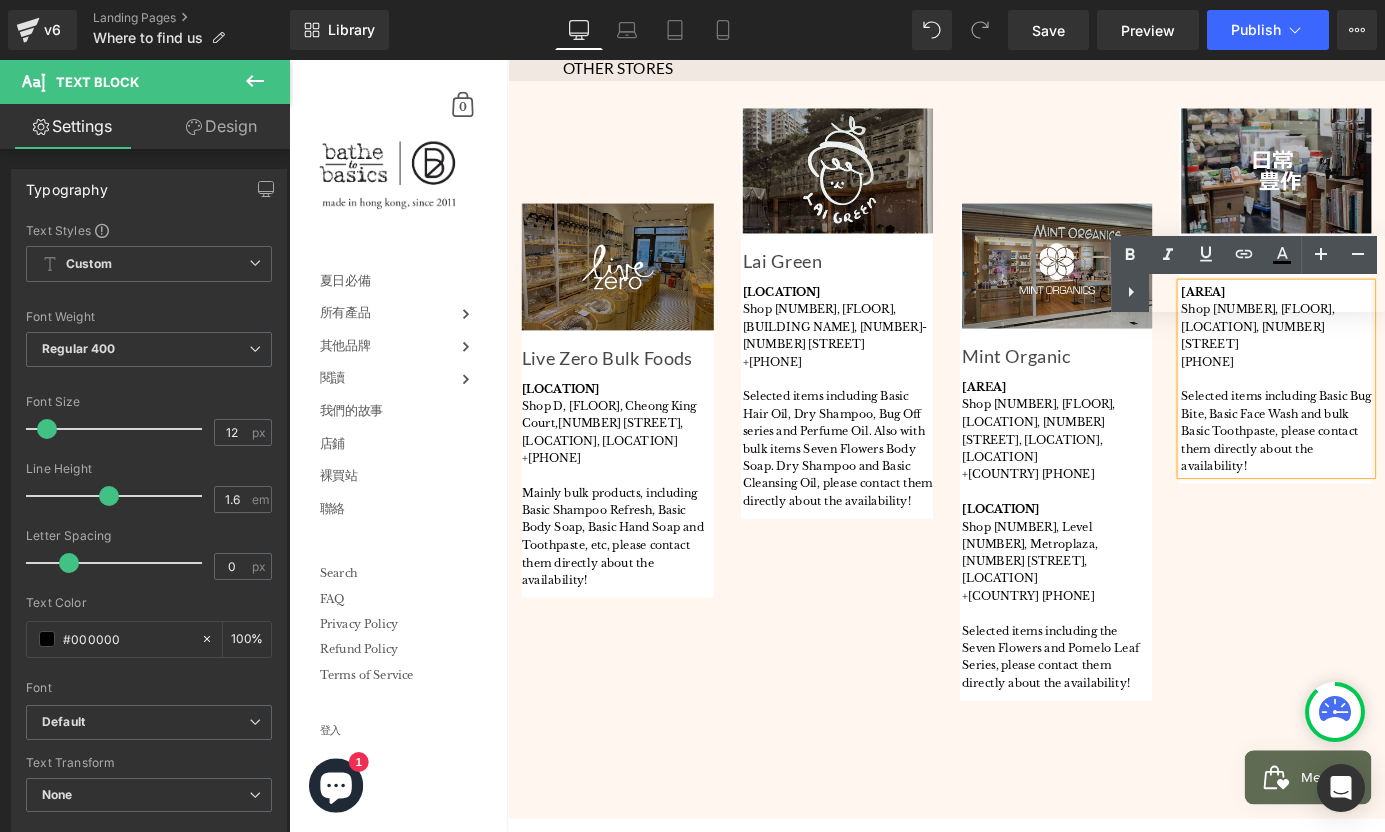 click on "[PHONE]" at bounding box center (1379, 392) 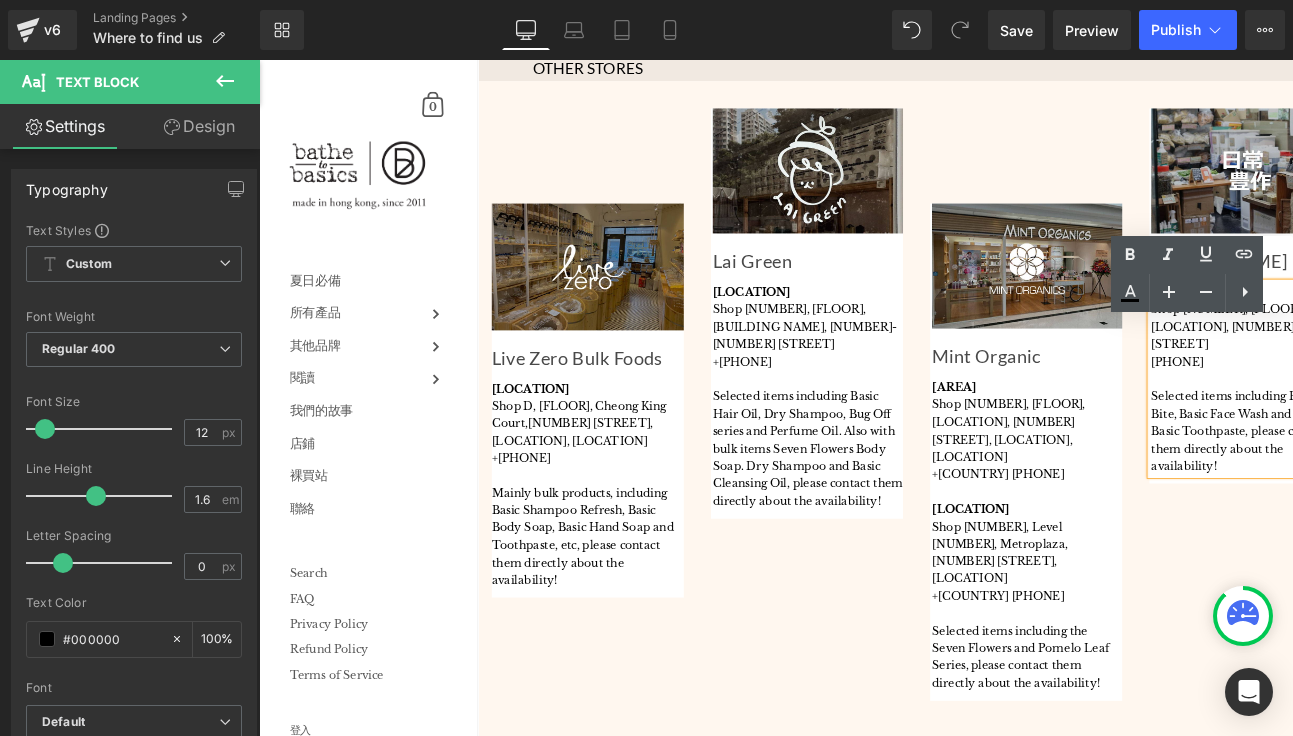 drag, startPoint x: 1345, startPoint y: 401, endPoint x: 1324, endPoint y: 110, distance: 291.75674 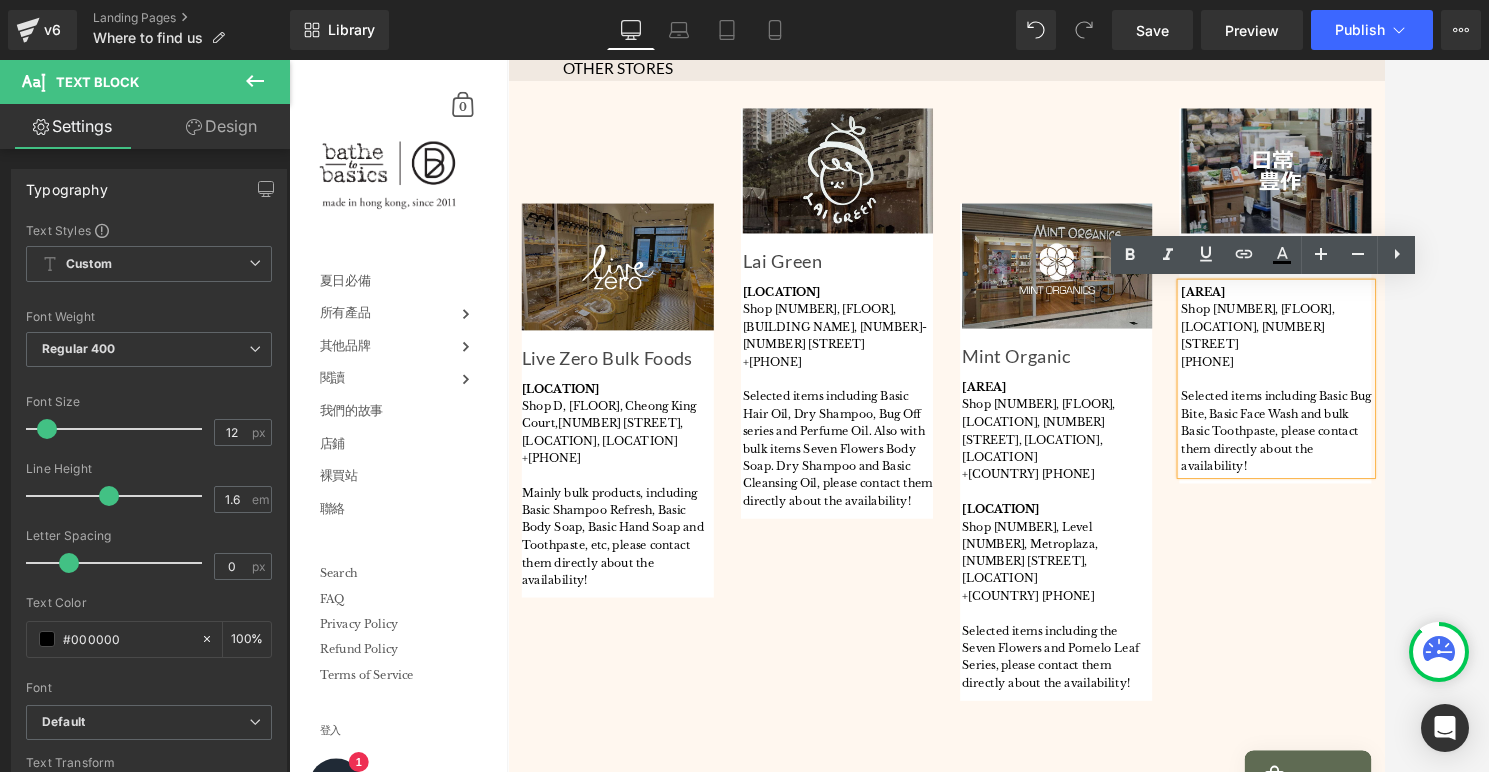 click on "Shop [NUMBER], [FLOOR], [LOCATION], [NUMBER] [STREET]" at bounding box center [1379, 354] 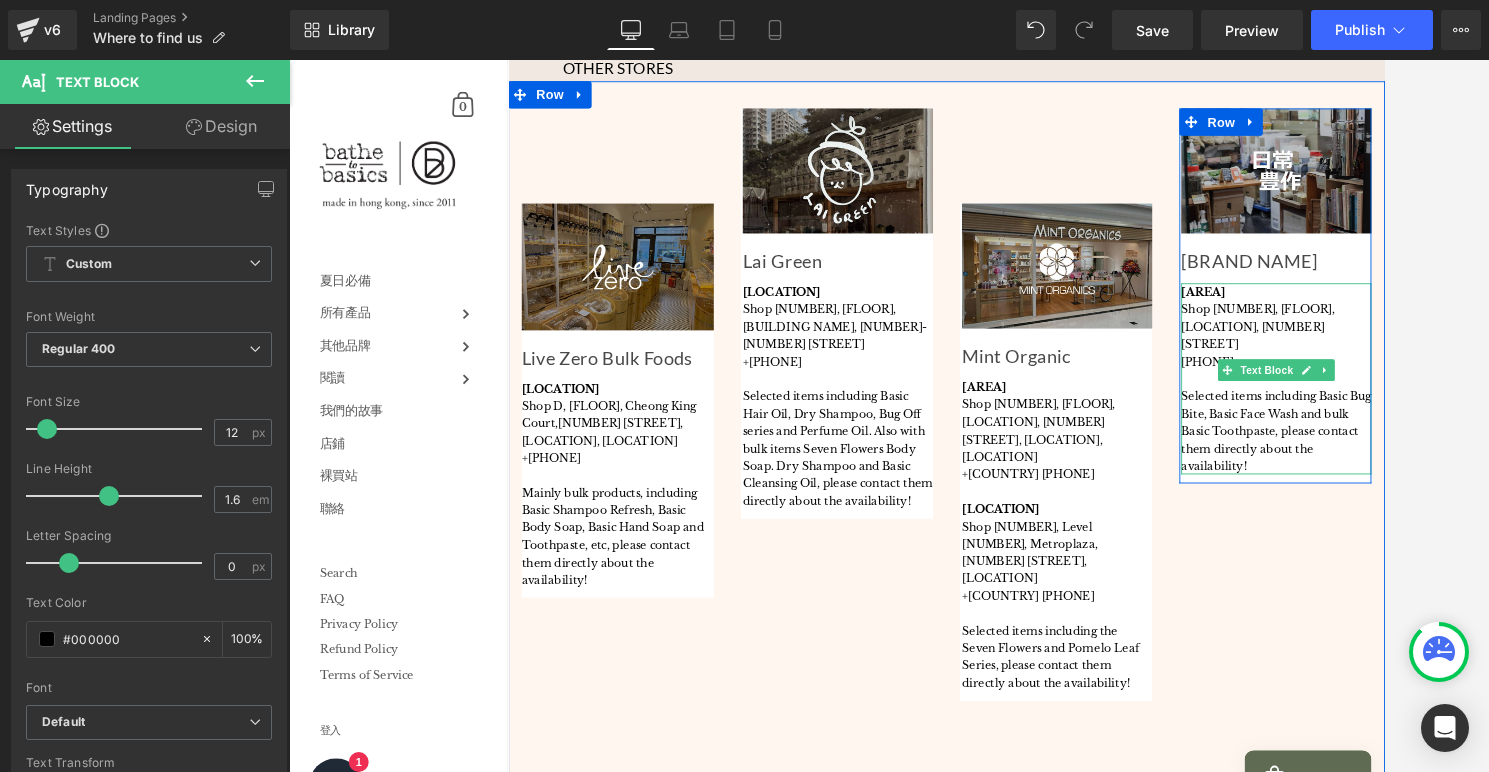 click on "Shop [NUMBER], [FLOOR], [LOCATION], [NUMBER] [STREET]" at bounding box center [1379, 354] 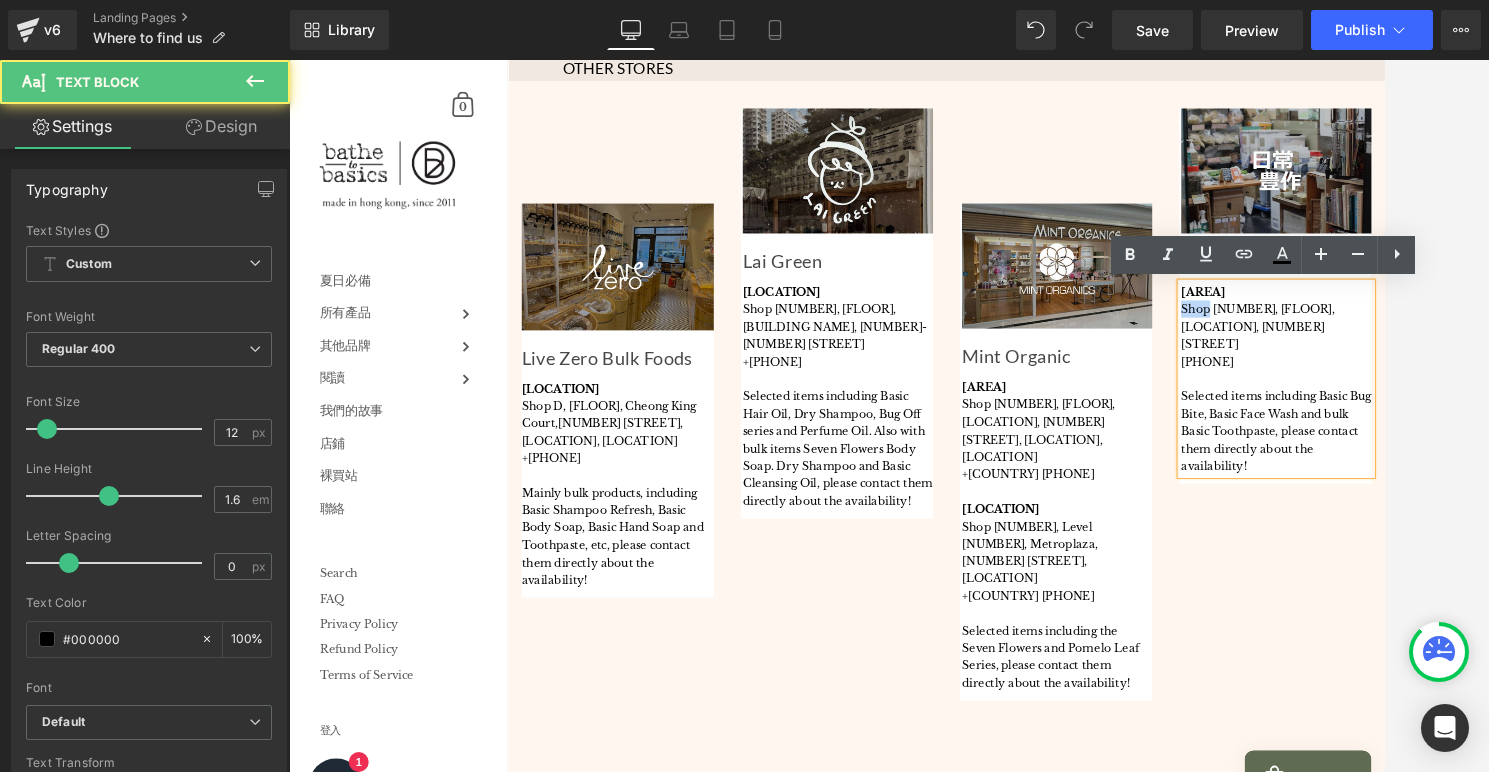 click on "Shop [NUMBER], [FLOOR], [LOCATION], [NUMBER] [STREET]" at bounding box center [1379, 354] 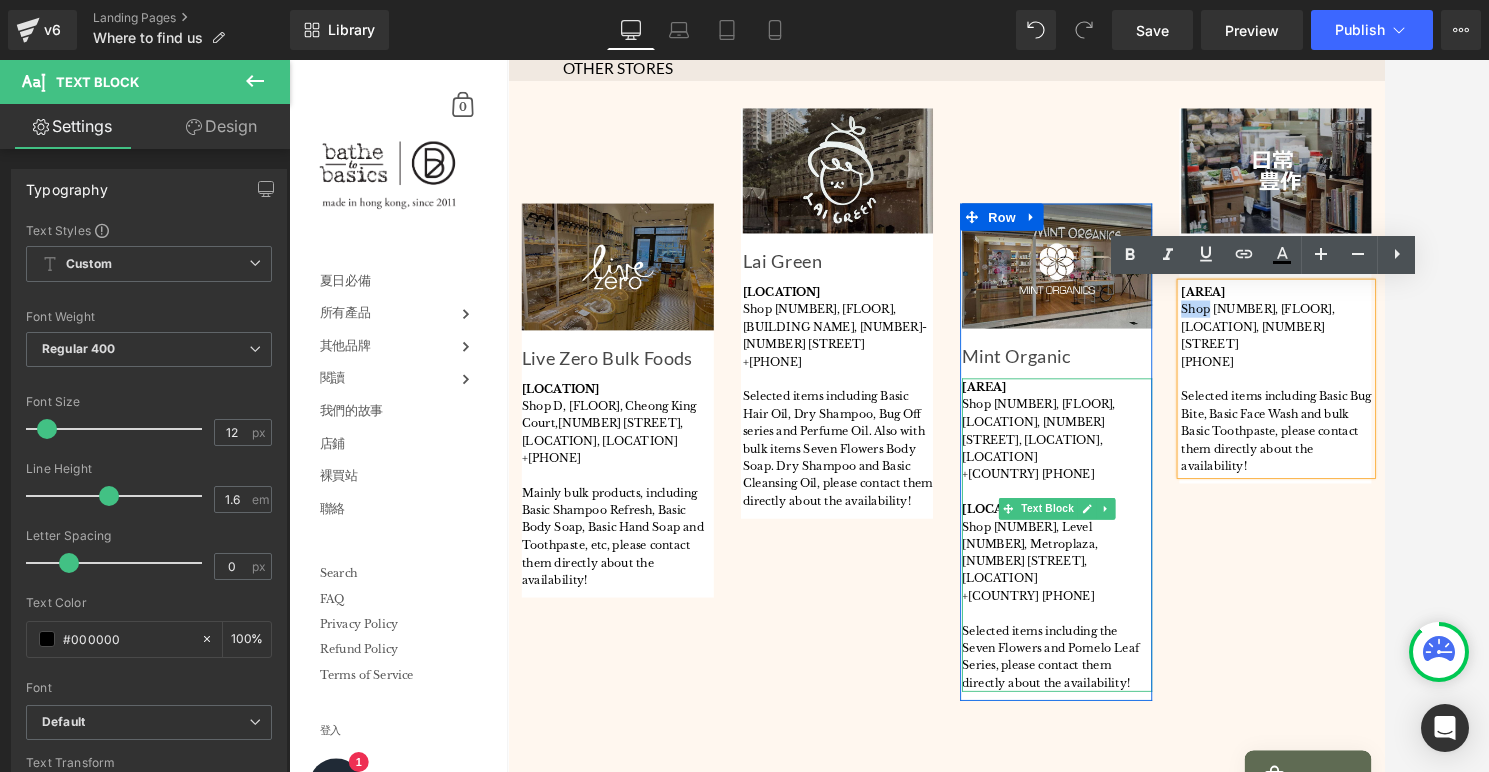 type 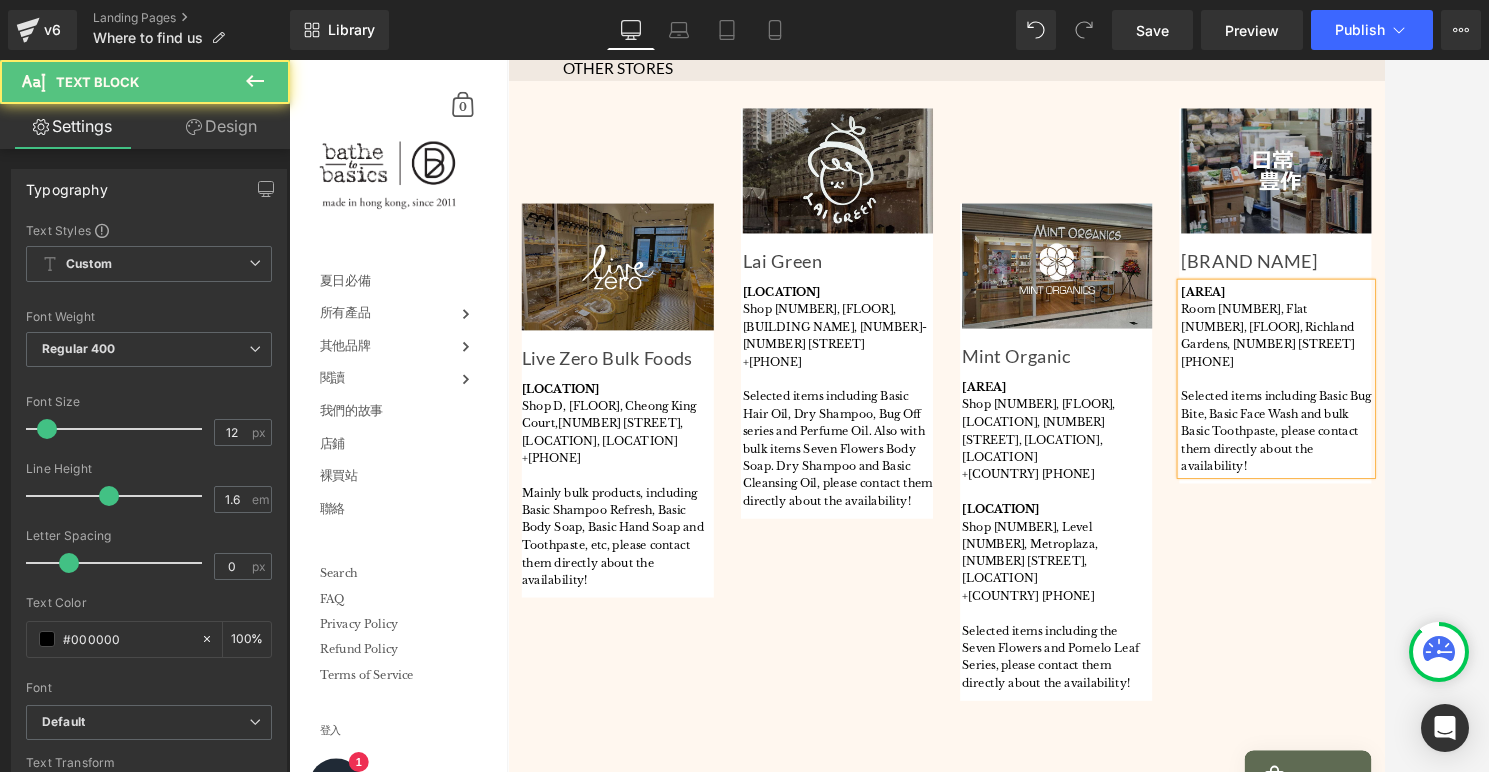 click on "Room [NUMBER], Flat [NUMBER], [FLOOR], Richland Gardens, [NUMBER] [STREET]" at bounding box center [1379, 354] 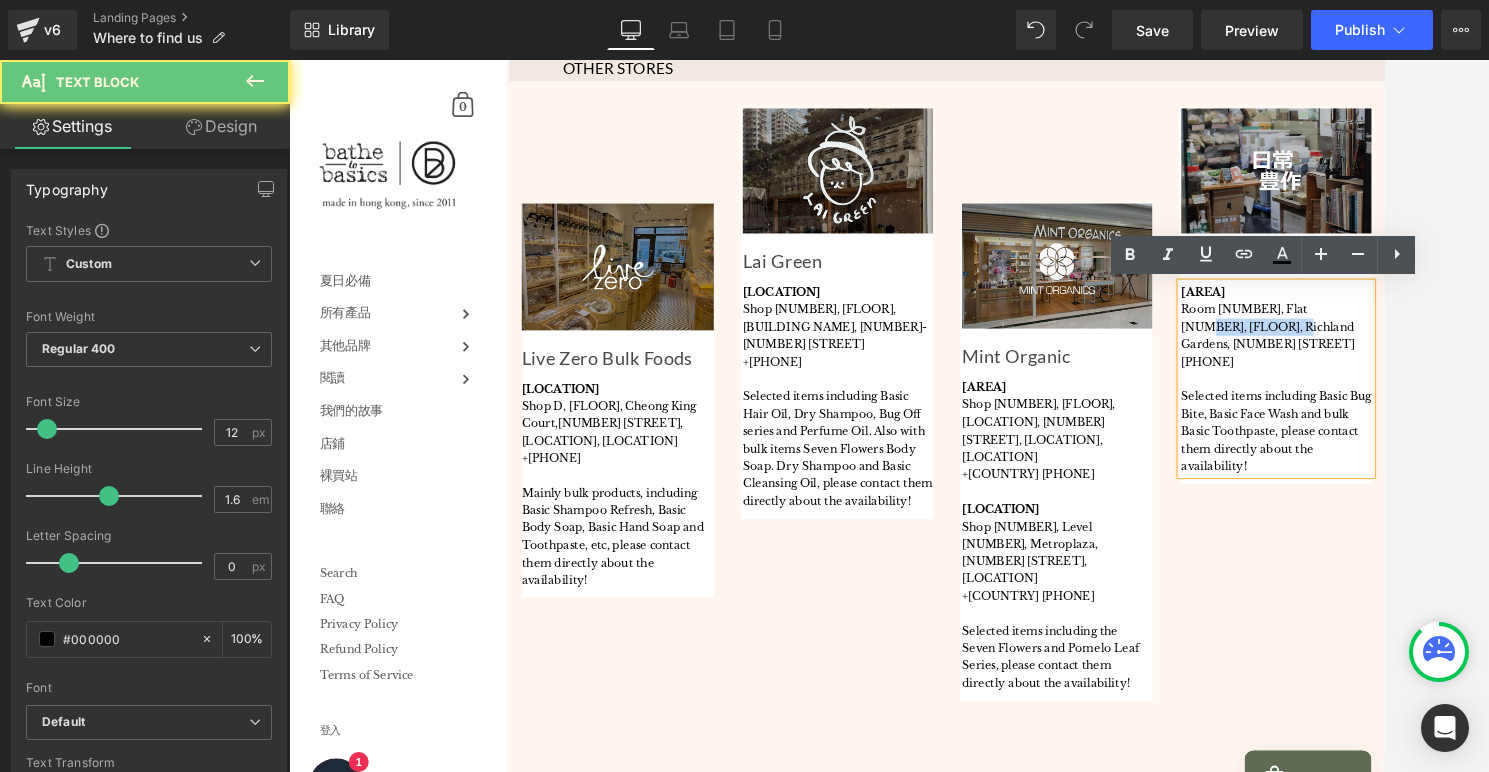 drag, startPoint x: 1447, startPoint y: 325, endPoint x: 1297, endPoint y: 352, distance: 152.41063 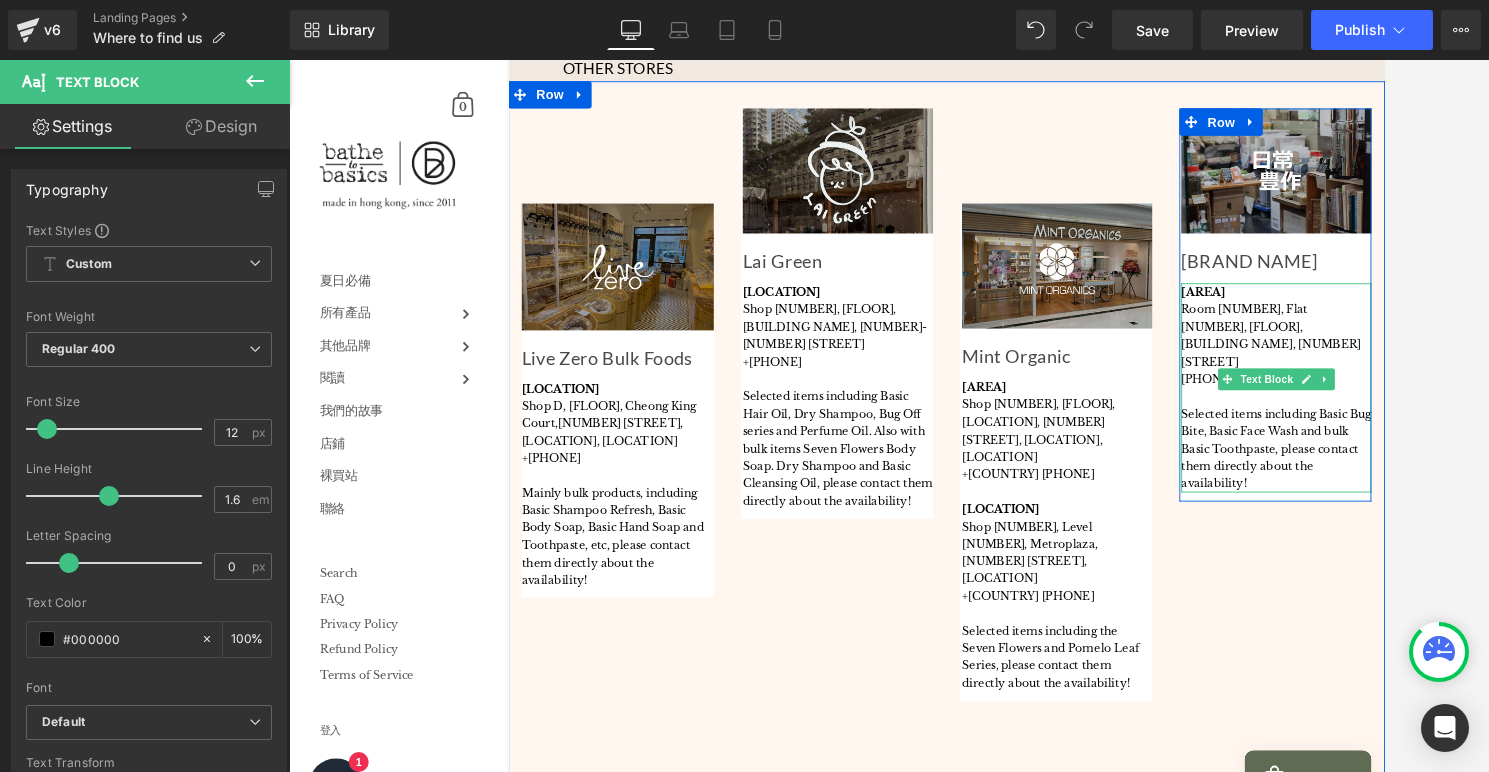 click on "Room [NUMBER], Flat [NUMBER], [FLOOR], [BUILDING NAME], [NUMBER] [STREET]" at bounding box center [1379, 363] 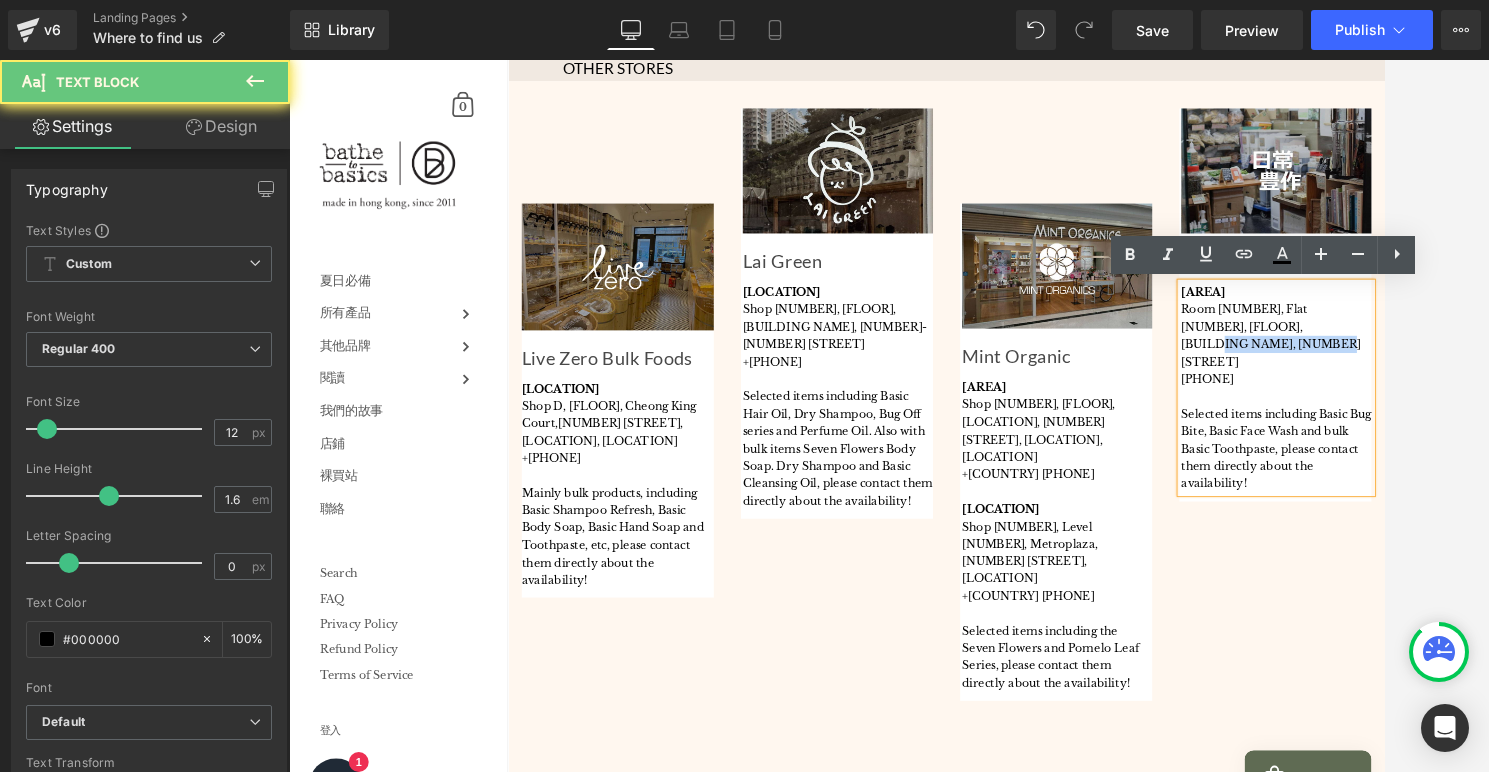 drag, startPoint x: 1404, startPoint y: 351, endPoint x: 1331, endPoint y: 372, distance: 75.96052 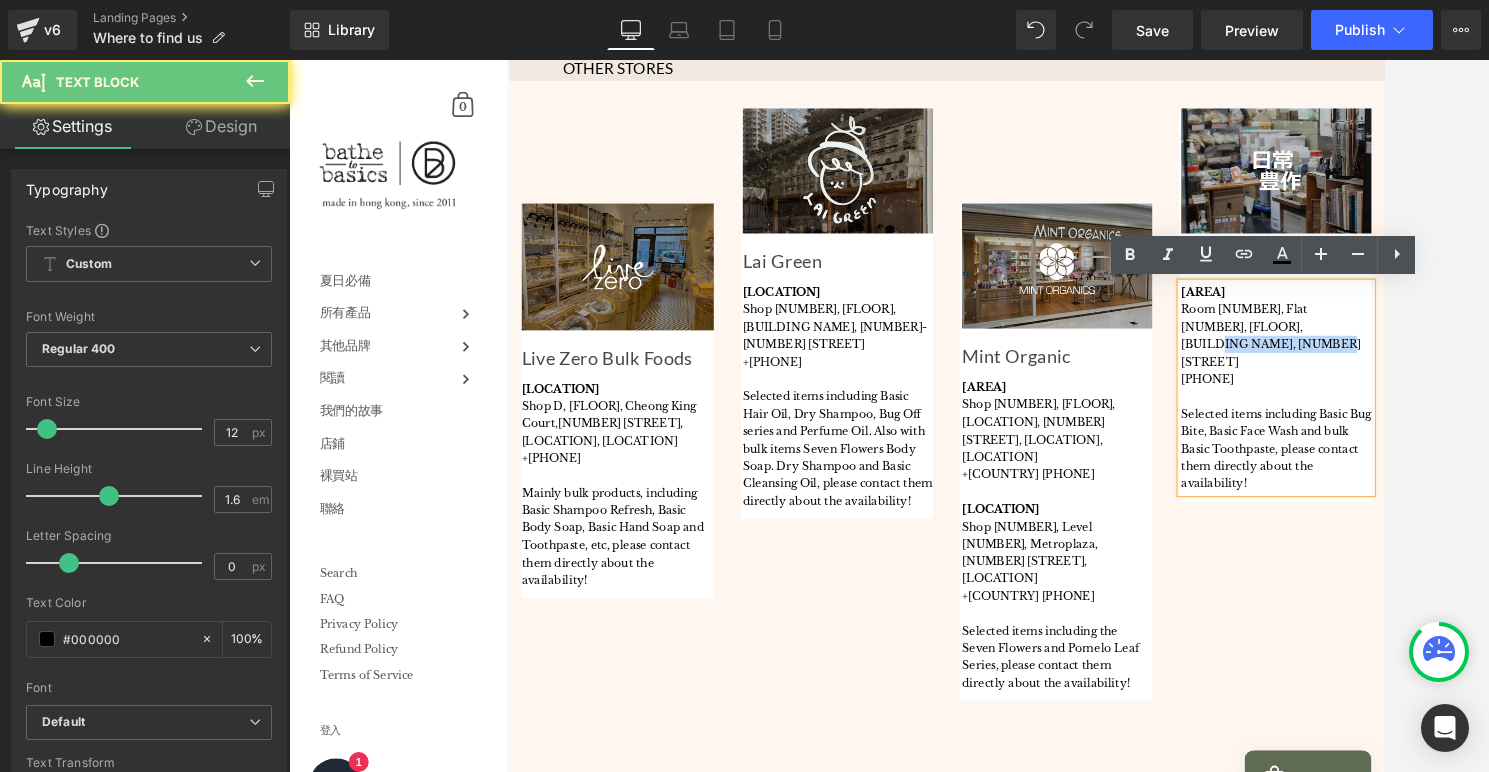 click on "Room [NUMBER], Flat [NUMBER], [FLOOR], [BUILDING NAME], [NUMBER] [STREET]" at bounding box center [1379, 363] 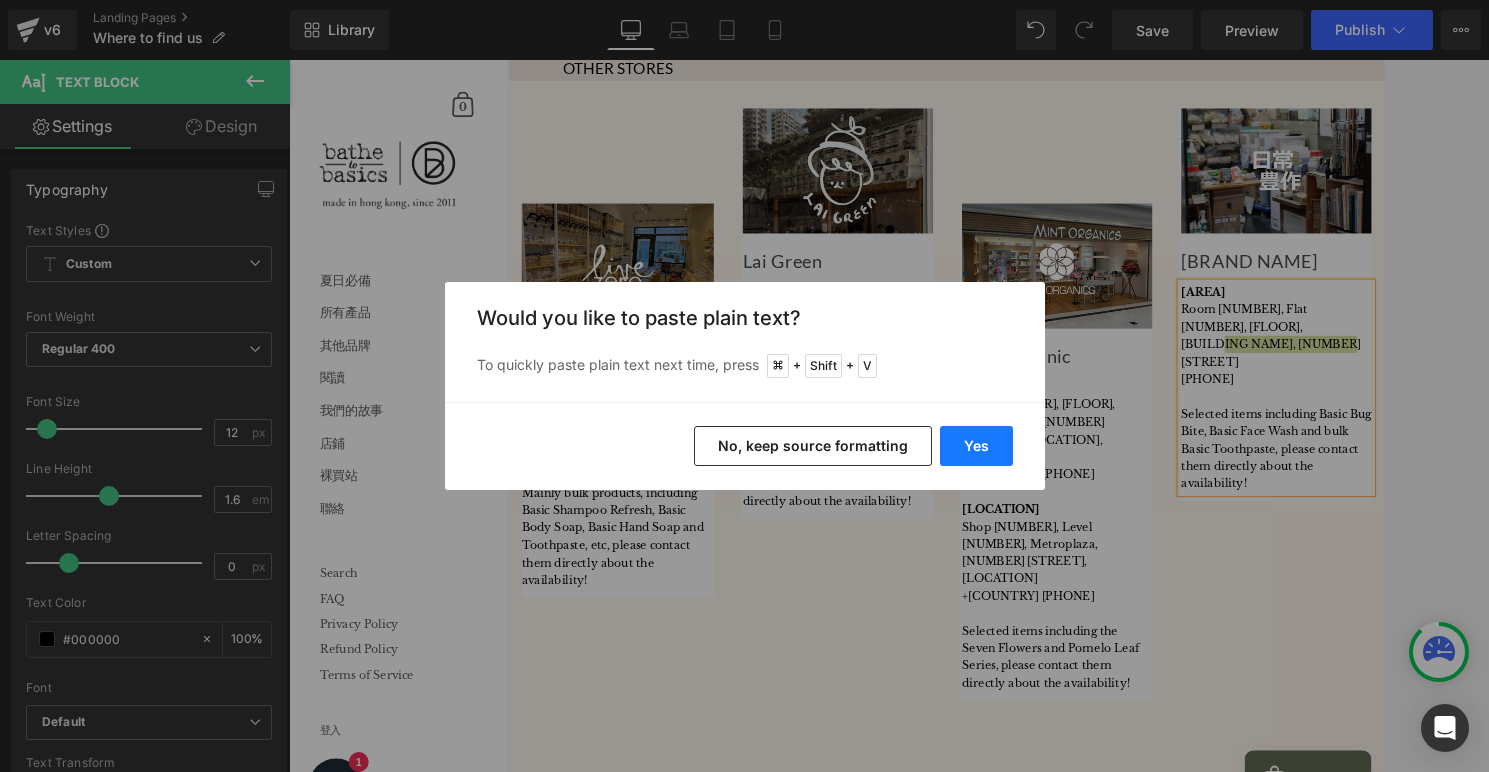 click on "Yes" at bounding box center [976, 446] 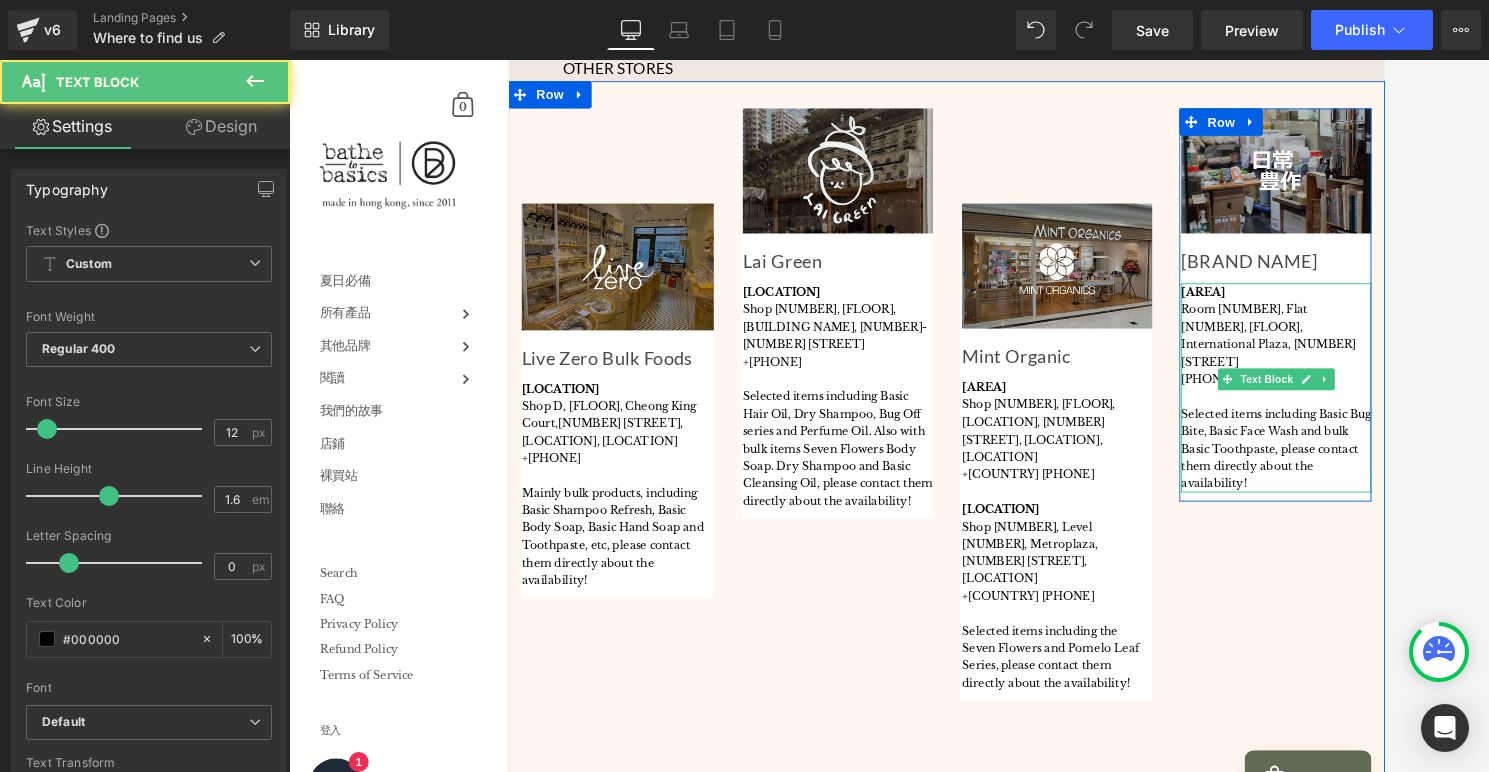 click on "Room [NUMBER], Flat [NUMBER], [FLOOR], International Plaza, [NUMBER] [STREET]" at bounding box center [1379, 363] 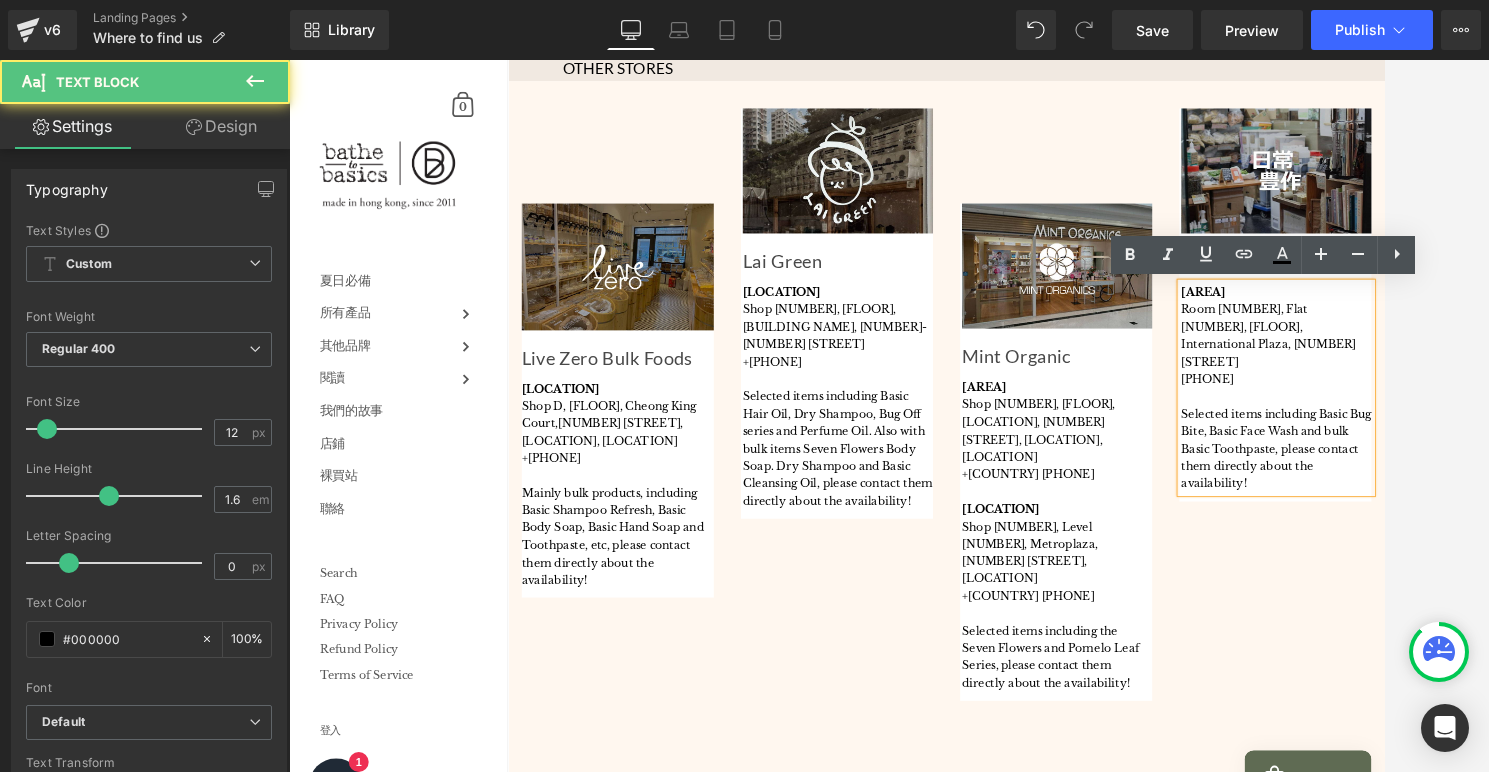 click on "Room [NUMBER], Flat [NUMBER], [FLOOR], International Plaza, [NUMBER] [STREET]" at bounding box center (1379, 363) 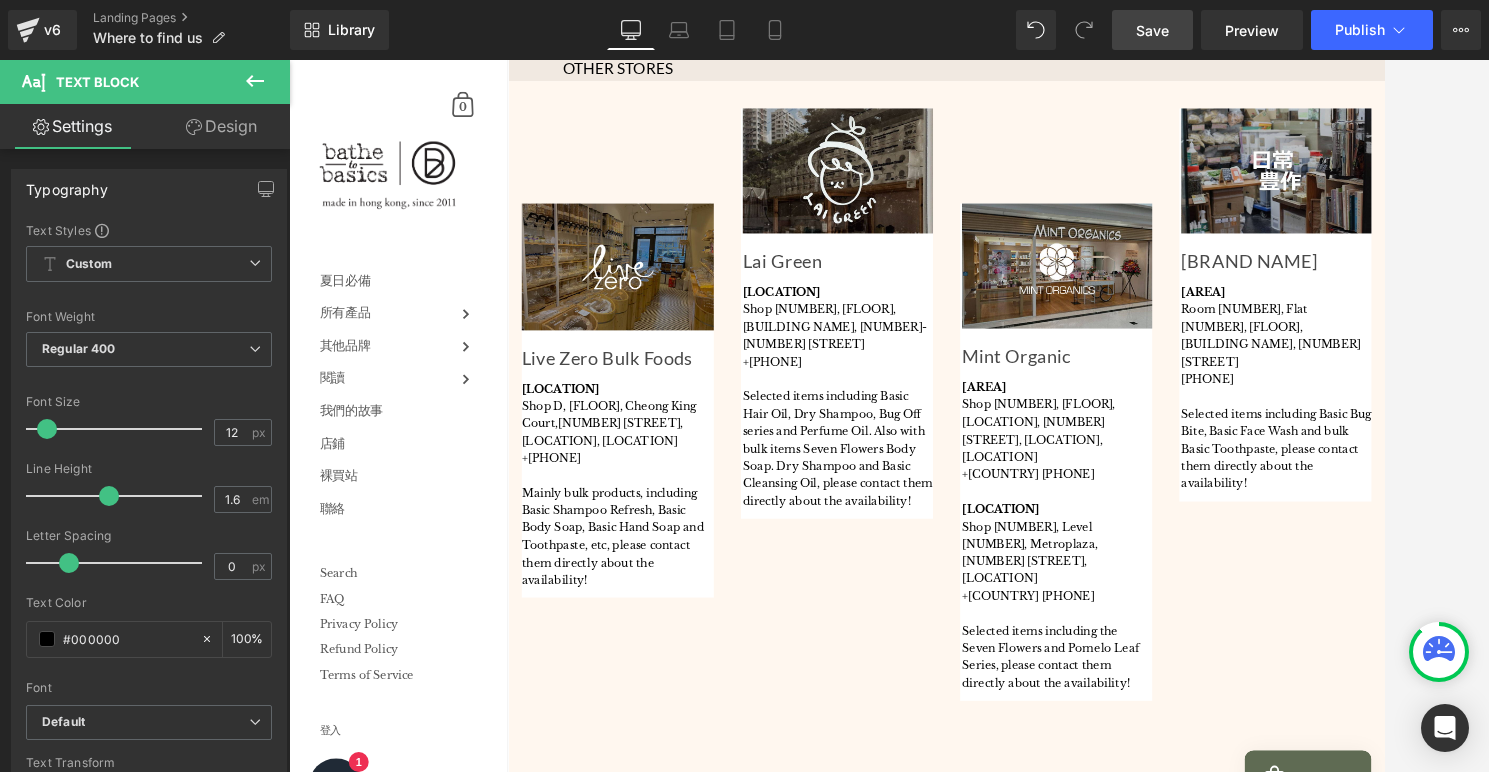 click on "Save" at bounding box center [1152, 30] 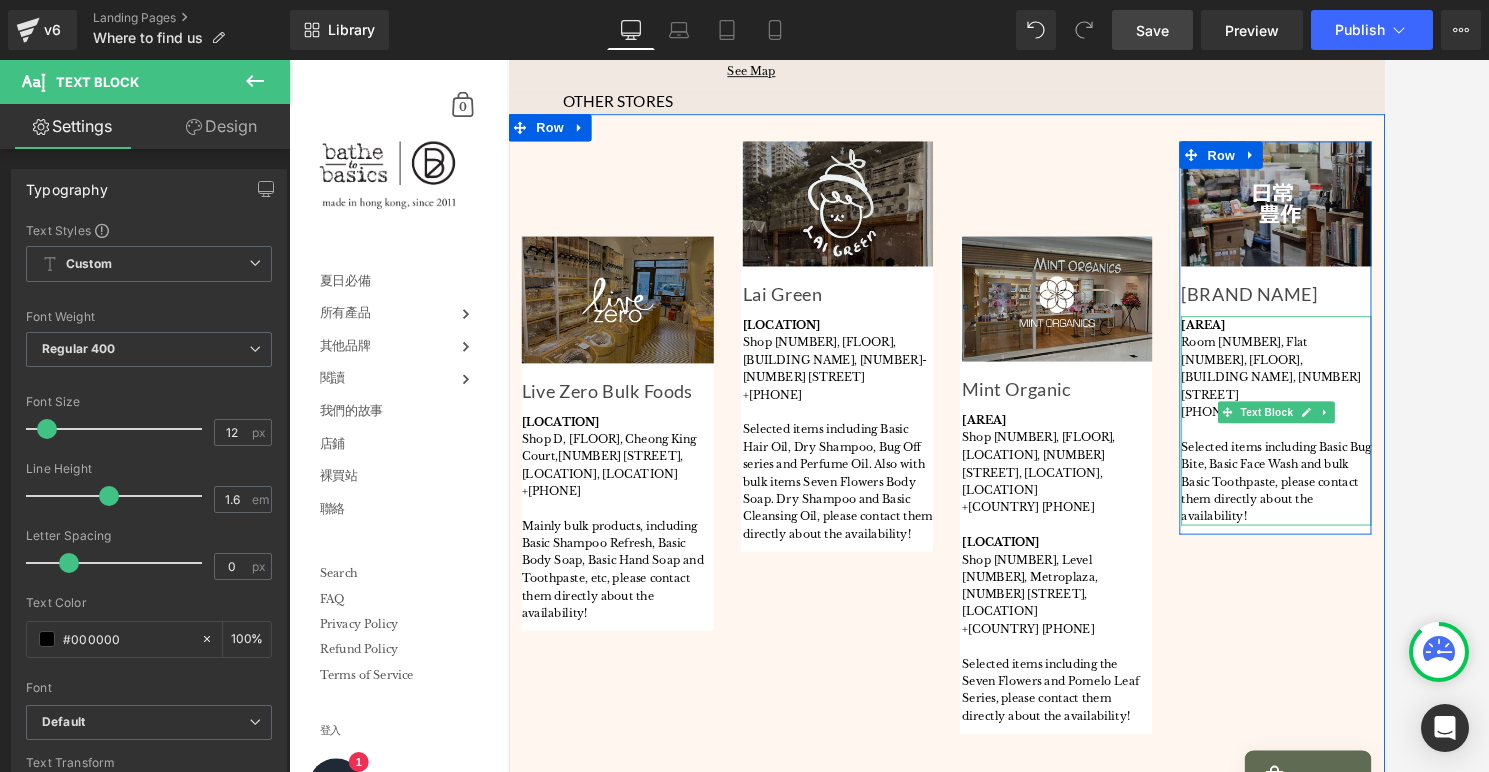 scroll, scrollTop: 983, scrollLeft: 0, axis: vertical 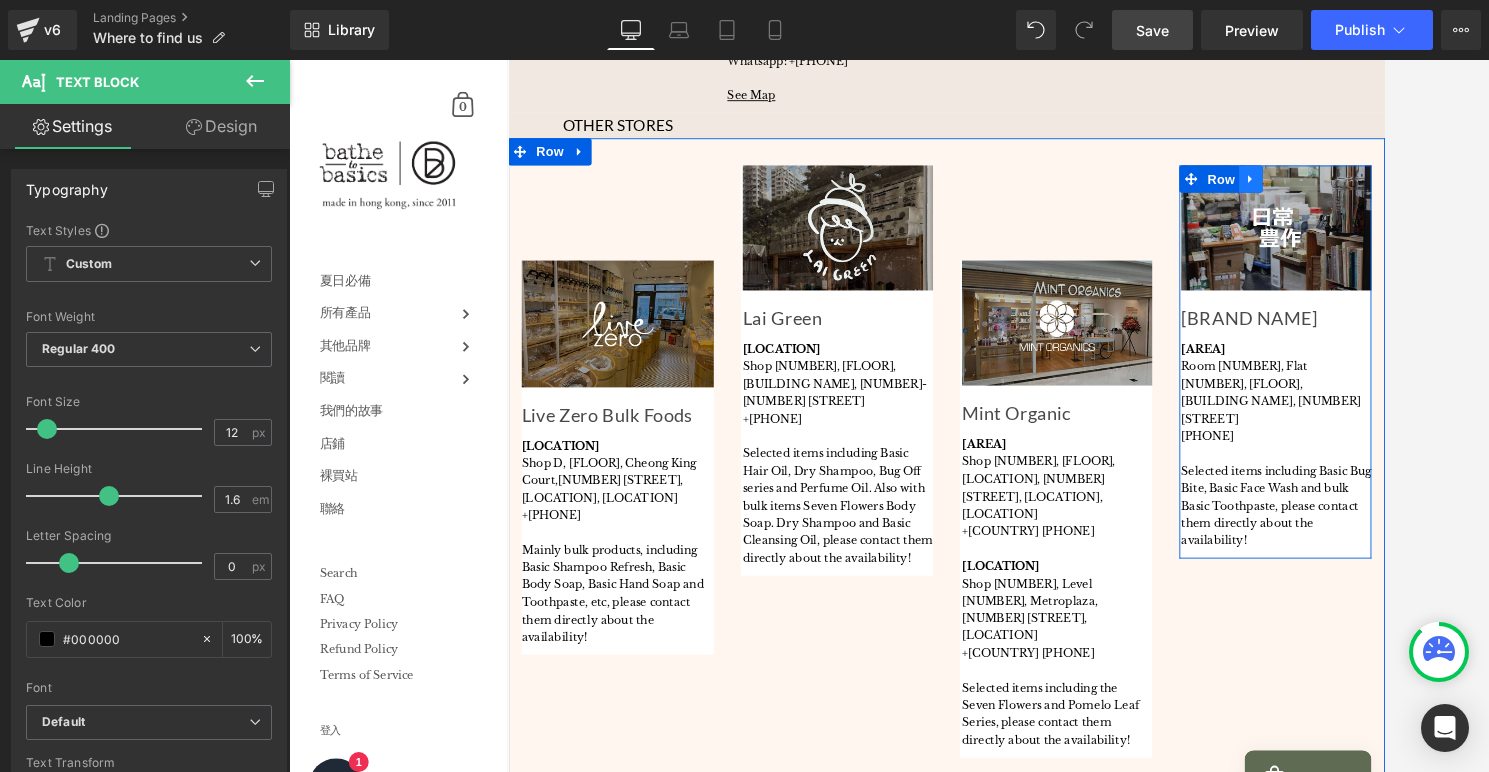 click 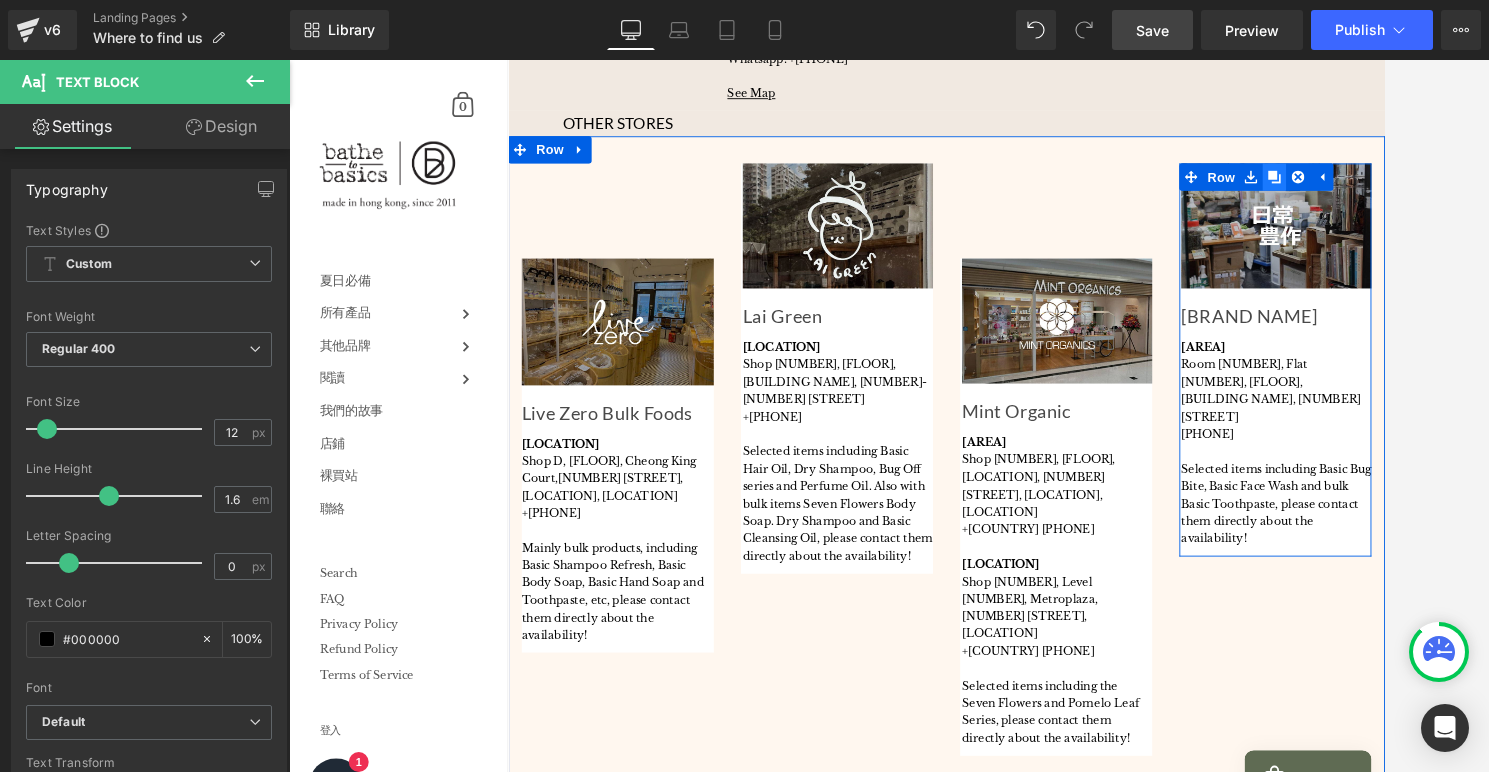 click 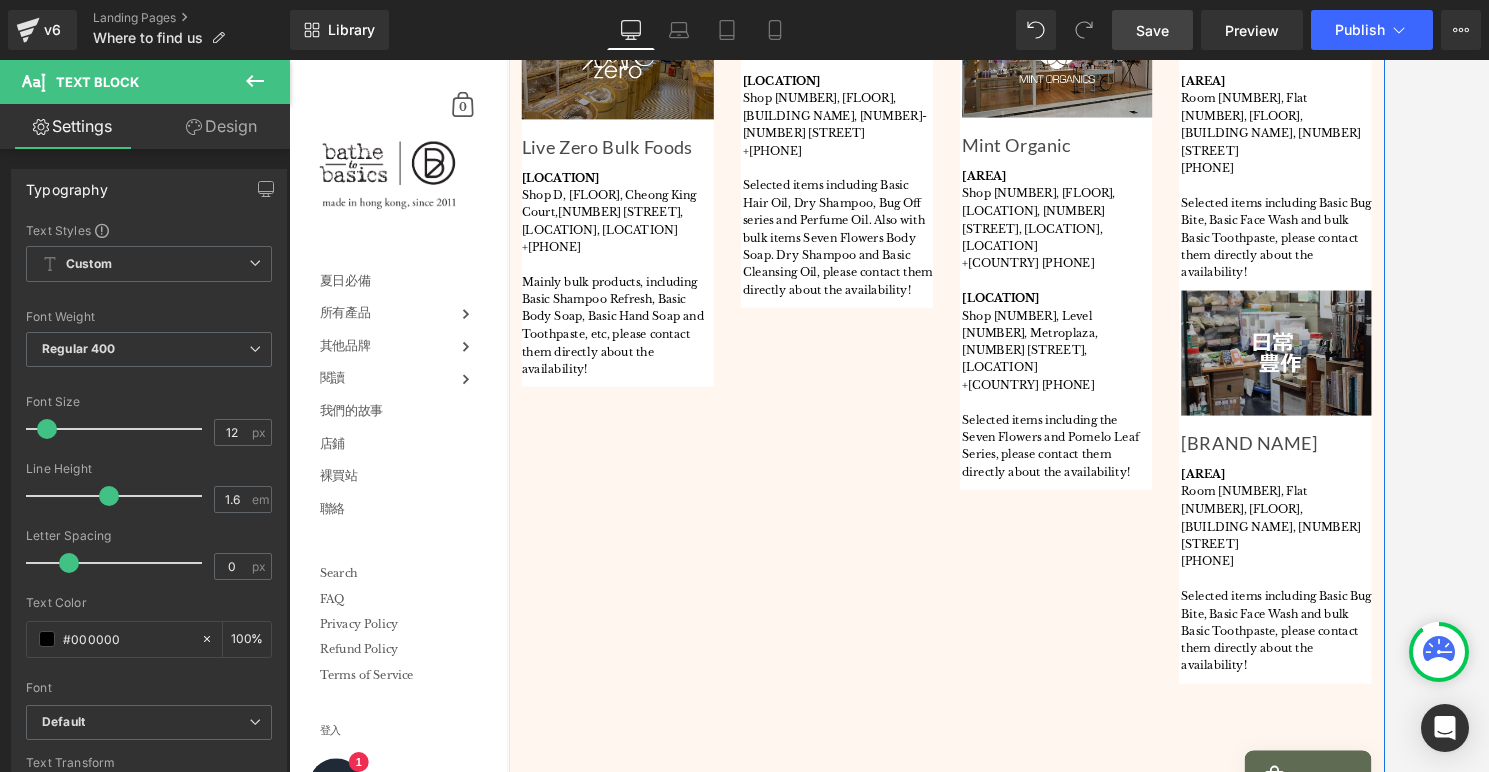 scroll, scrollTop: 1277, scrollLeft: 0, axis: vertical 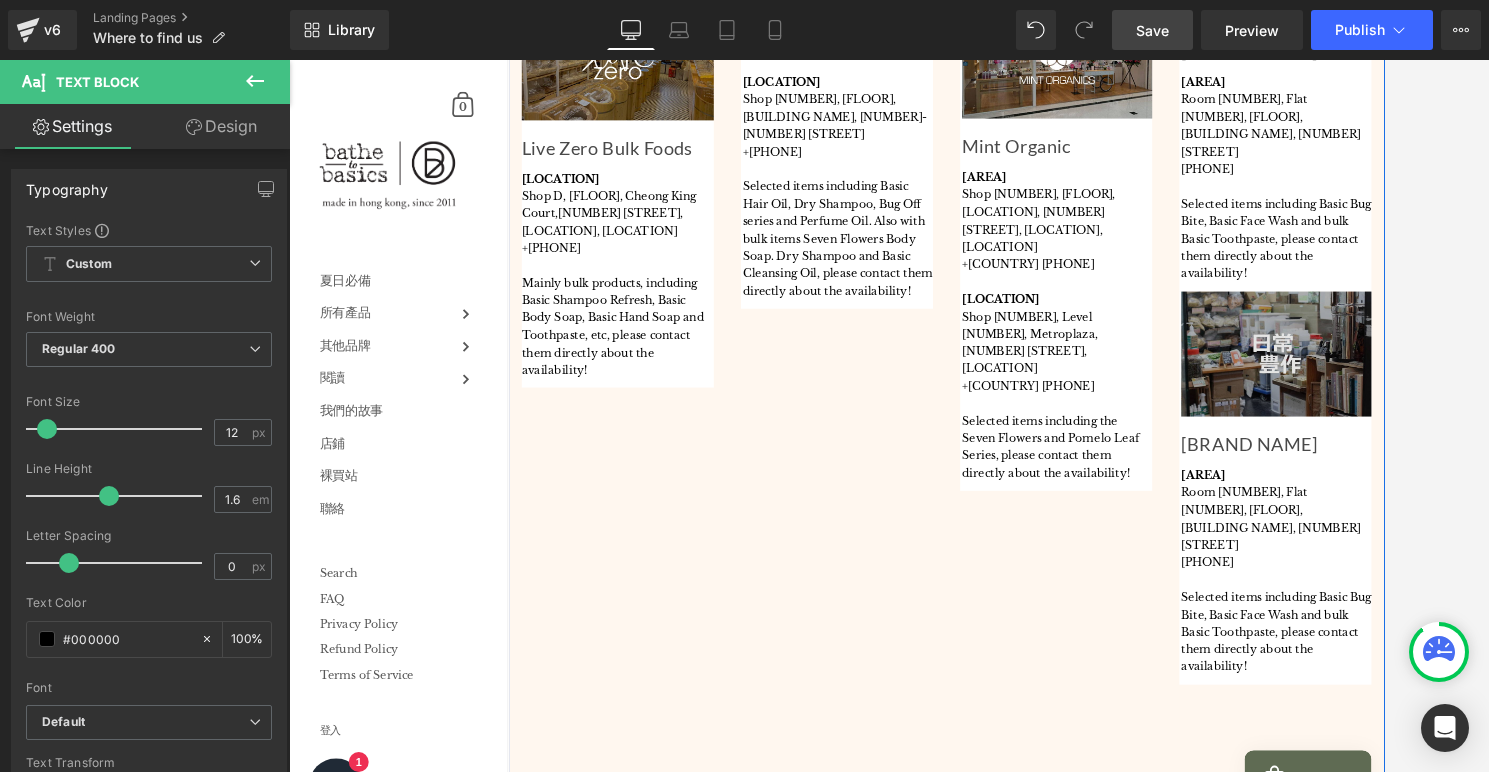 click at bounding box center (1379, 385) 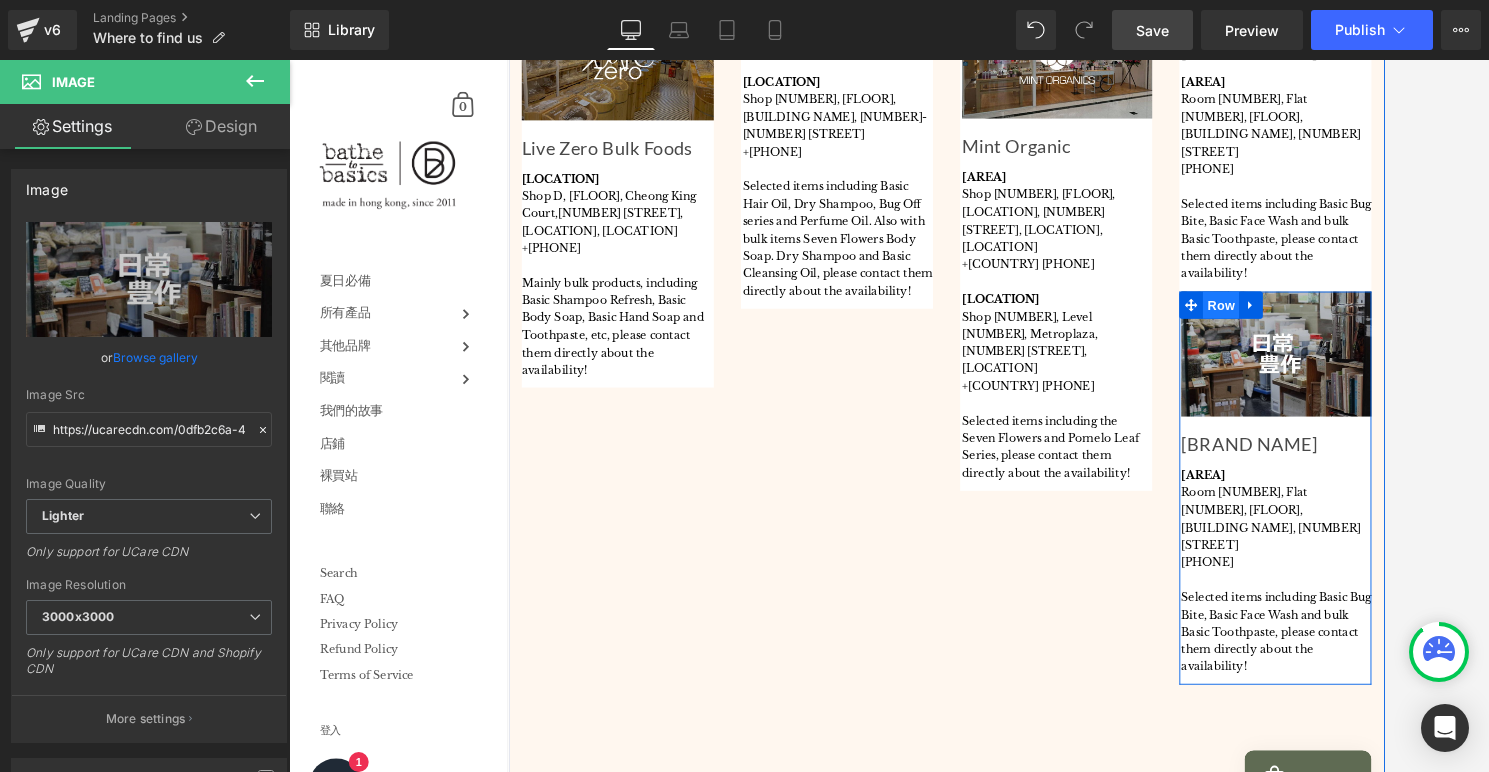 click on "Row" at bounding box center [1318, 331] 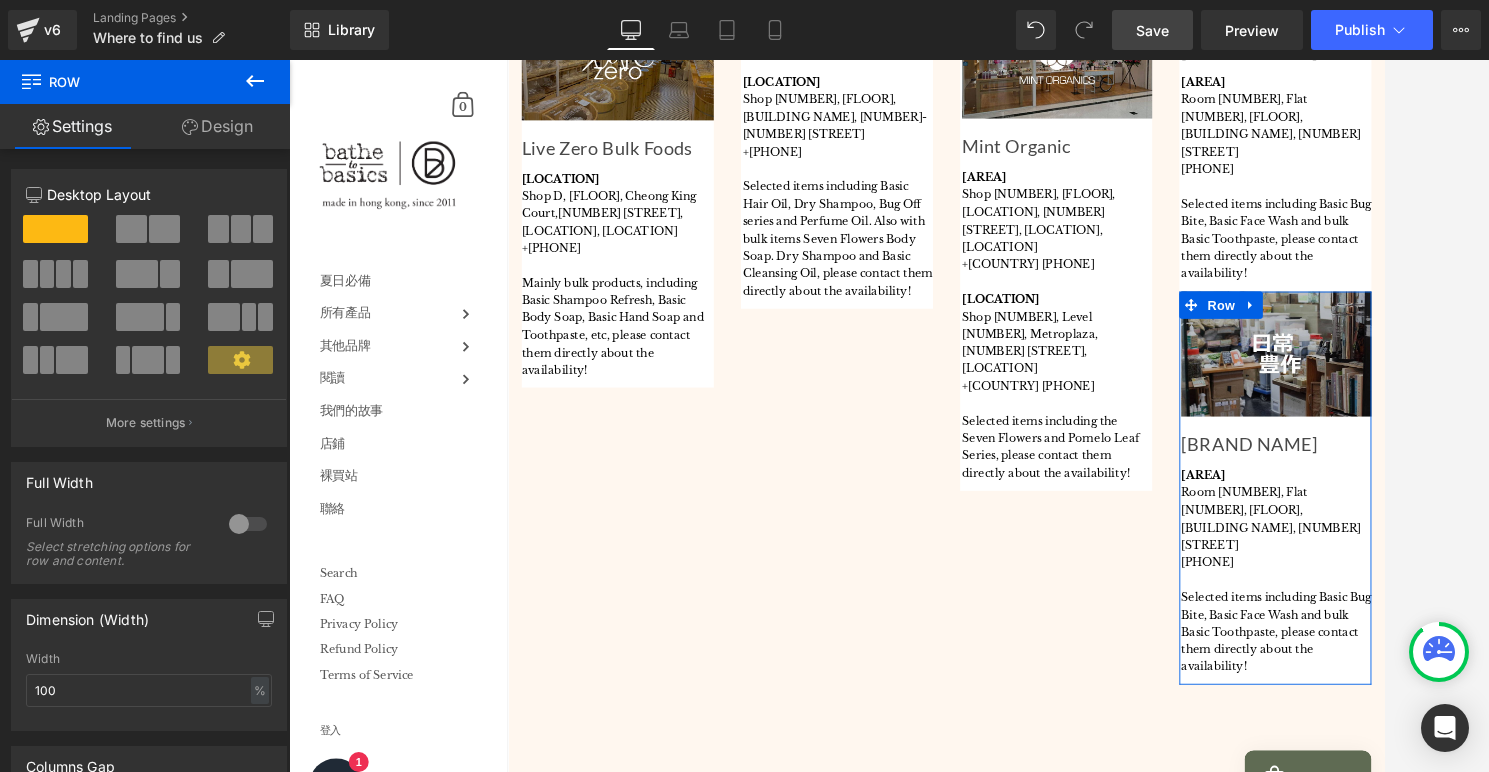 click on "Design" at bounding box center (217, 126) 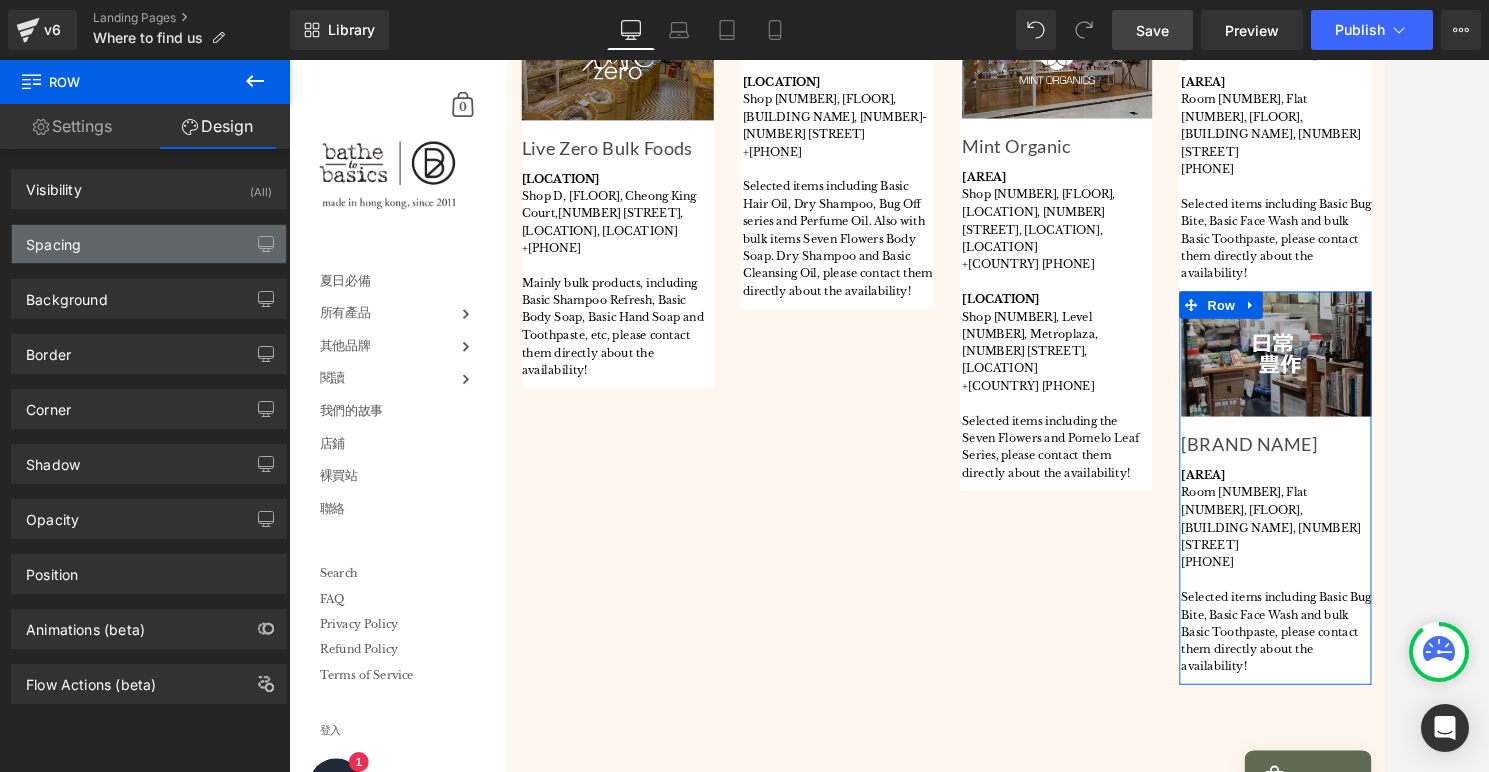 click on "Spacing
Margin
0px 0
auto auto
0px 0
auto auto
Padding
0px 0
0px 0
10px 10
2px 2
Setup Global Style" at bounding box center [149, 244] 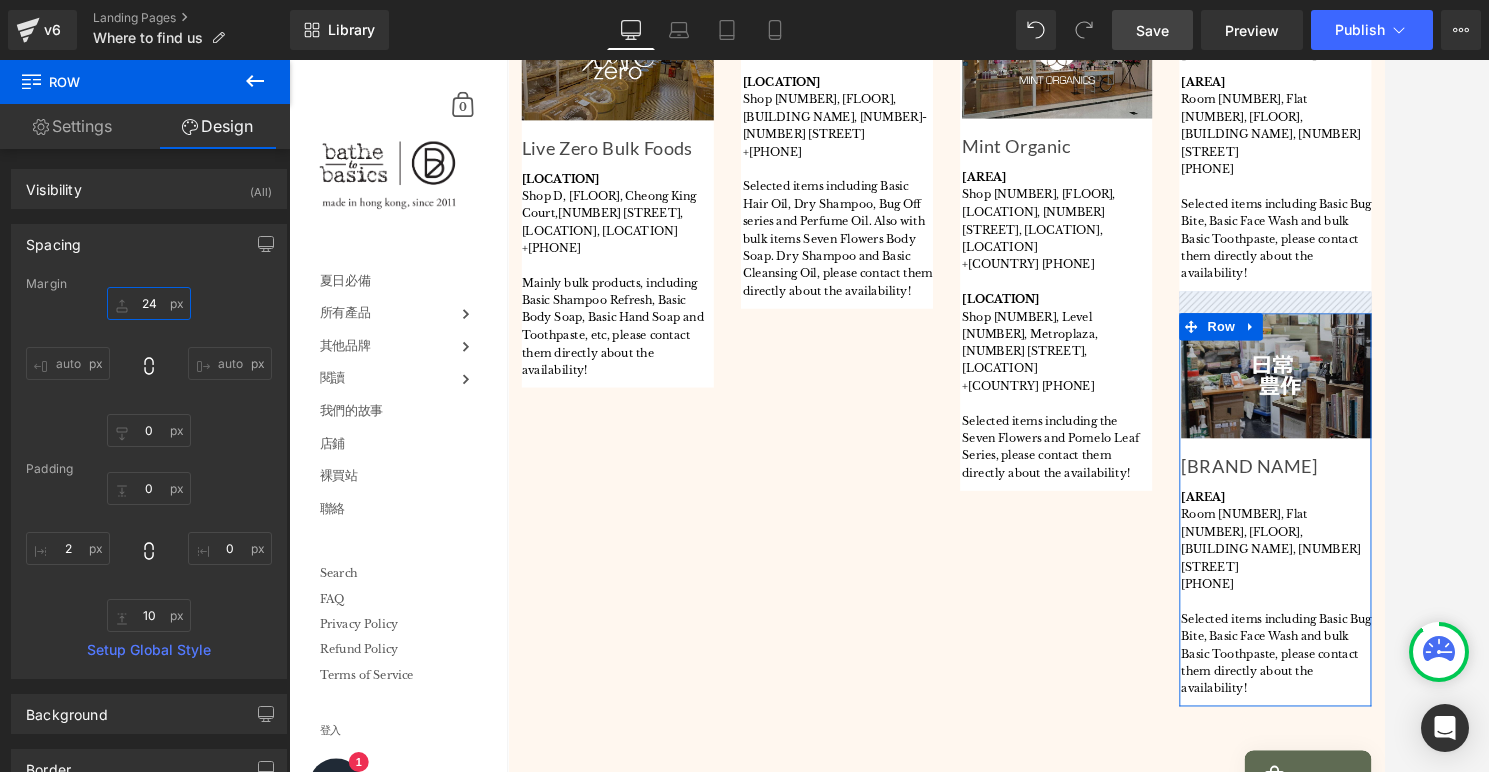 type on "24" 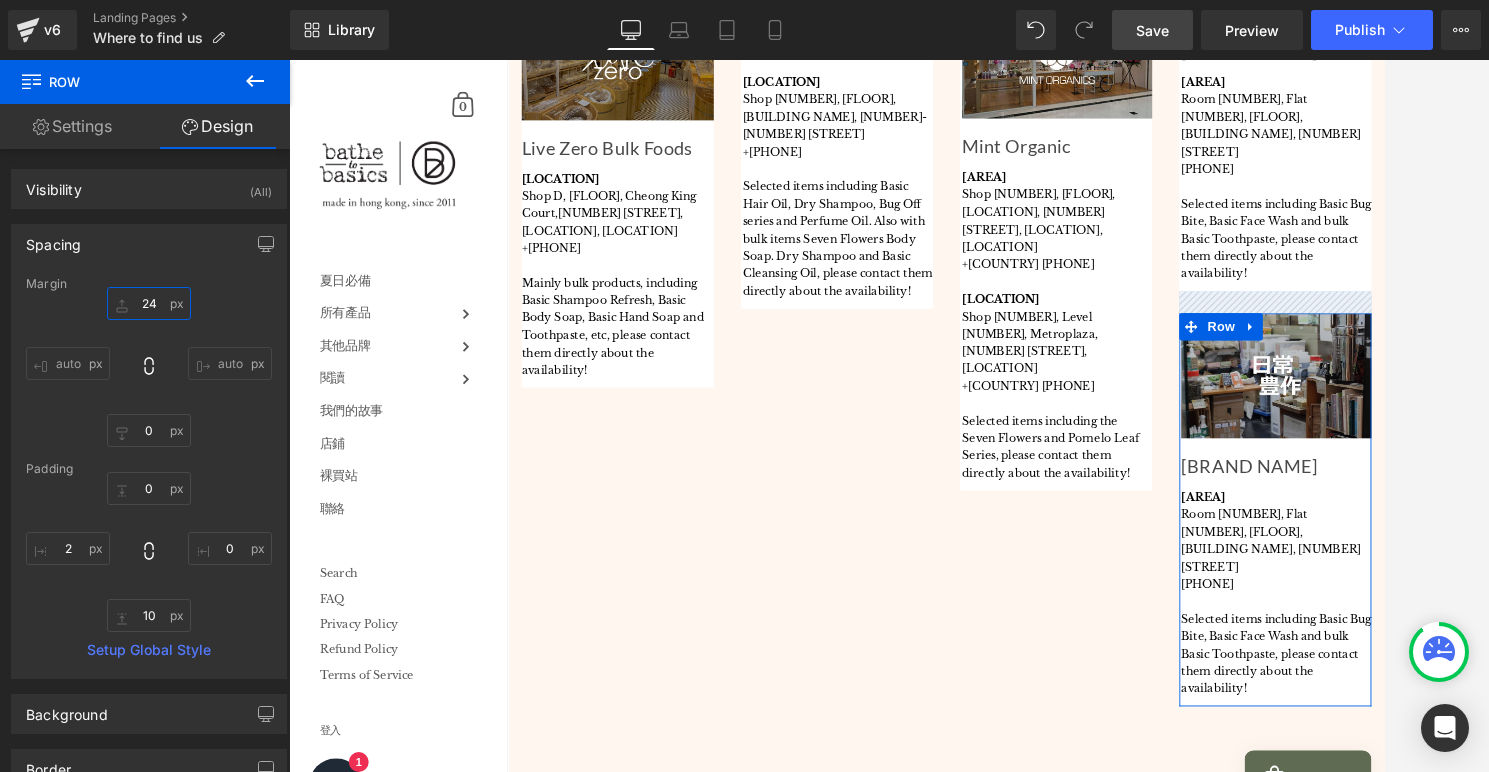 drag, startPoint x: 147, startPoint y: 296, endPoint x: 146, endPoint y: 280, distance: 16.03122 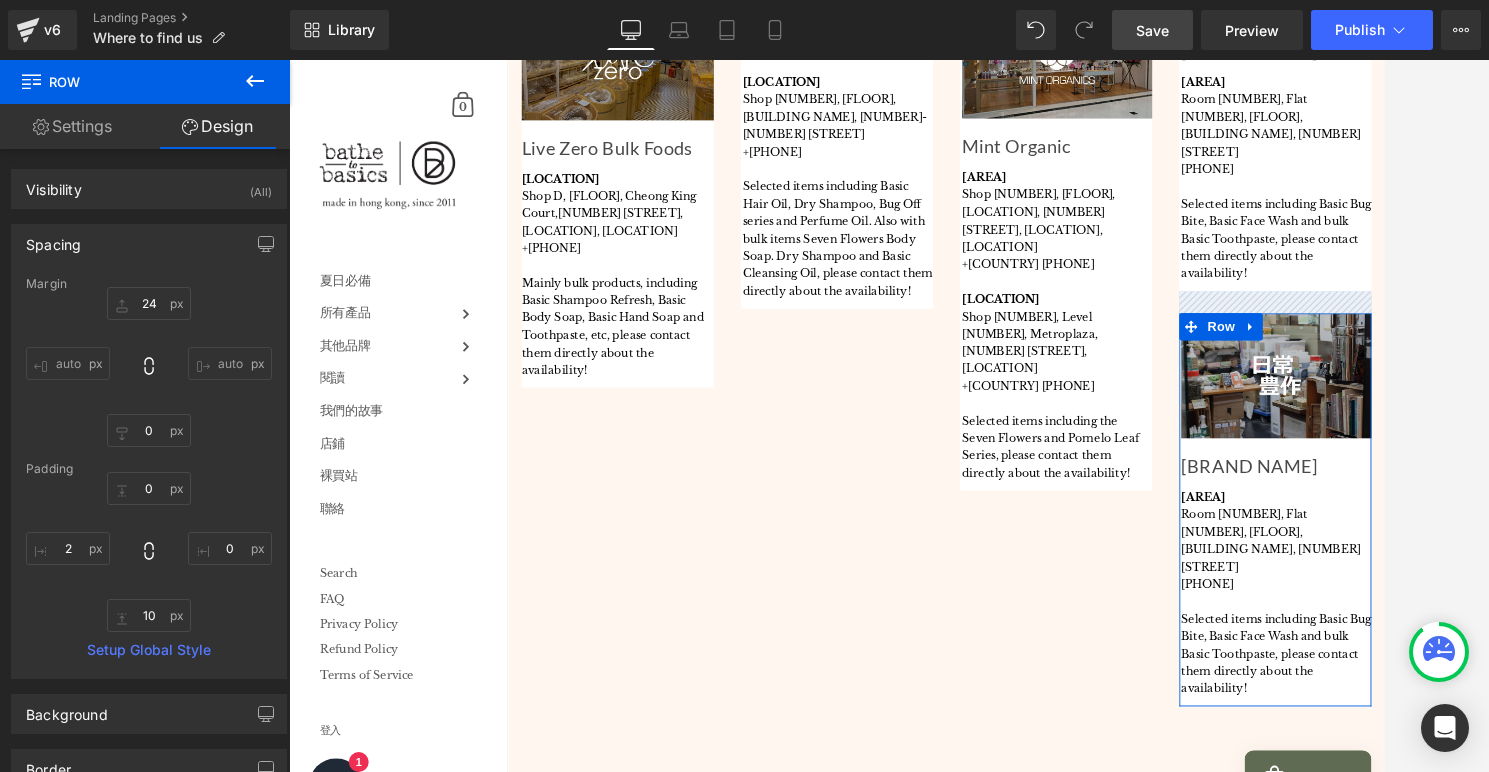 click on "Margin
24px 24
auto auto
0px 0
auto auto
Padding
0px 0
0px 0
10px 10
2px 2
Setup Global Style" at bounding box center (149, 477) 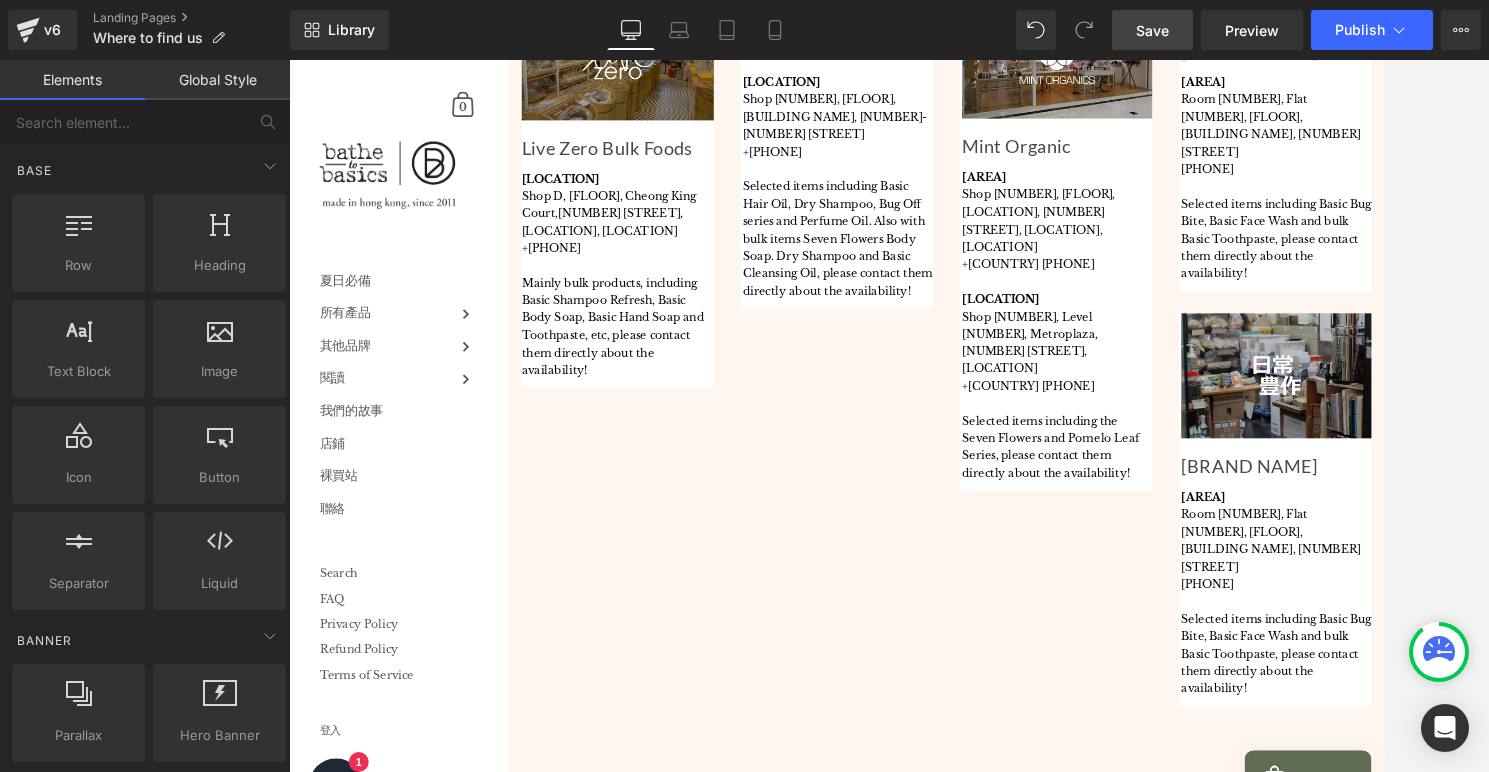 click at bounding box center (889, 416) 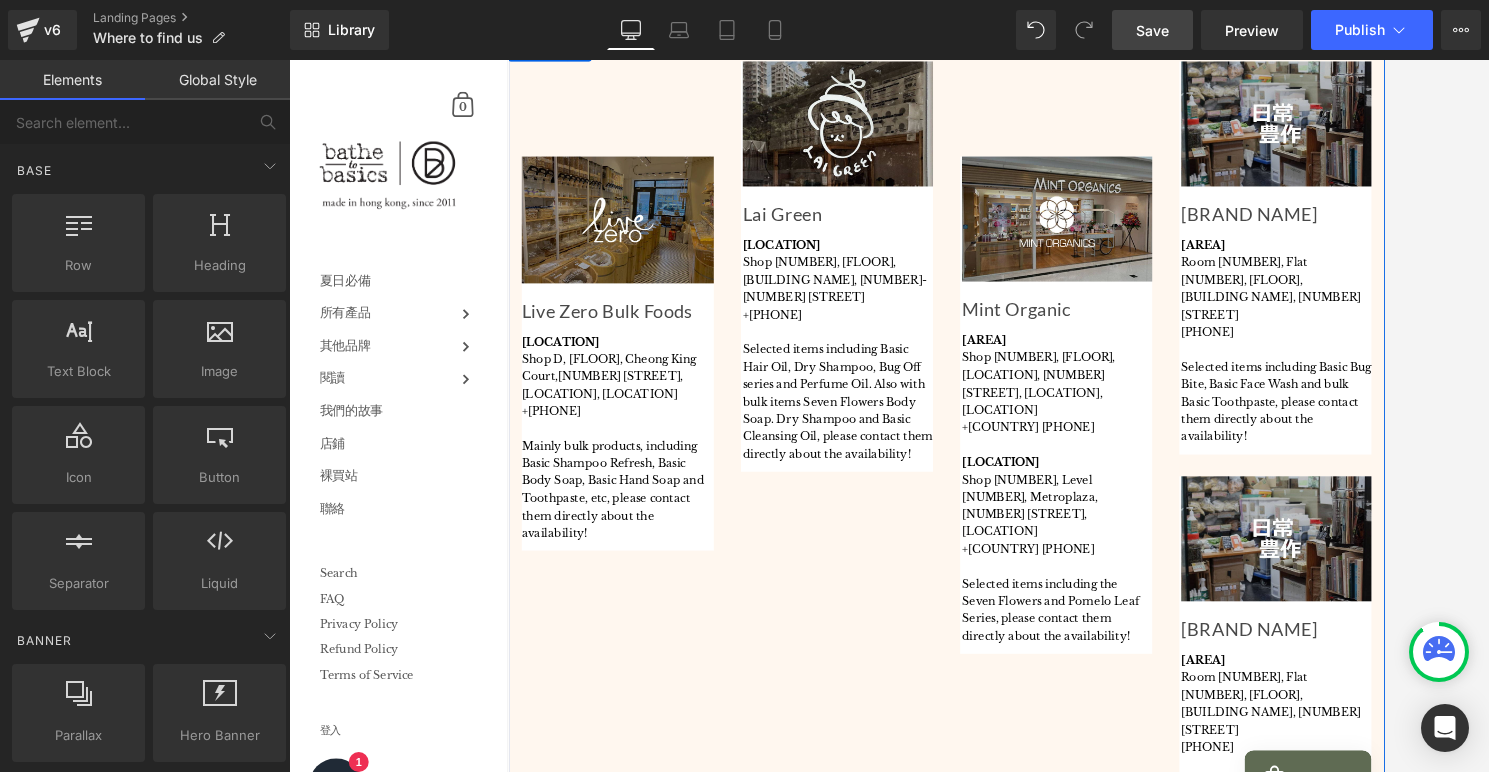 scroll, scrollTop: 1096, scrollLeft: 0, axis: vertical 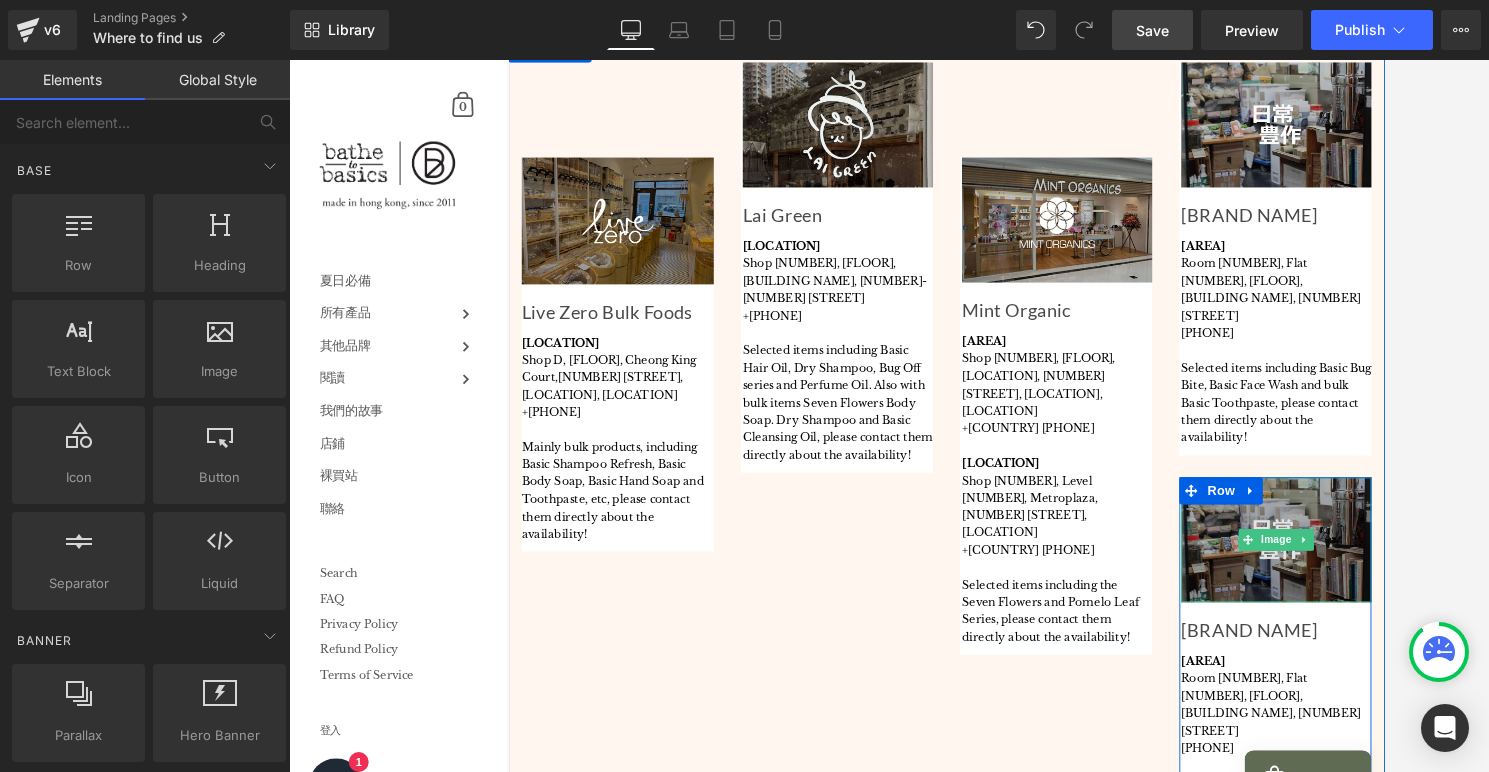 click at bounding box center (1410, 590) 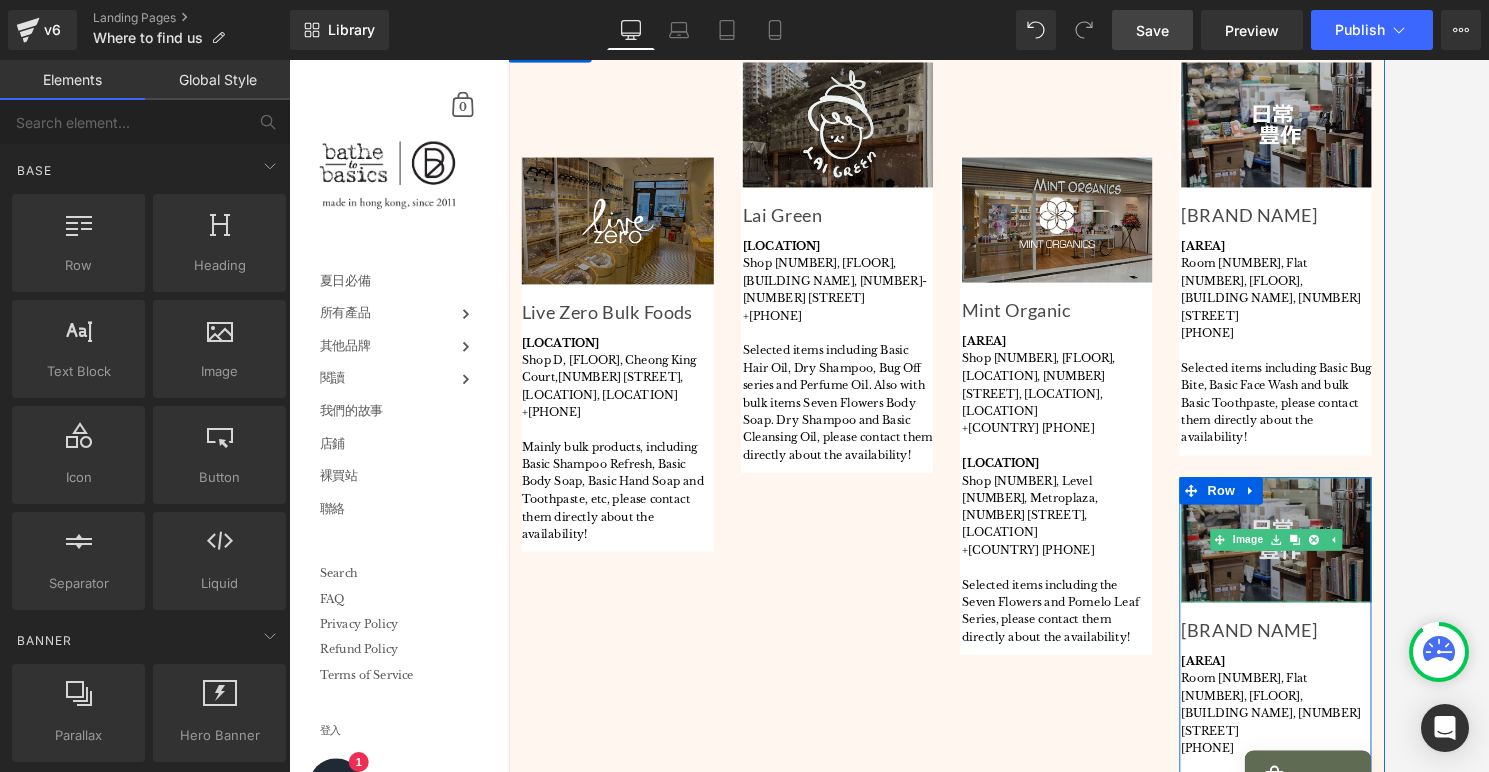 click at bounding box center [1379, 590] 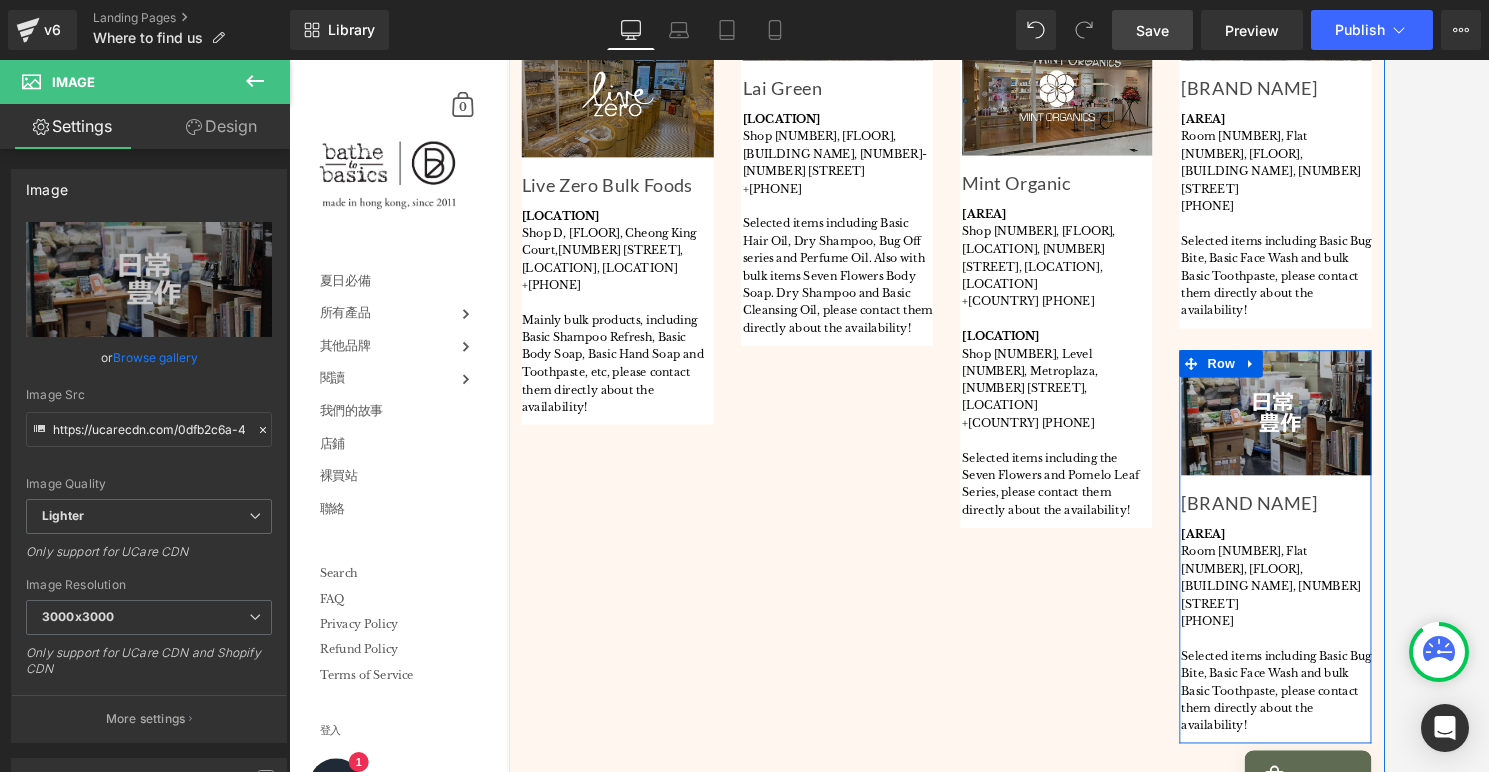 scroll, scrollTop: 1238, scrollLeft: 0, axis: vertical 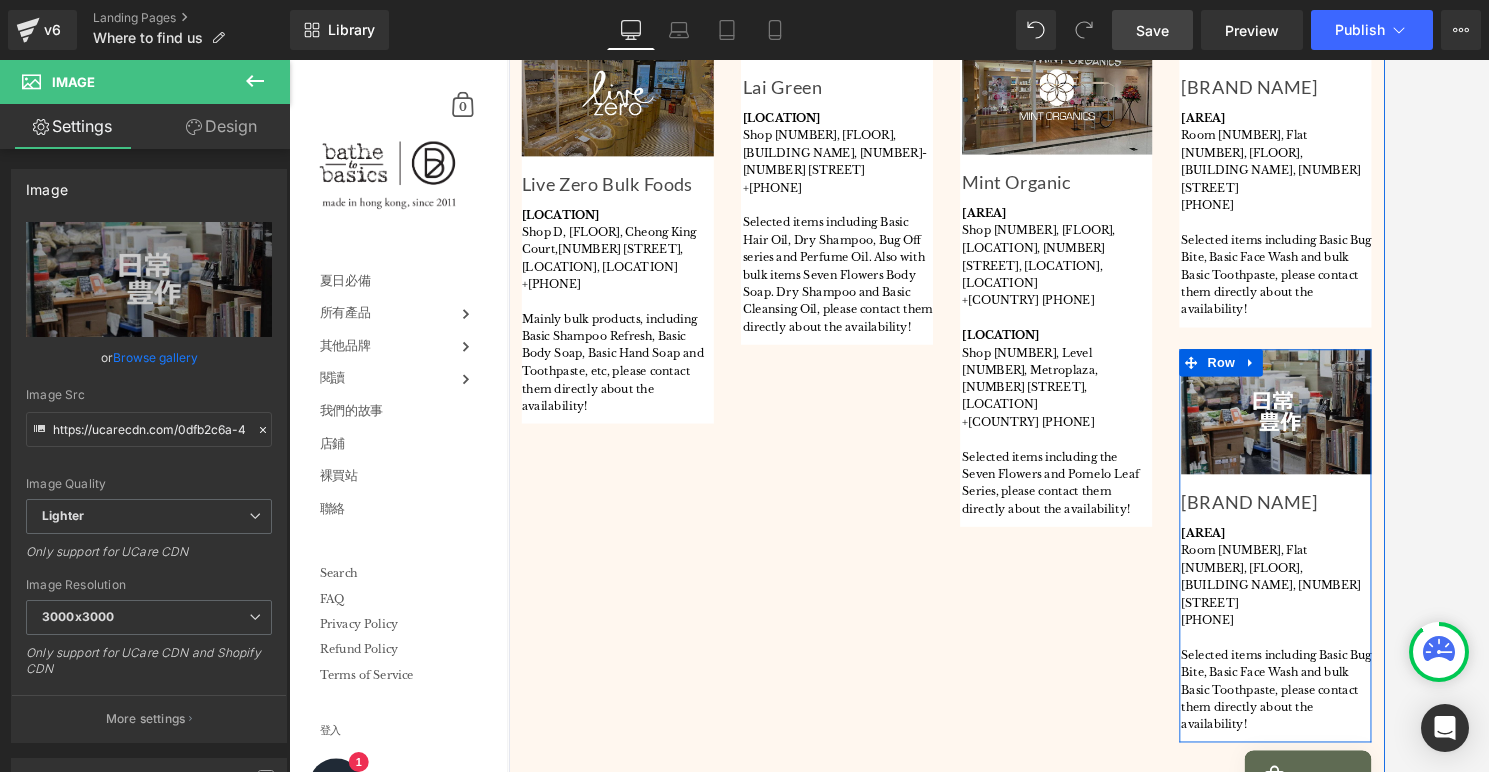 click on "Present Living HK Text Block" at bounding box center (1379, 547) 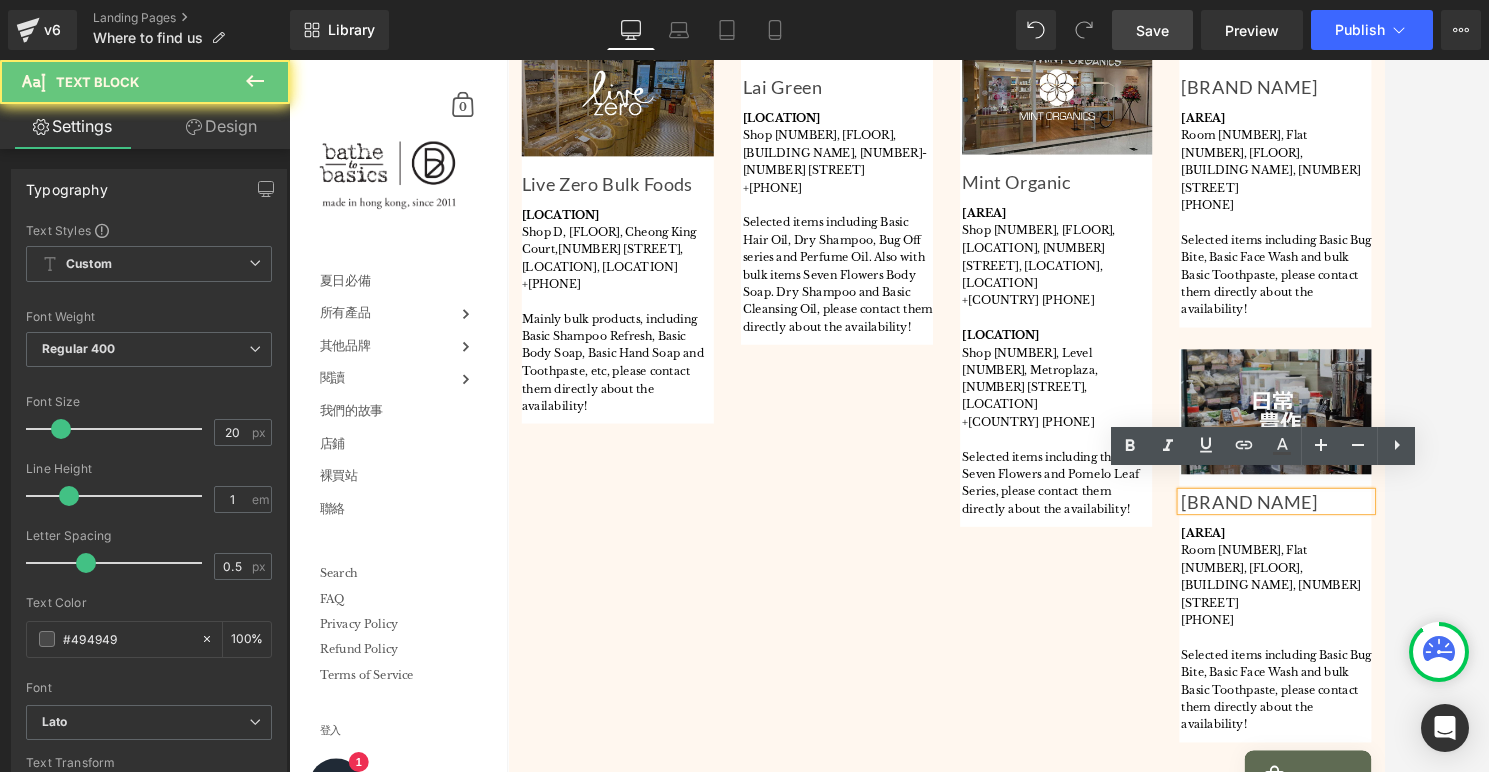 click on "[BRAND NAME]" at bounding box center (1379, 547) 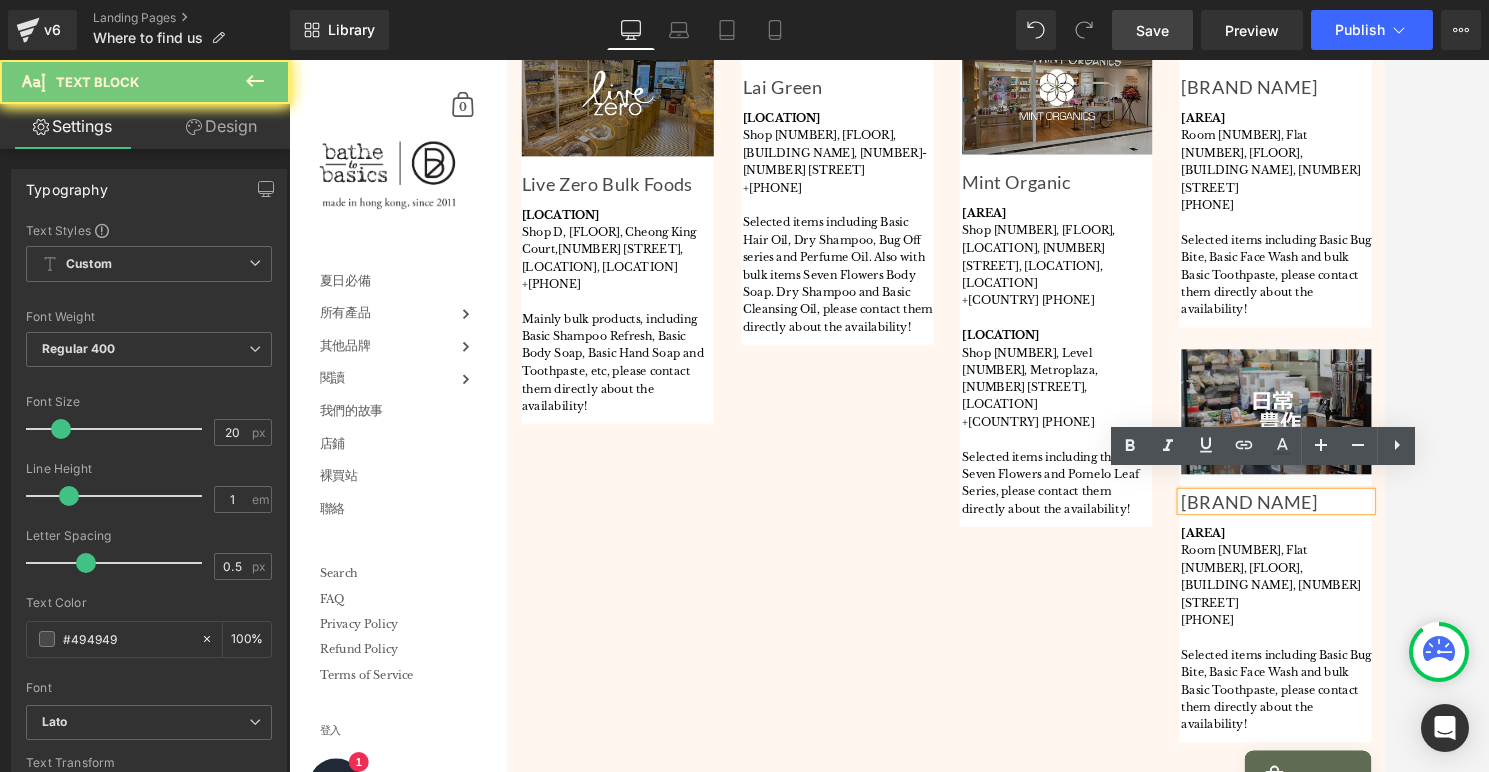 click on "[BRAND NAME]" at bounding box center (1379, 547) 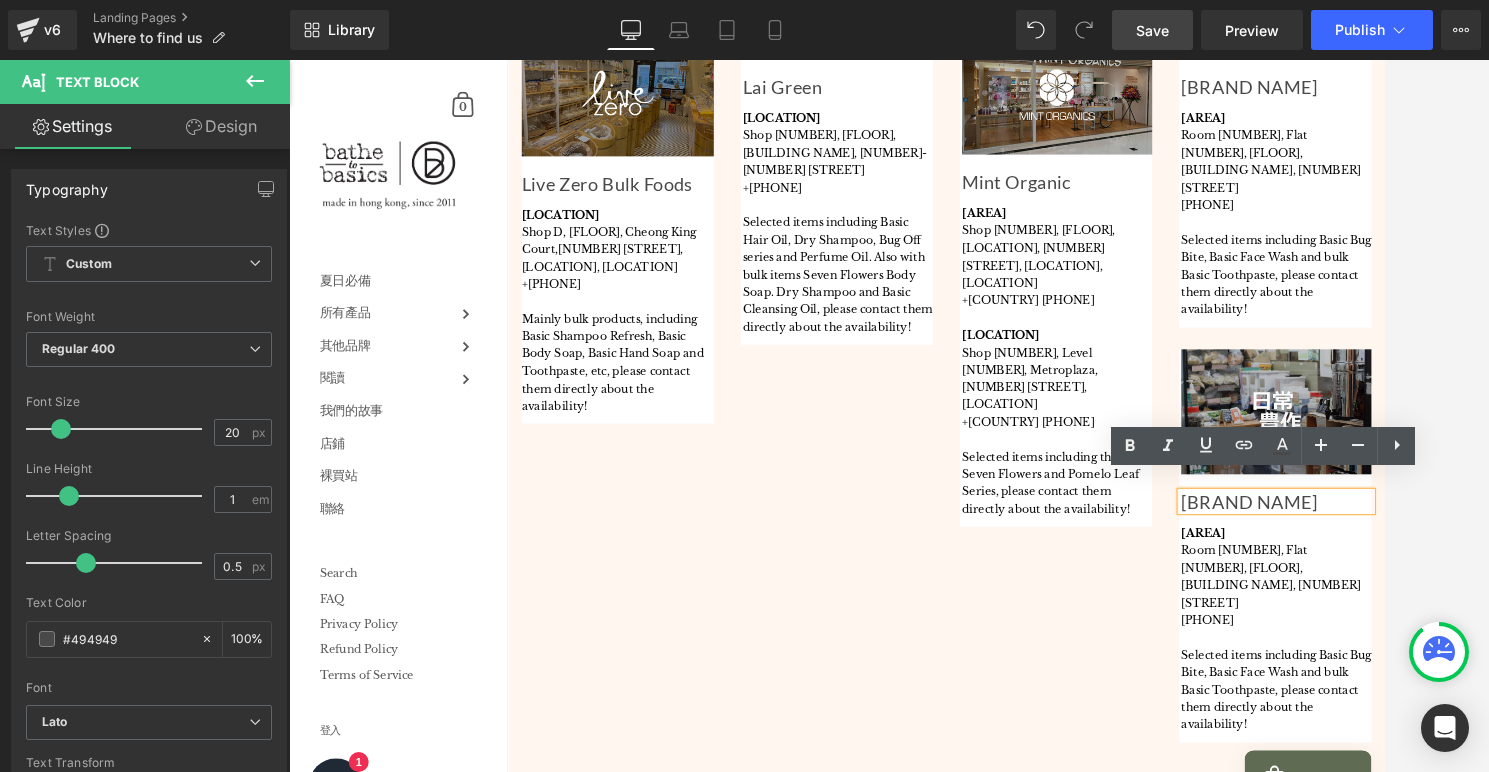 type 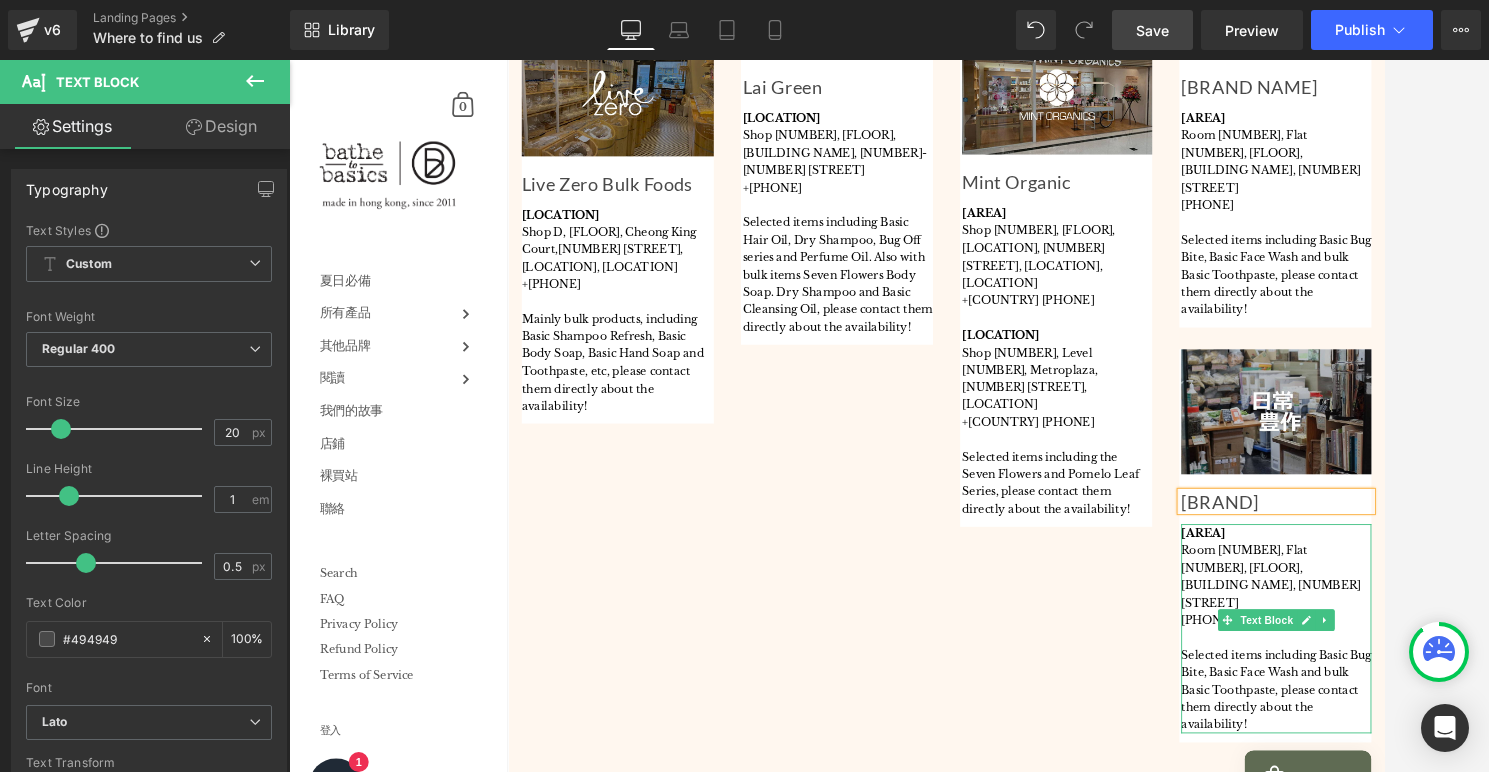 click on "[AREA]" at bounding box center (1379, 581) 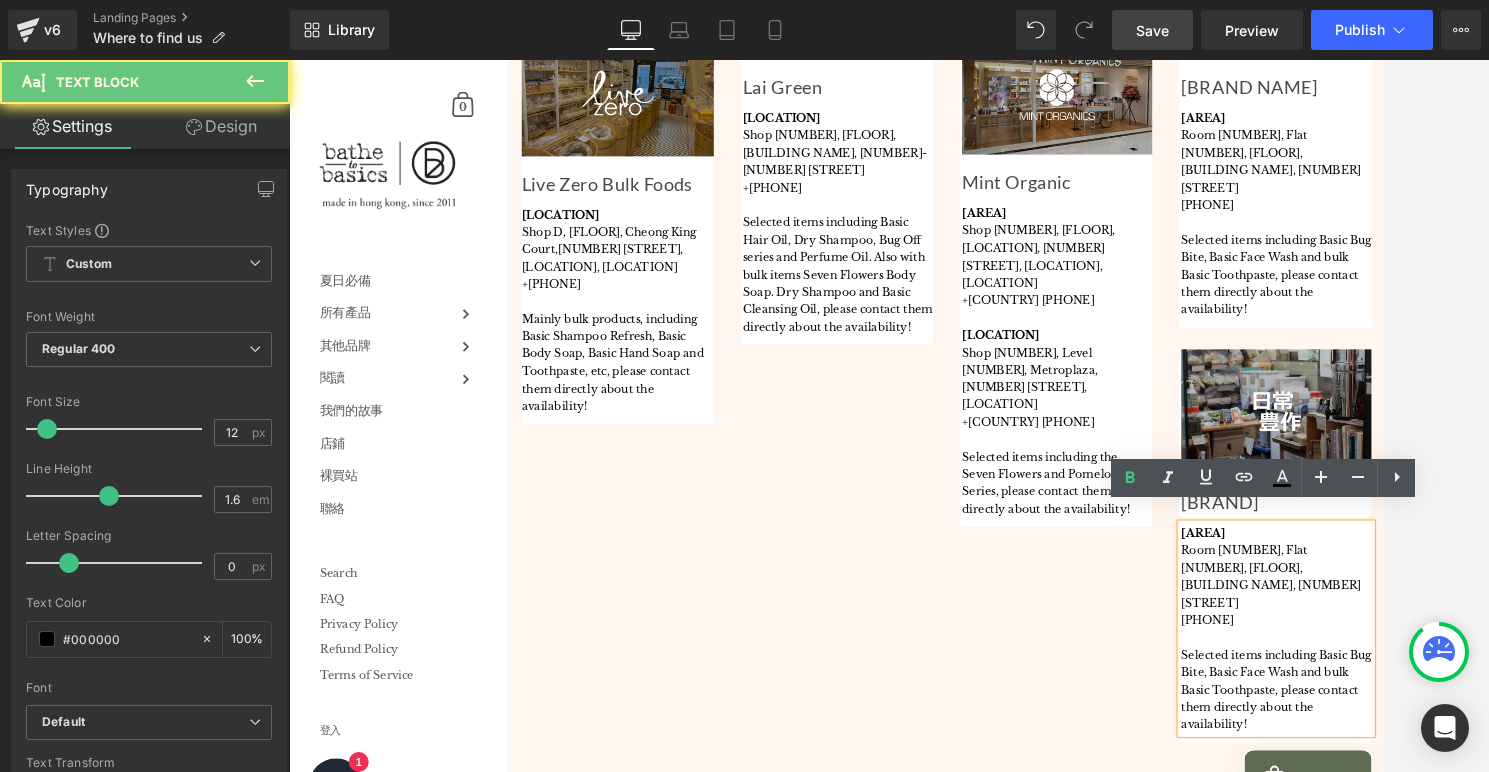 drag, startPoint x: 1380, startPoint y: 560, endPoint x: 1217, endPoint y: 539, distance: 164.3472 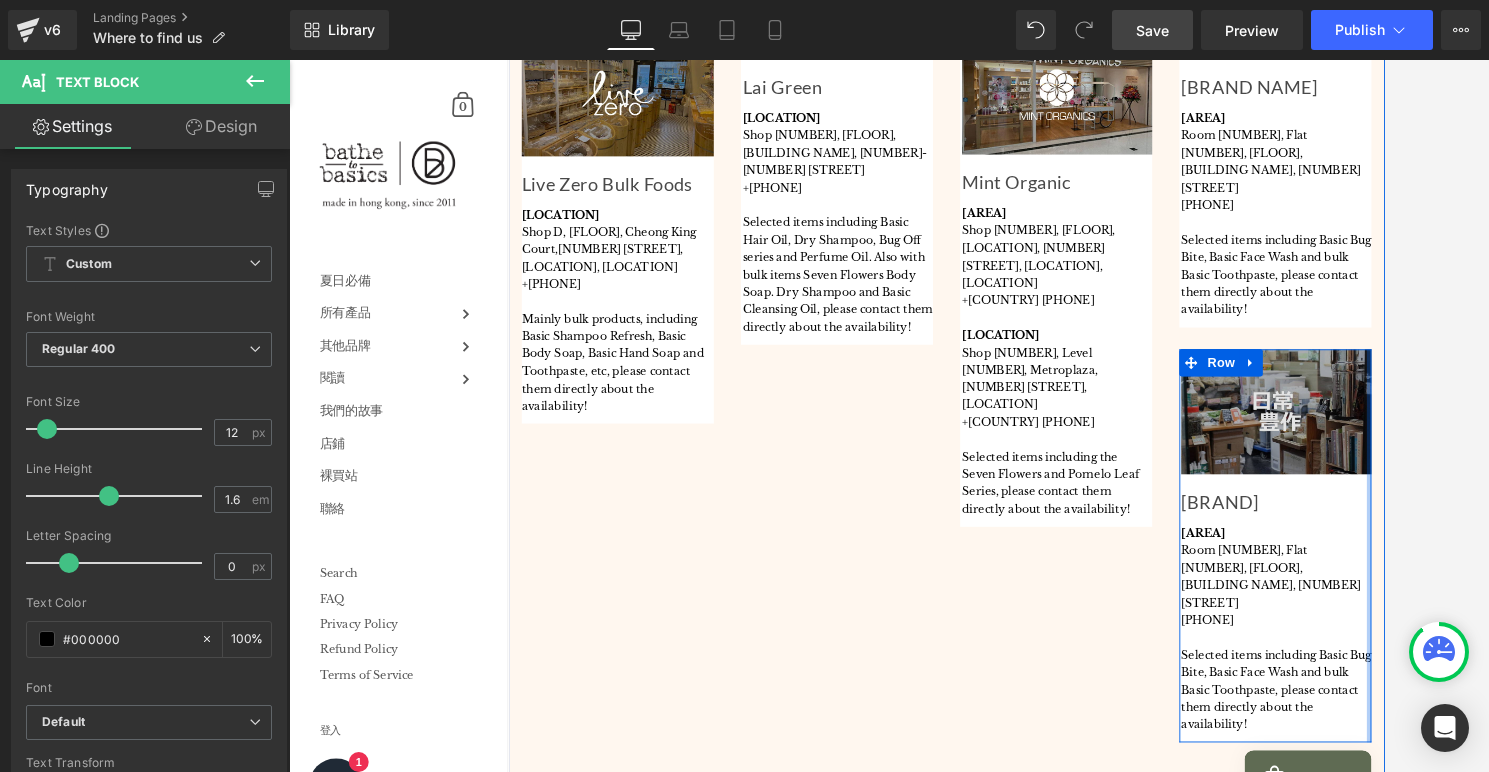 type 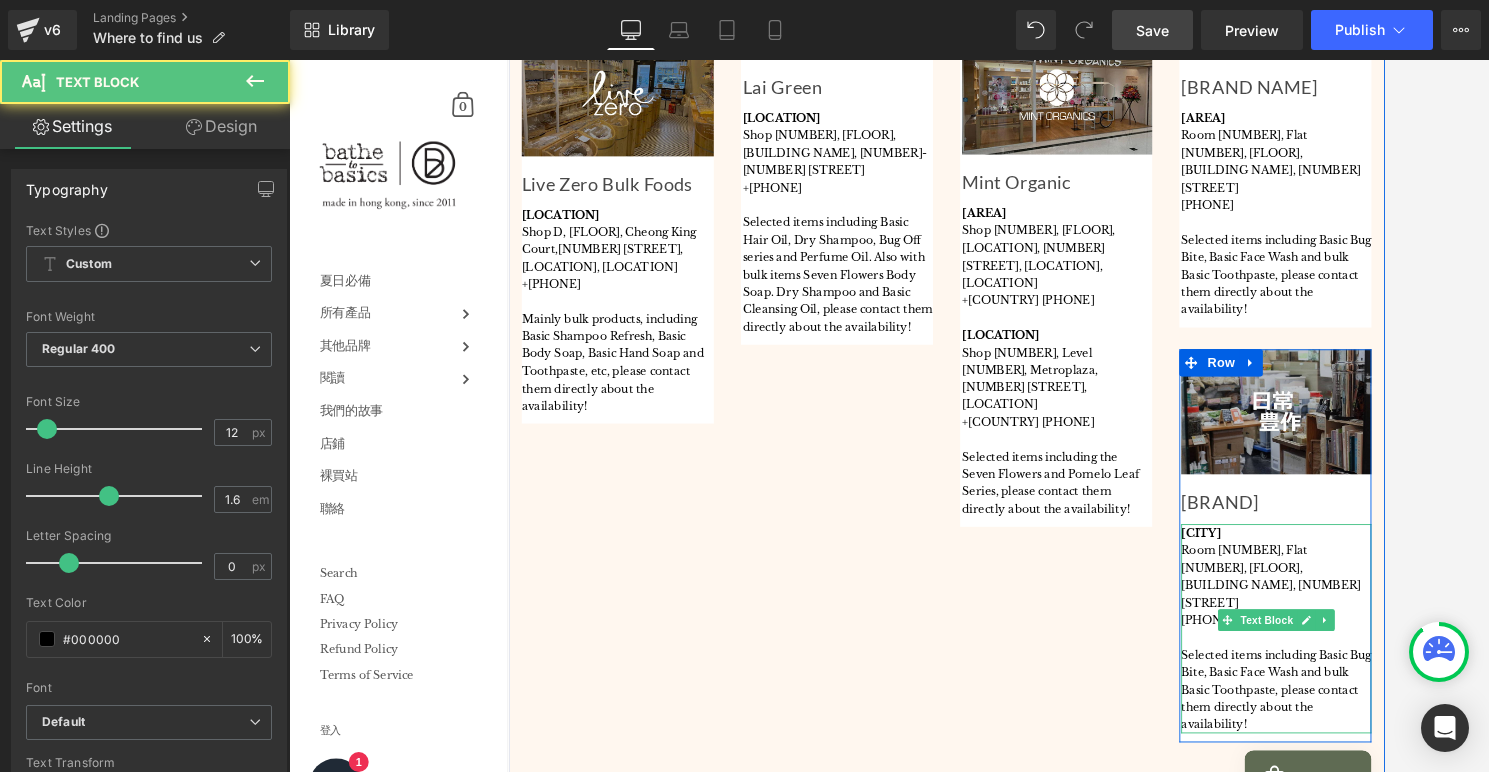 click on "Room [NUMBER], Flat [NUMBER], [FLOOR], [BUILDING NAME], [NUMBER] [STREET]" at bounding box center (1379, 629) 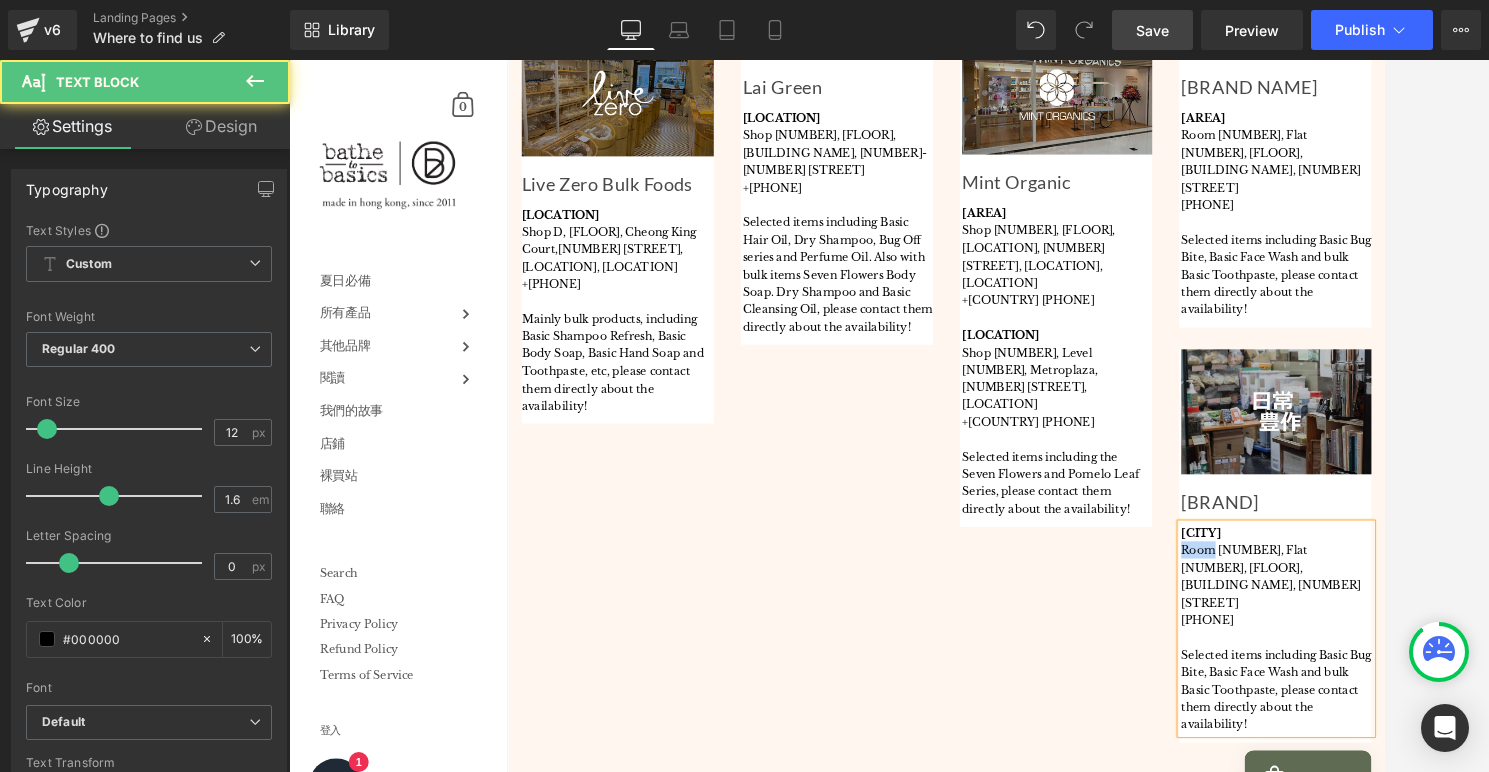 click on "Room [NUMBER], Flat [NUMBER], [FLOOR], [BUILDING NAME], [NUMBER] [STREET]" at bounding box center [1379, 629] 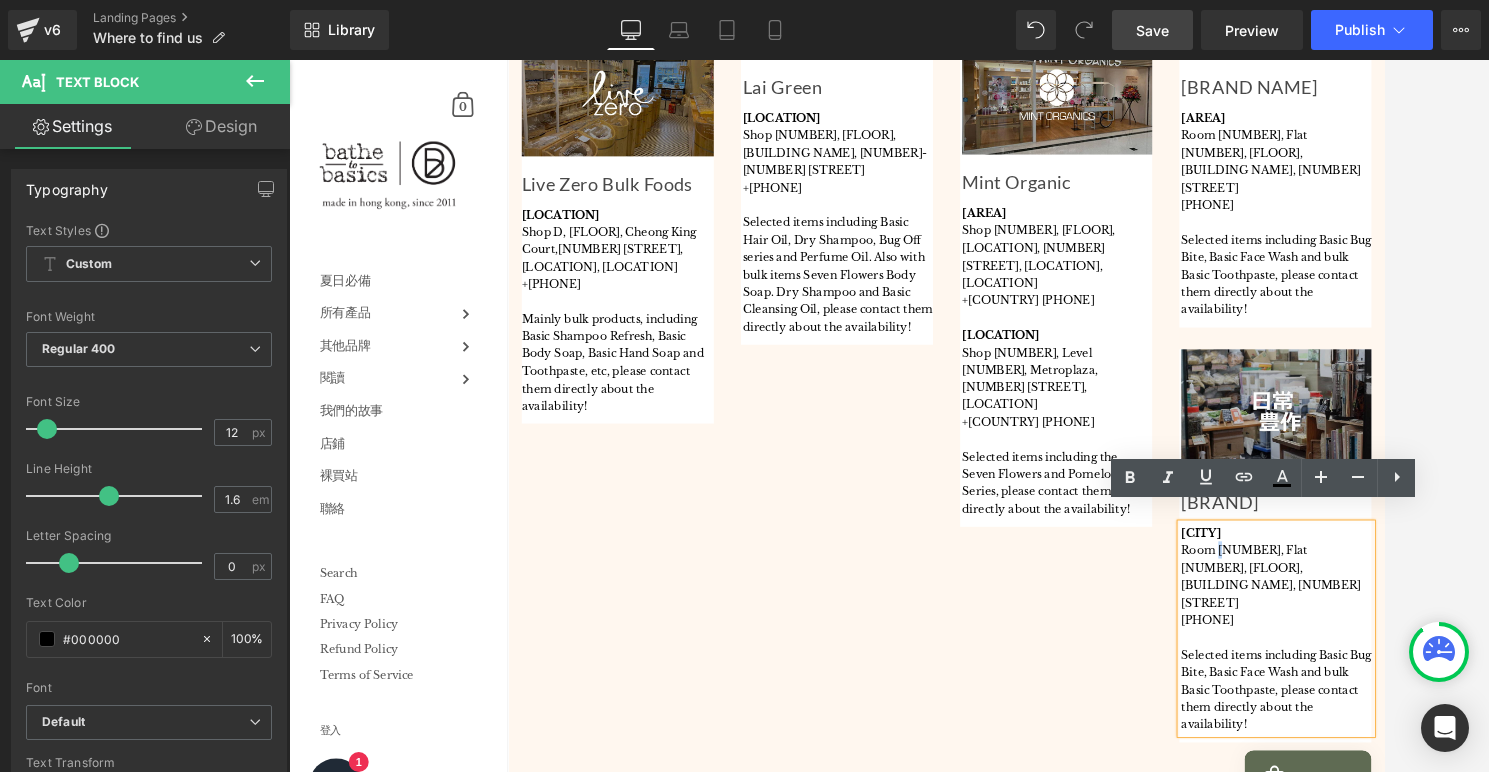 click on "Room [NUMBER], Flat [NUMBER], [FLOOR], [BUILDING NAME], [NUMBER] [STREET]" at bounding box center (1379, 629) 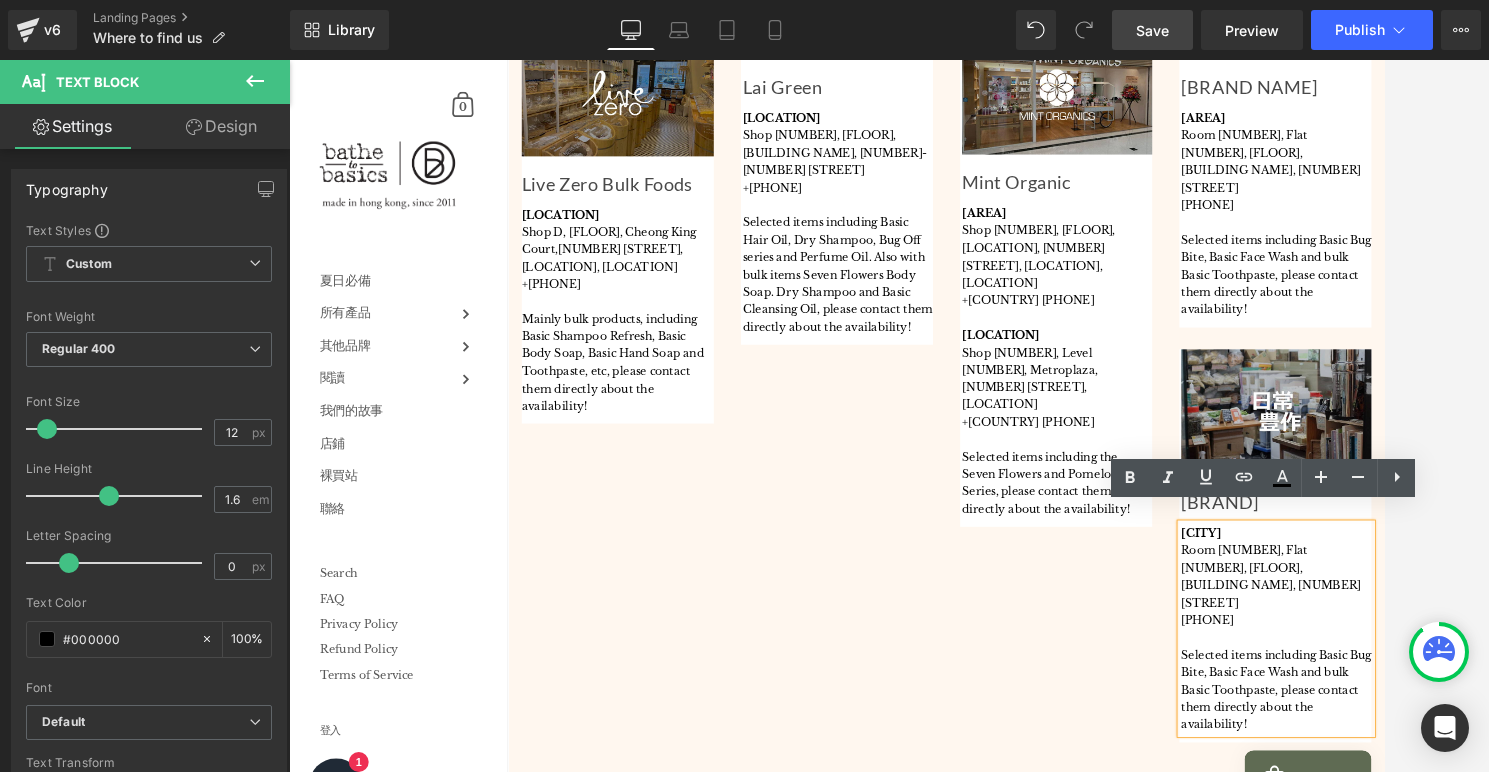 click on "Room [NUMBER], Flat [NUMBER], [FLOOR], [BUILDING NAME], [NUMBER] [STREET]" at bounding box center (1379, 629) 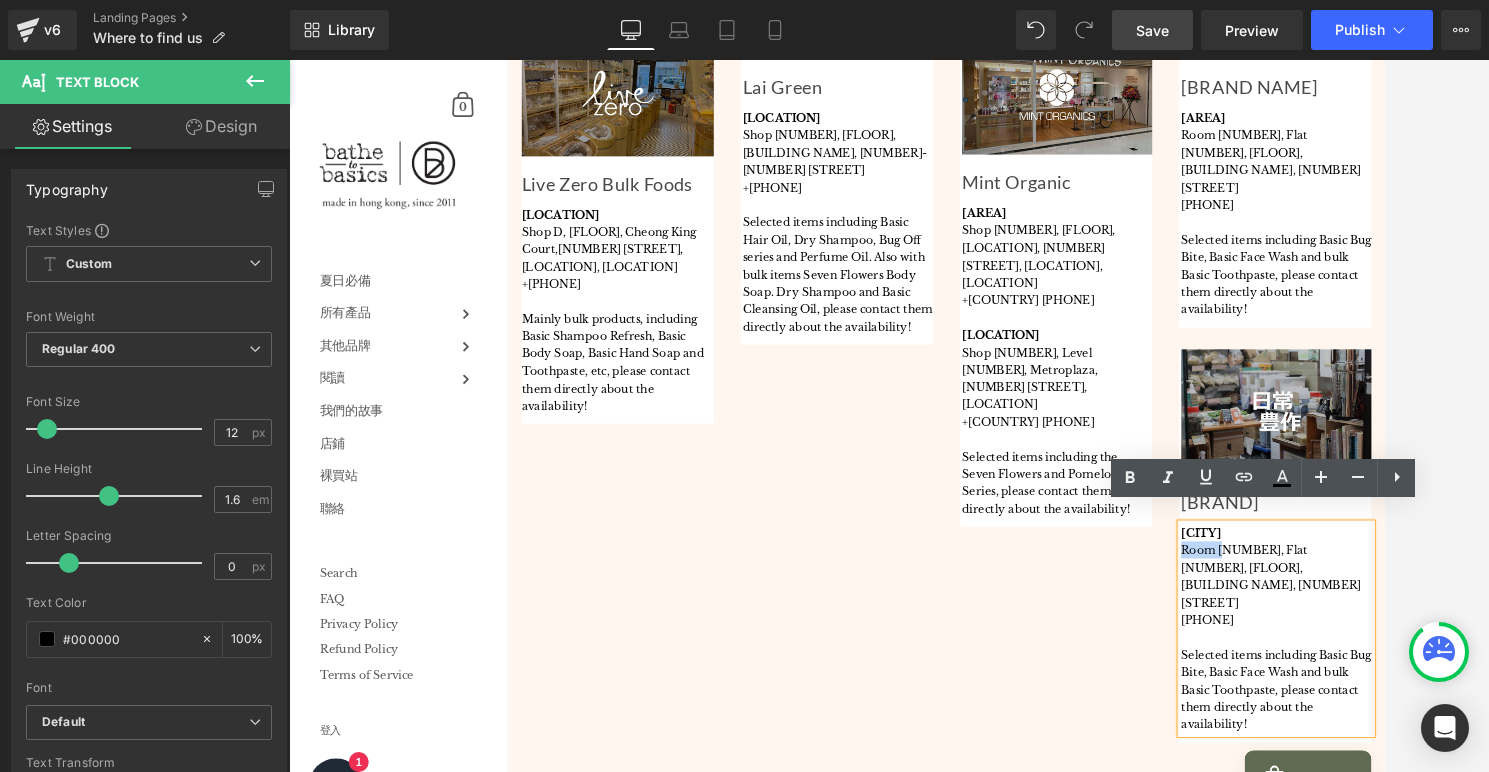 drag, startPoint x: 1282, startPoint y: 578, endPoint x: 1318, endPoint y: 576, distance: 36.05551 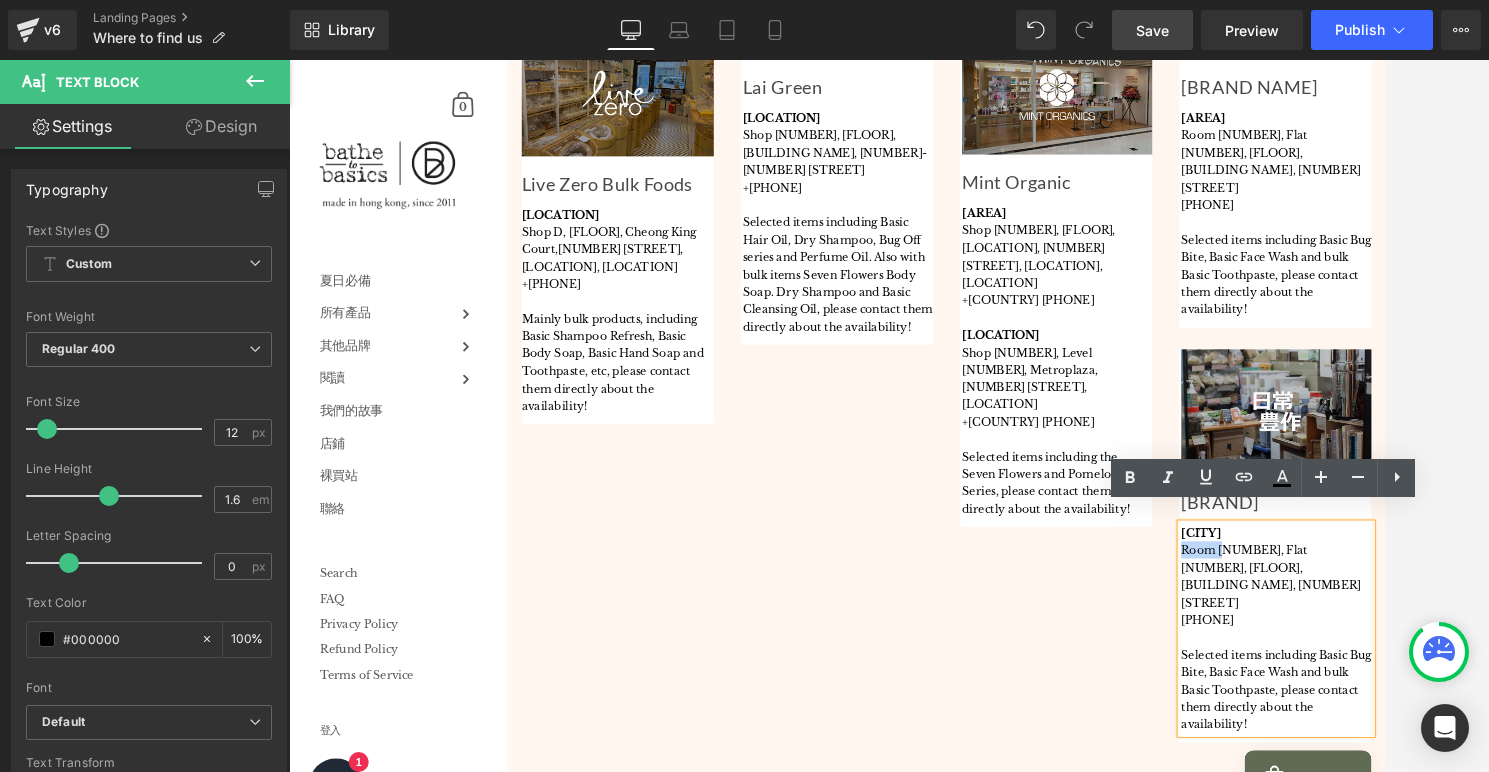 click on "Room [NUMBER], Flat [NUMBER], [FLOOR], [BUILDING NAME], [NUMBER] [STREET]" at bounding box center (1379, 629) 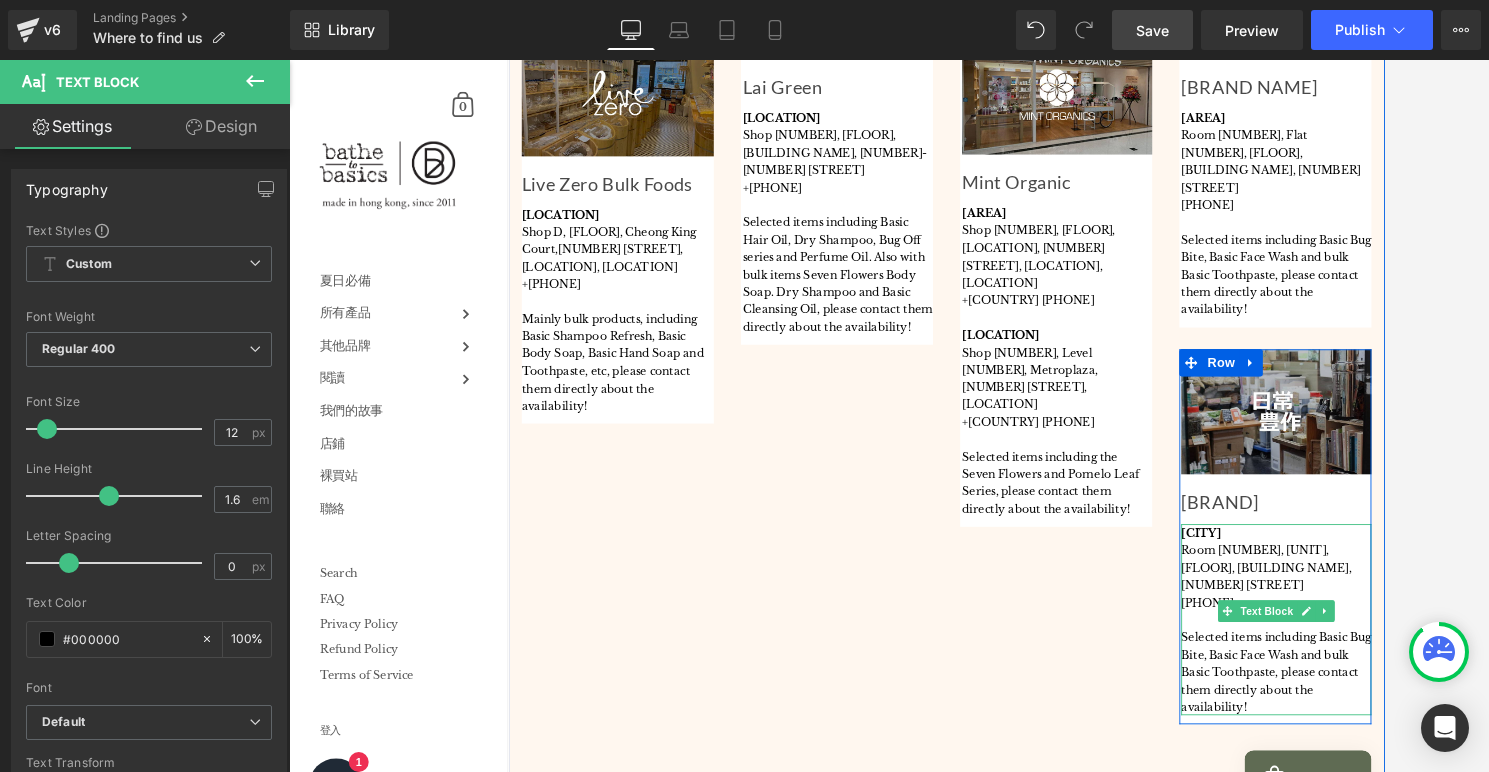 click on "Room [NUMBER], [UNIT], [FLOOR], [BUILDING NAME], [NUMBER] [STREET]" at bounding box center (1379, 620) 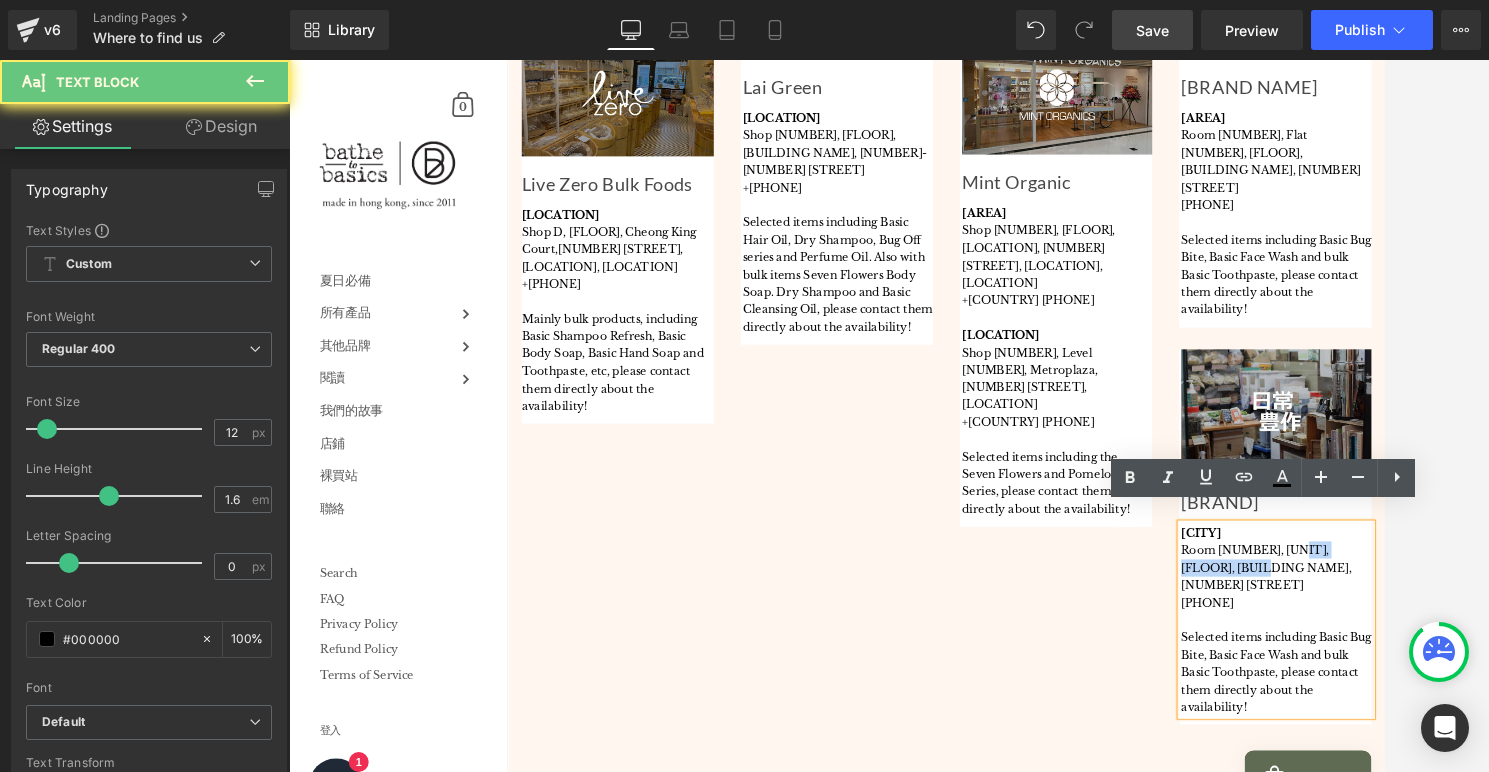drag, startPoint x: 1404, startPoint y: 583, endPoint x: 1301, endPoint y: 596, distance: 103.81715 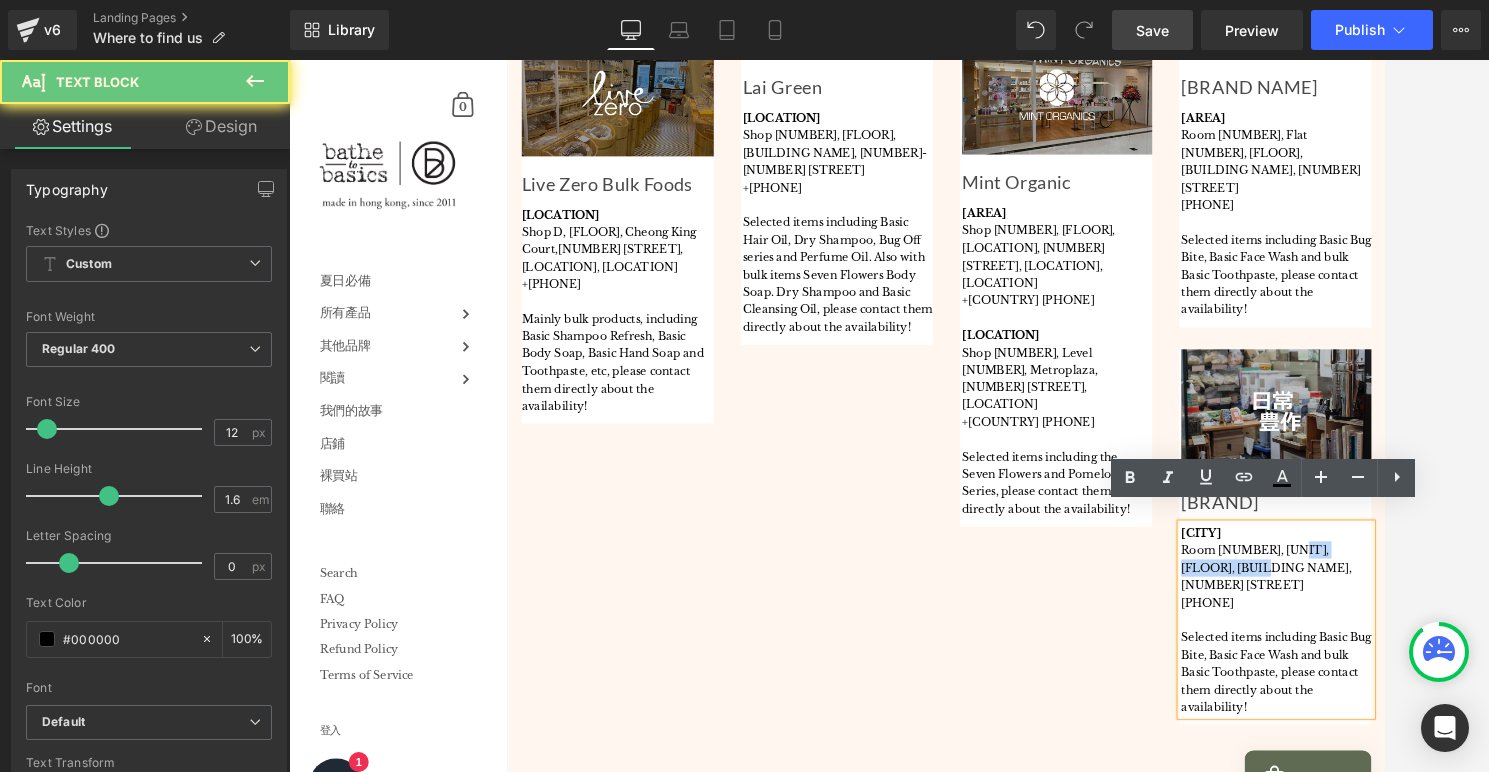 click on "Room [NUMBER], [UNIT], [FLOOR], [BUILDING NAME], [NUMBER] [STREET]" at bounding box center (1379, 620) 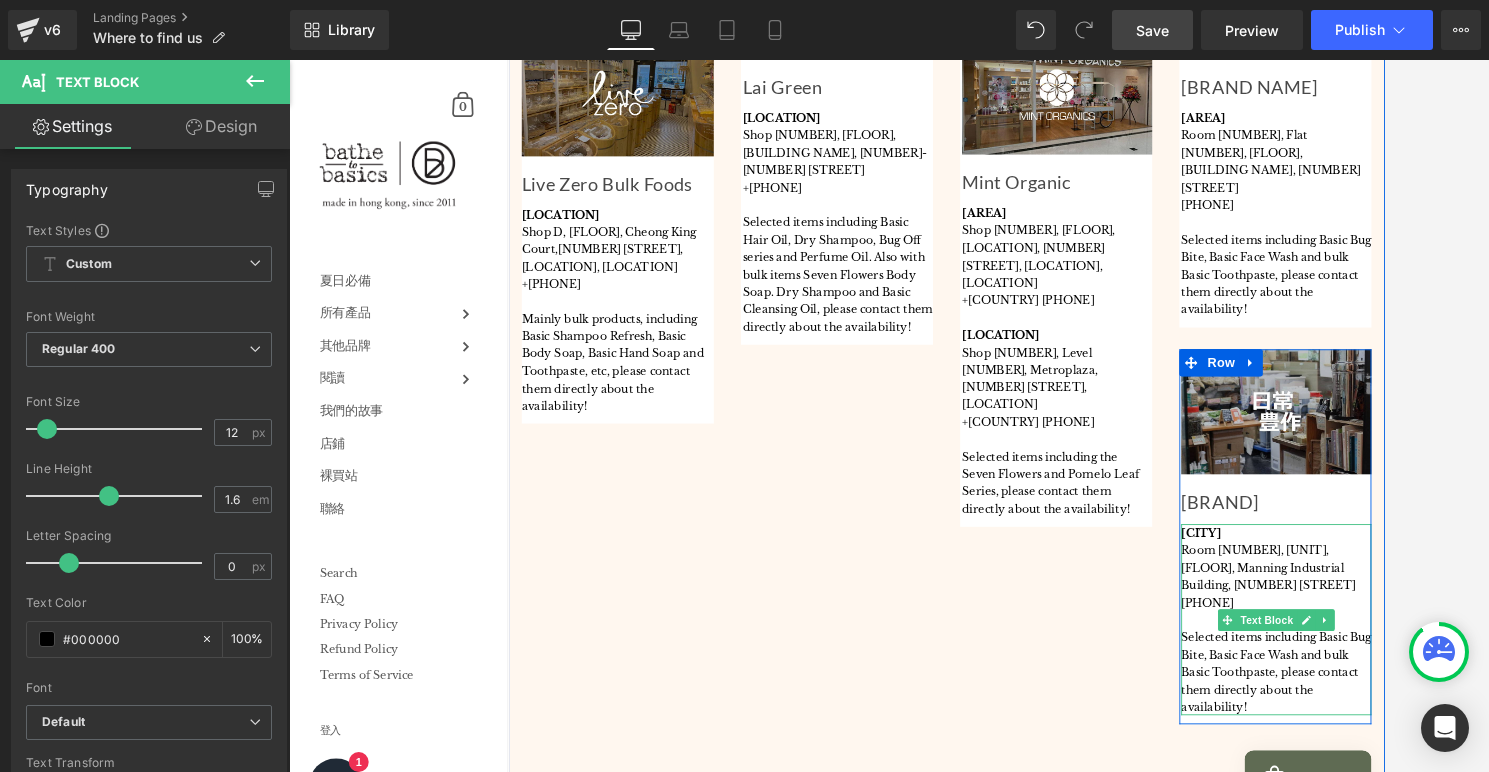 click on "Room [NUMBER], [UNIT], [FLOOR], Manning Industrial Building, [NUMBER] [STREET]" at bounding box center (1379, 620) 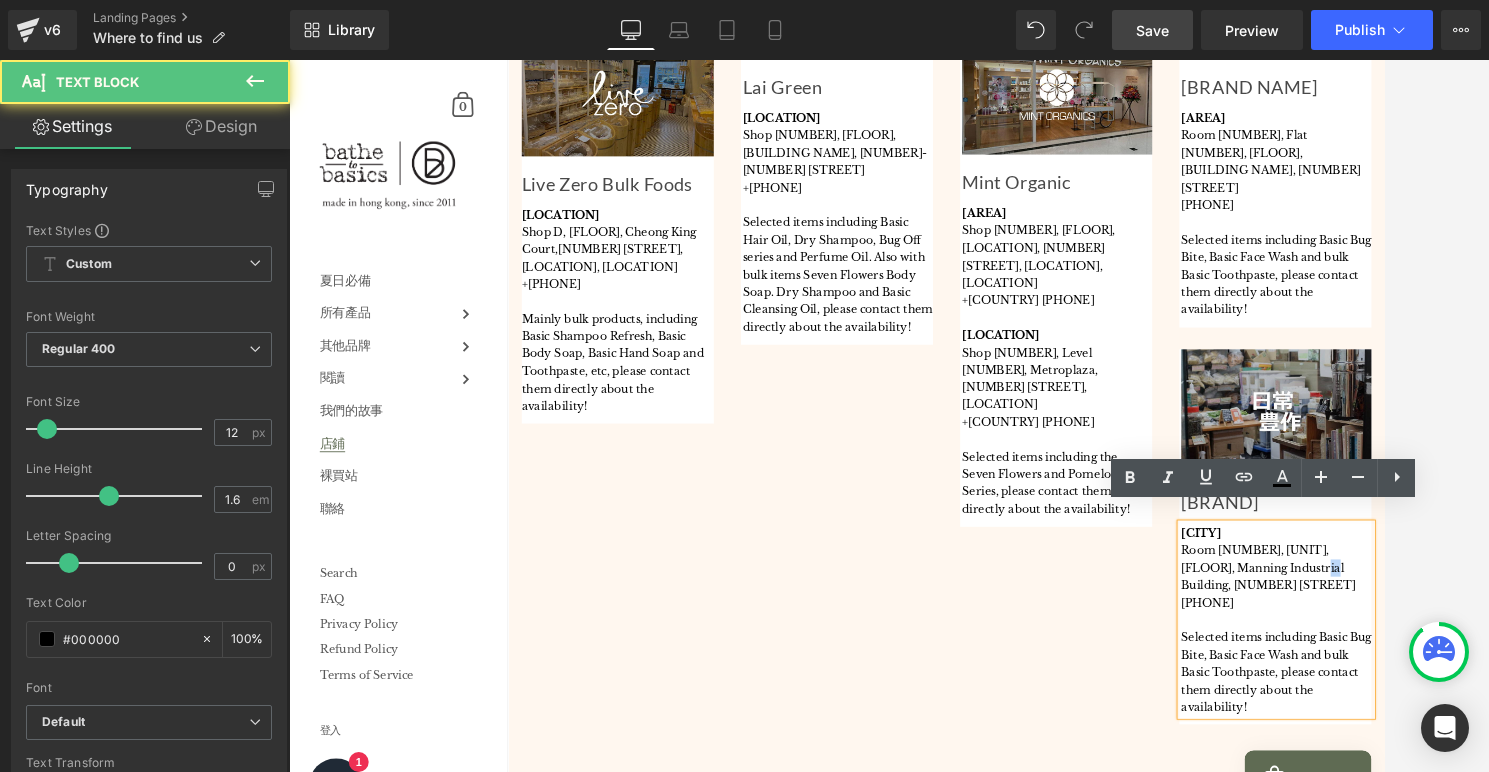 drag, startPoint x: 1404, startPoint y: 597, endPoint x: 300, endPoint y: 475, distance: 1110.7205 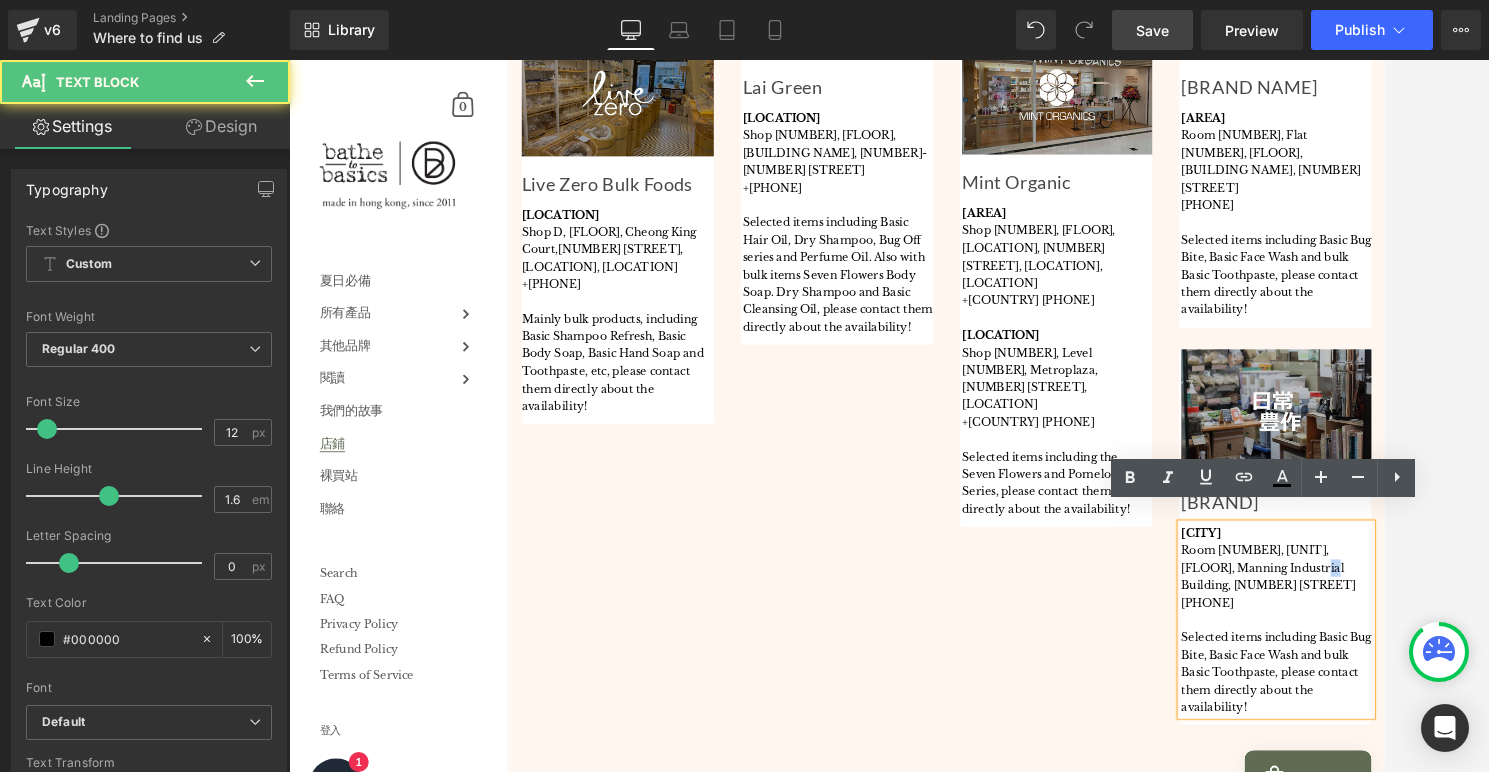 click on "Room [NUMBER], [UNIT], [FLOOR], Manning Industrial Building, [NUMBER] [STREET]" at bounding box center (1379, 620) 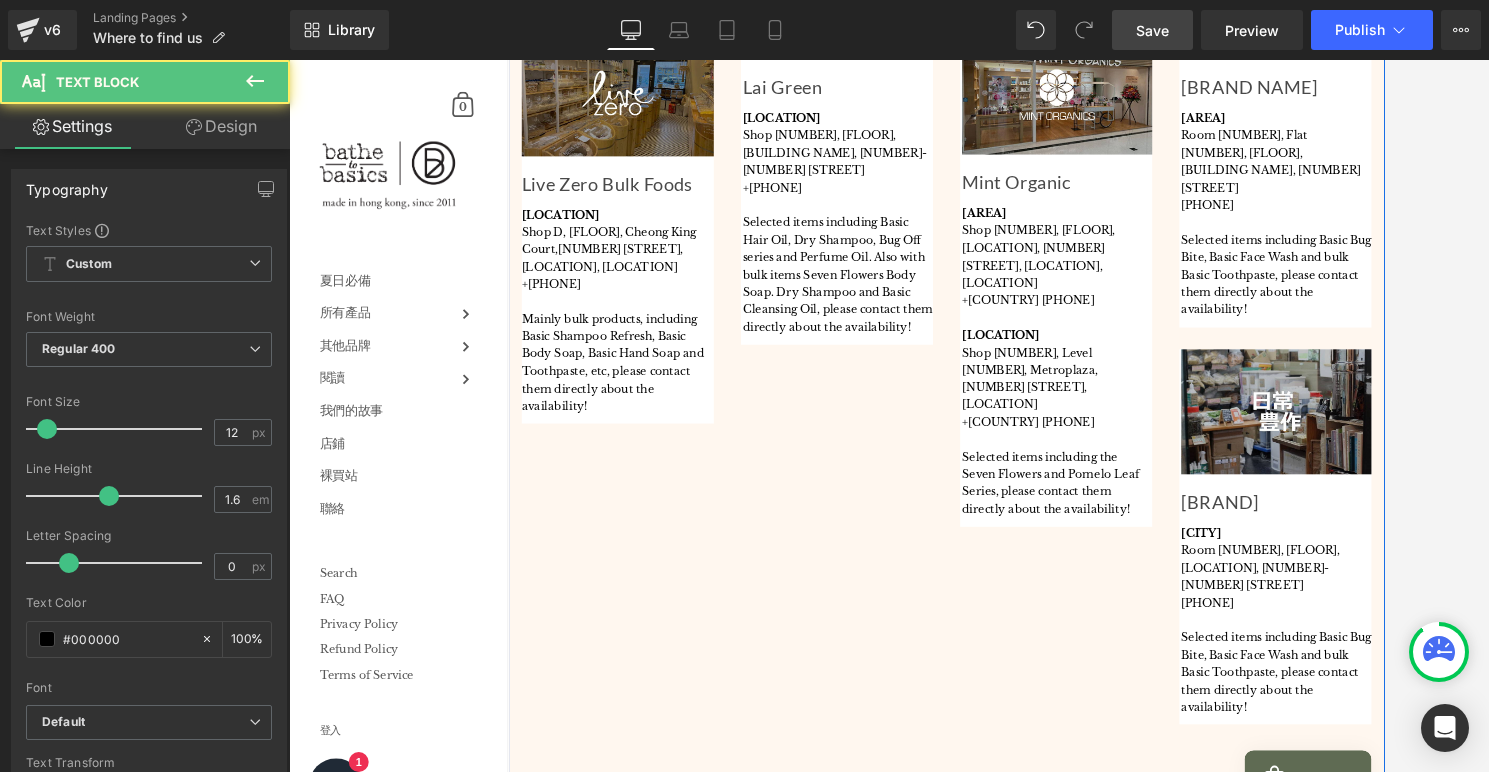 click on "Room [NUMBER], [FLOOR], [LOCATION], [NUMBER]-[NUMBER] [STREET]" at bounding box center (1379, 620) 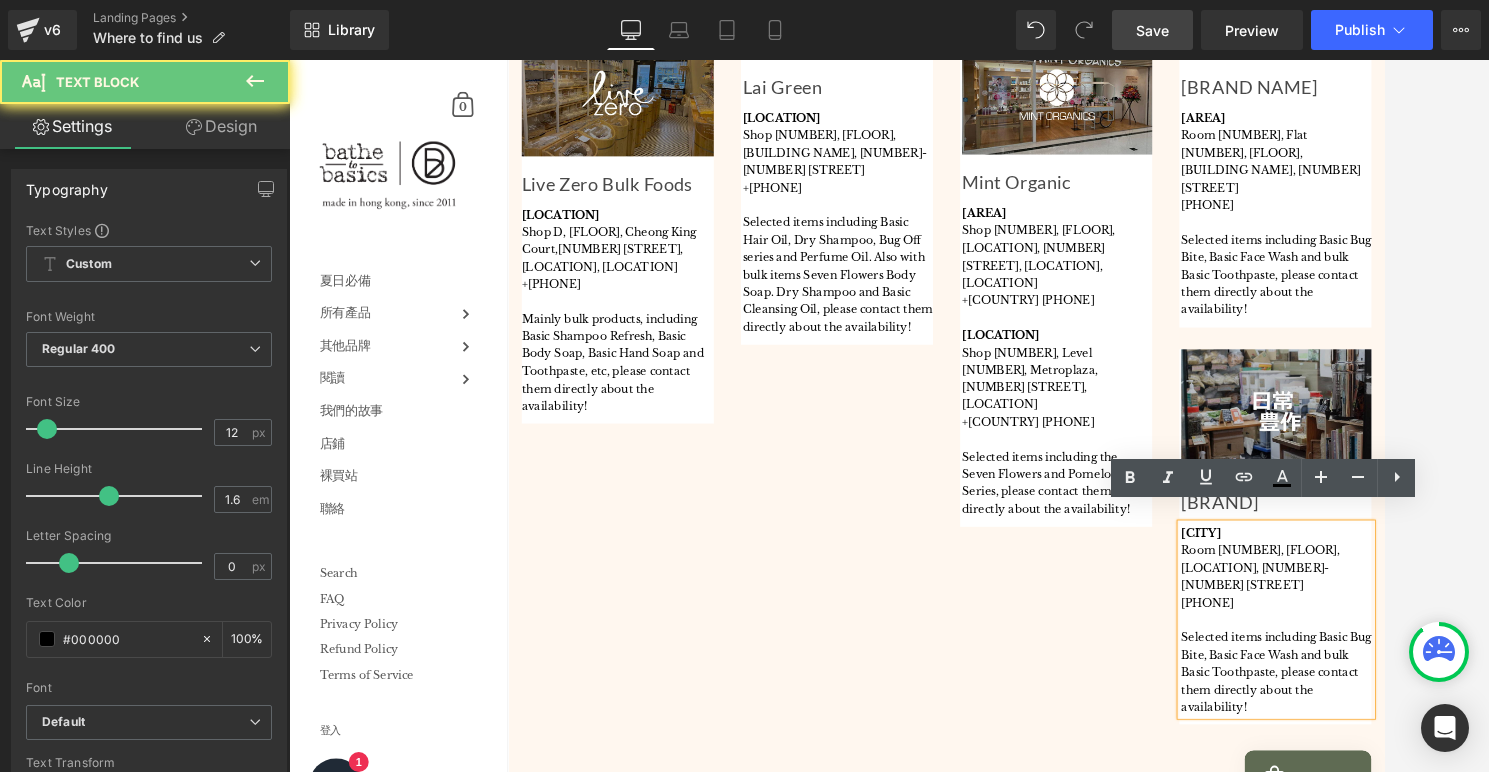 drag, startPoint x: 1317, startPoint y: 616, endPoint x: 1365, endPoint y: 616, distance: 48 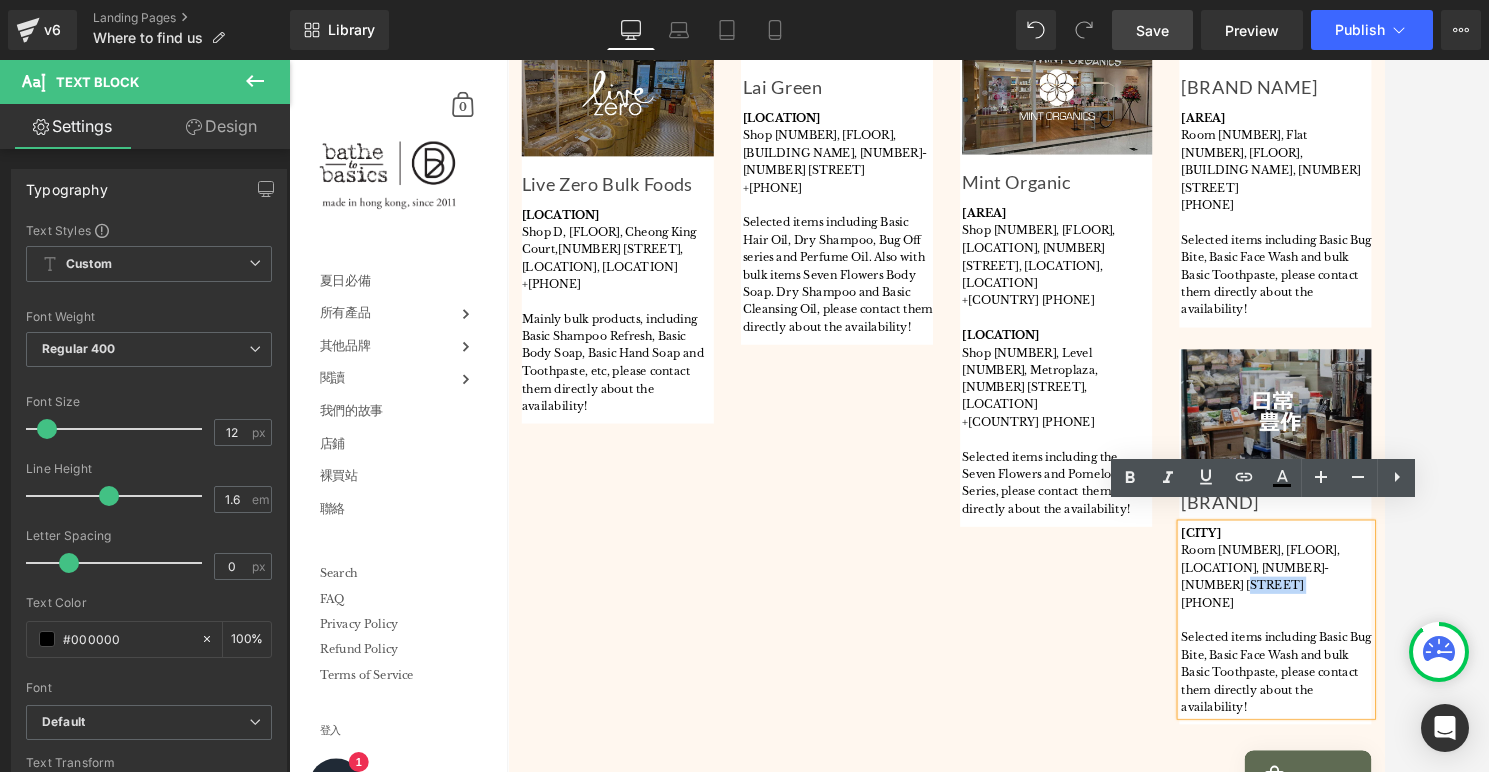 drag, startPoint x: 1308, startPoint y: 617, endPoint x: 1386, endPoint y: 614, distance: 78.05767 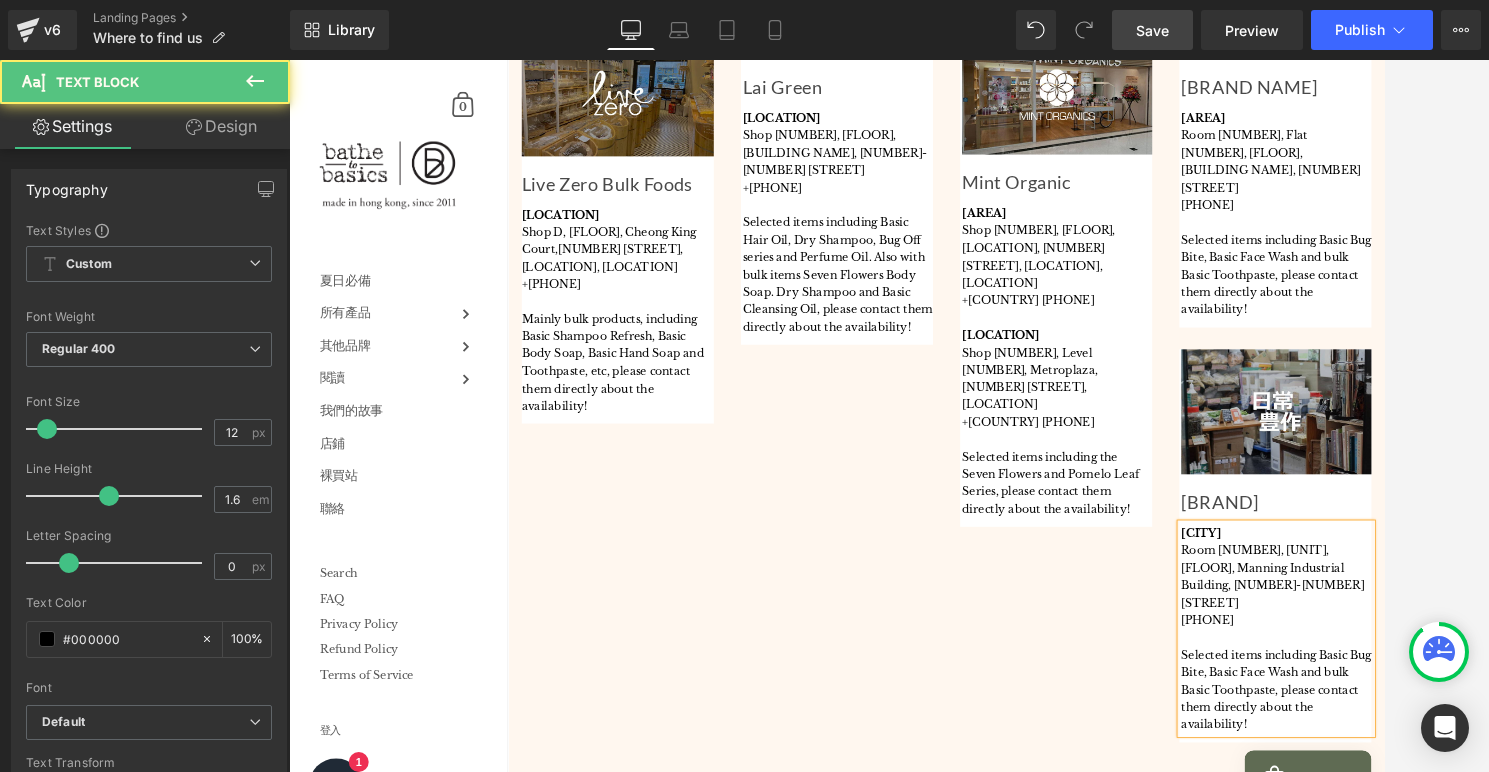 click on "[PHONE]" at bounding box center (1379, 677) 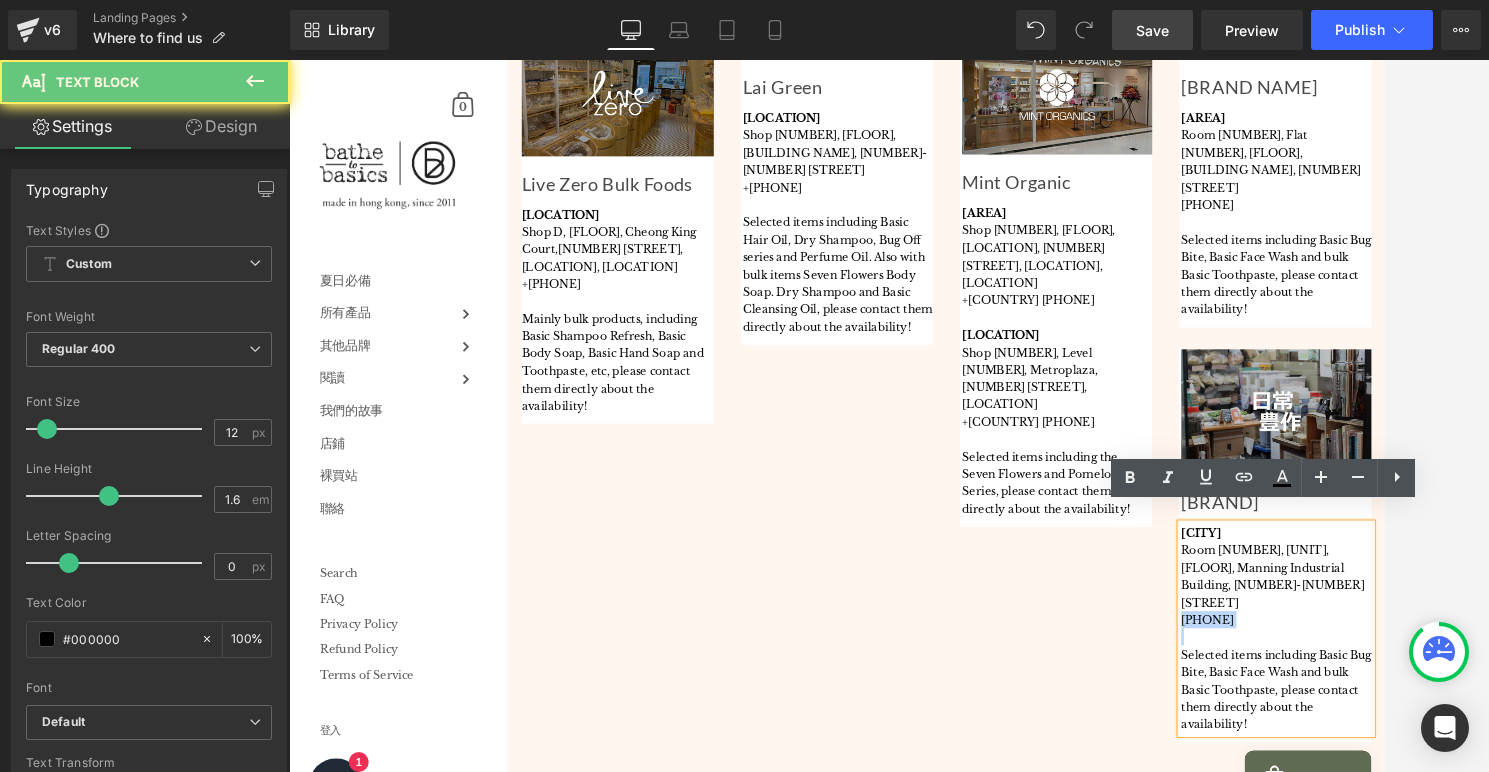 click on "[PHONE]" at bounding box center [1303, 677] 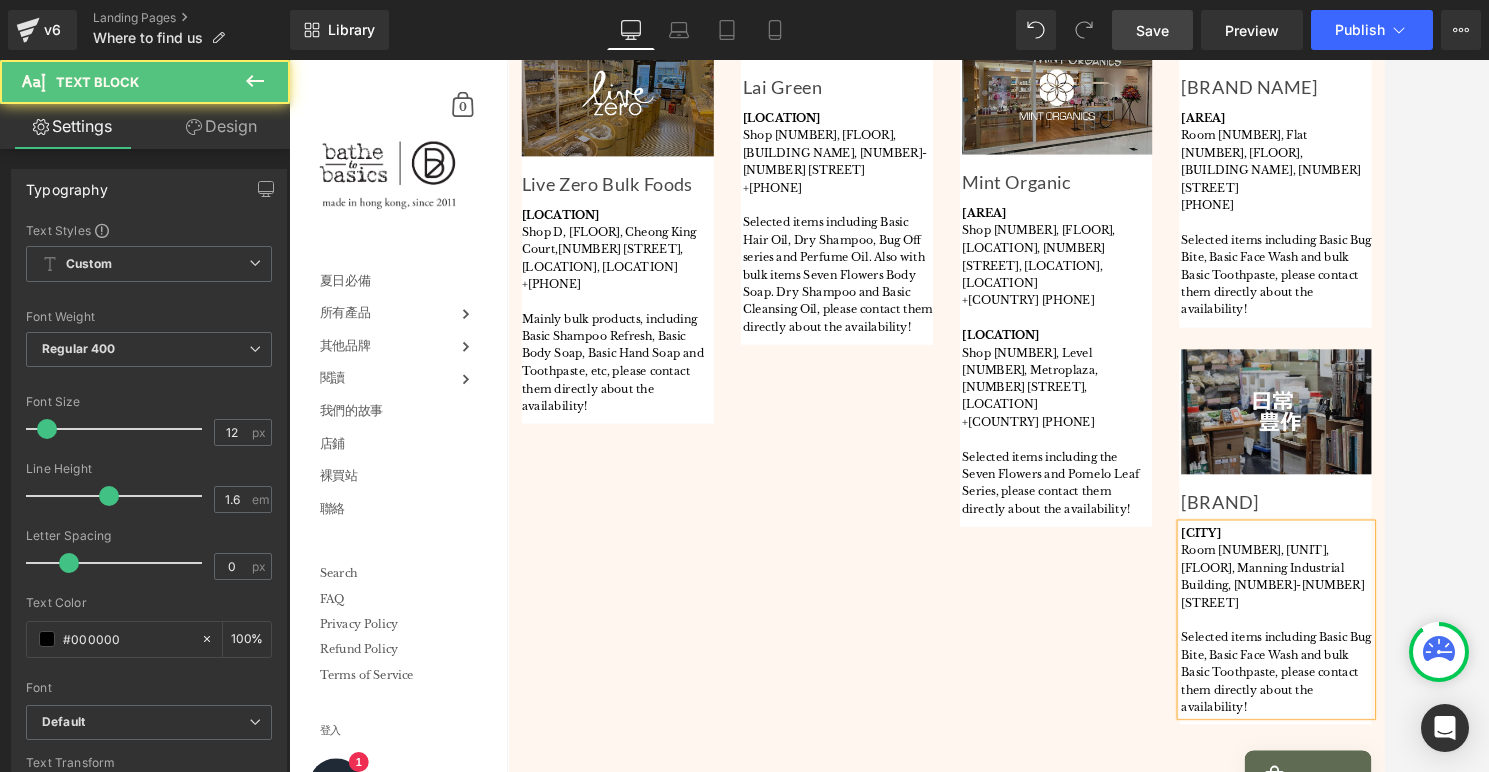drag, startPoint x: 1423, startPoint y: 652, endPoint x: 1395, endPoint y: 672, distance: 34.4093 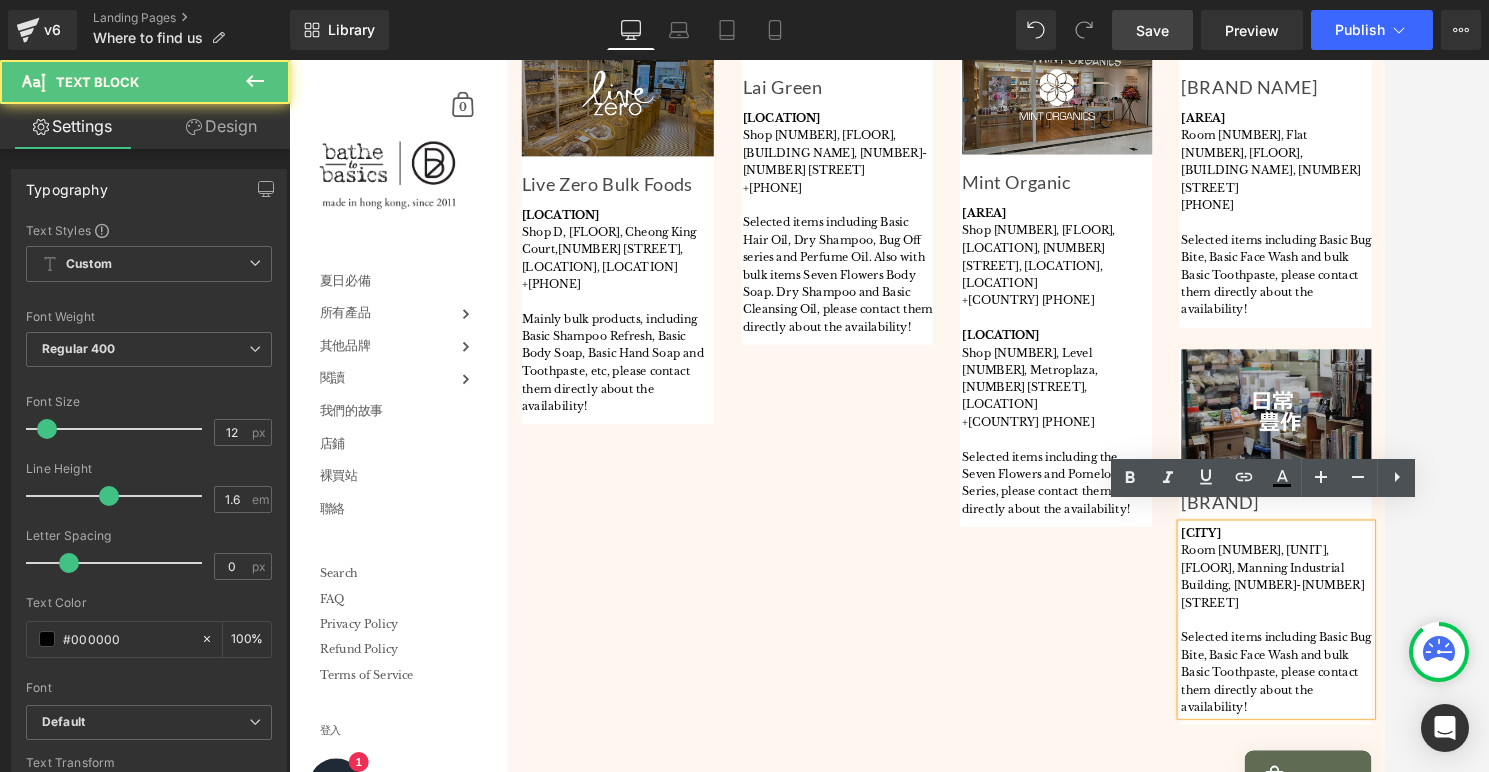 click on "Selected items including Basic Bug Bite, Basic Face Wash and bulk Basic Toothpaste, please contact them directly about the availability!" at bounding box center (1379, 735) 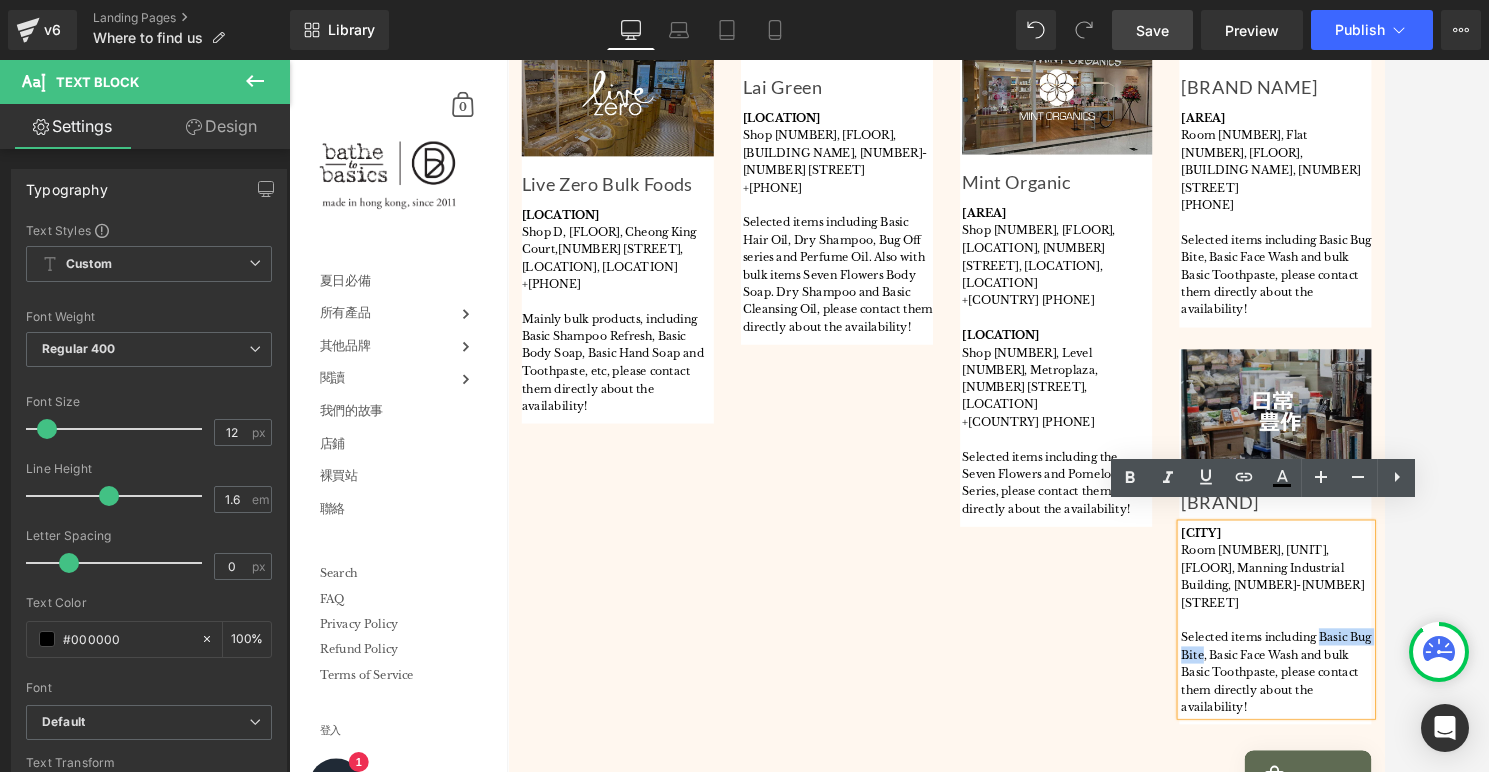 drag, startPoint x: 1439, startPoint y: 653, endPoint x: 1318, endPoint y: 669, distance: 122.05327 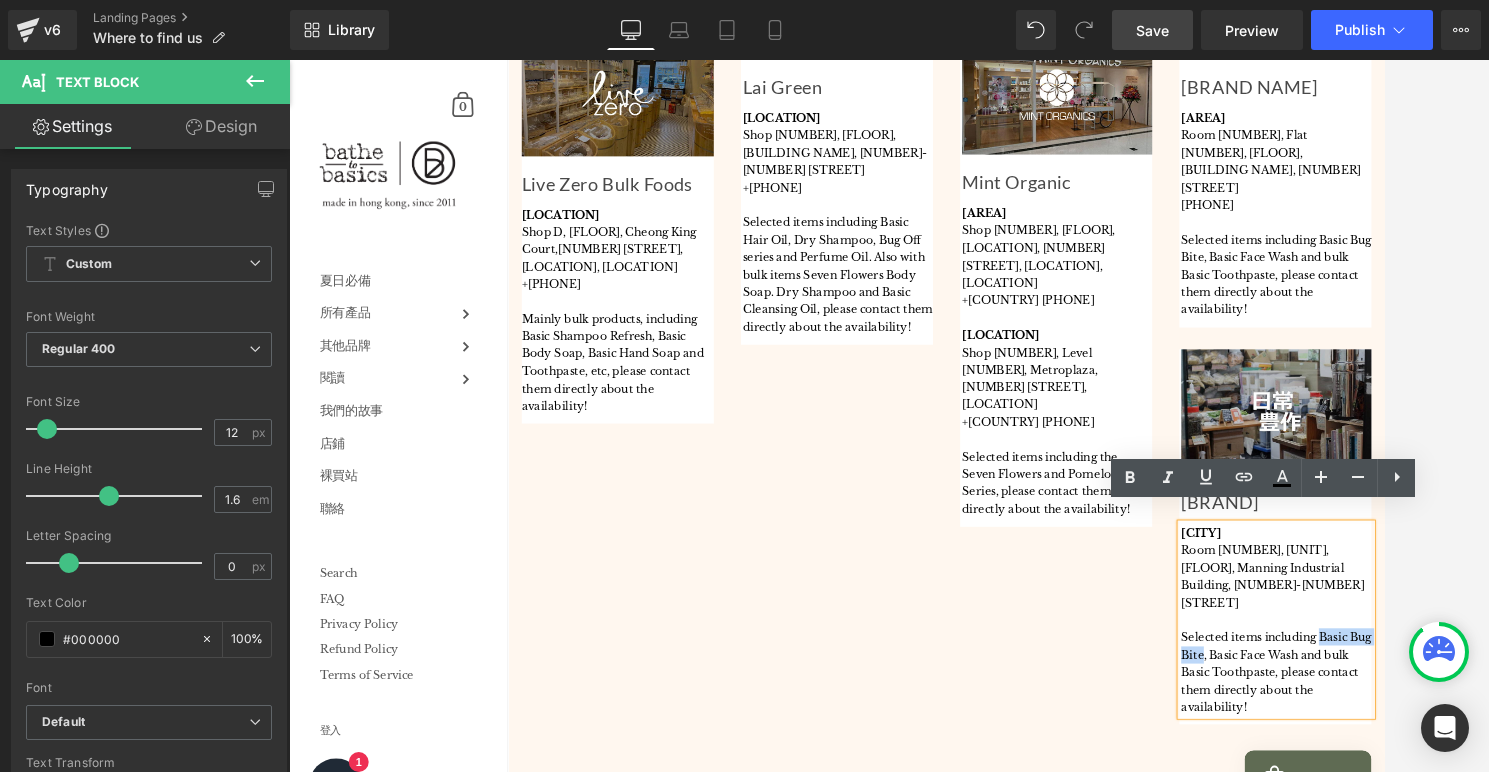 click on "Selected items including Basic Bug Bite, Basic Face Wash and bulk Basic Toothpaste, please contact them directly about the availability!" at bounding box center [1379, 735] 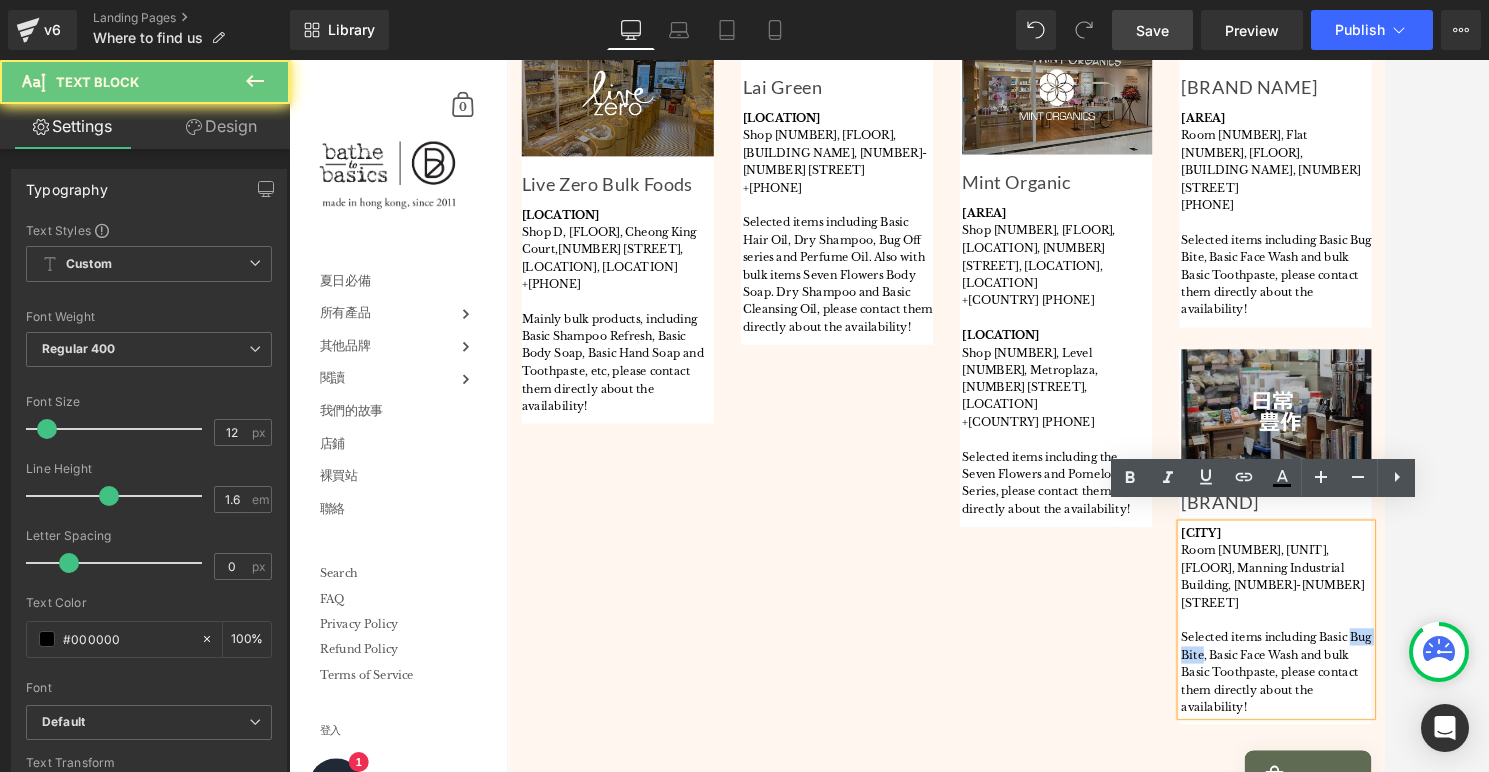 drag, startPoint x: 1315, startPoint y: 672, endPoint x: 1278, endPoint y: 672, distance: 37 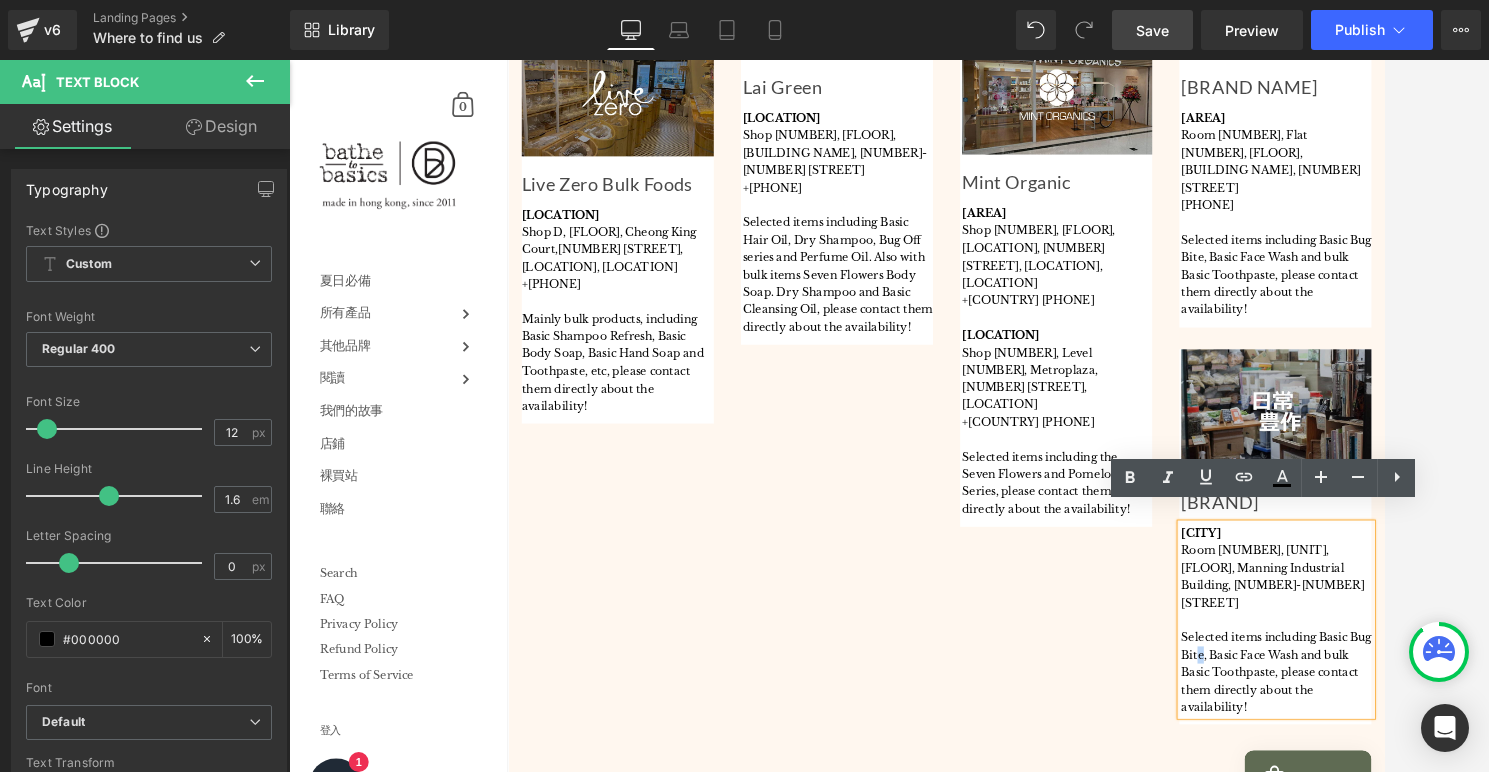 drag, startPoint x: 1318, startPoint y: 670, endPoint x: 1340, endPoint y: 674, distance: 22.36068 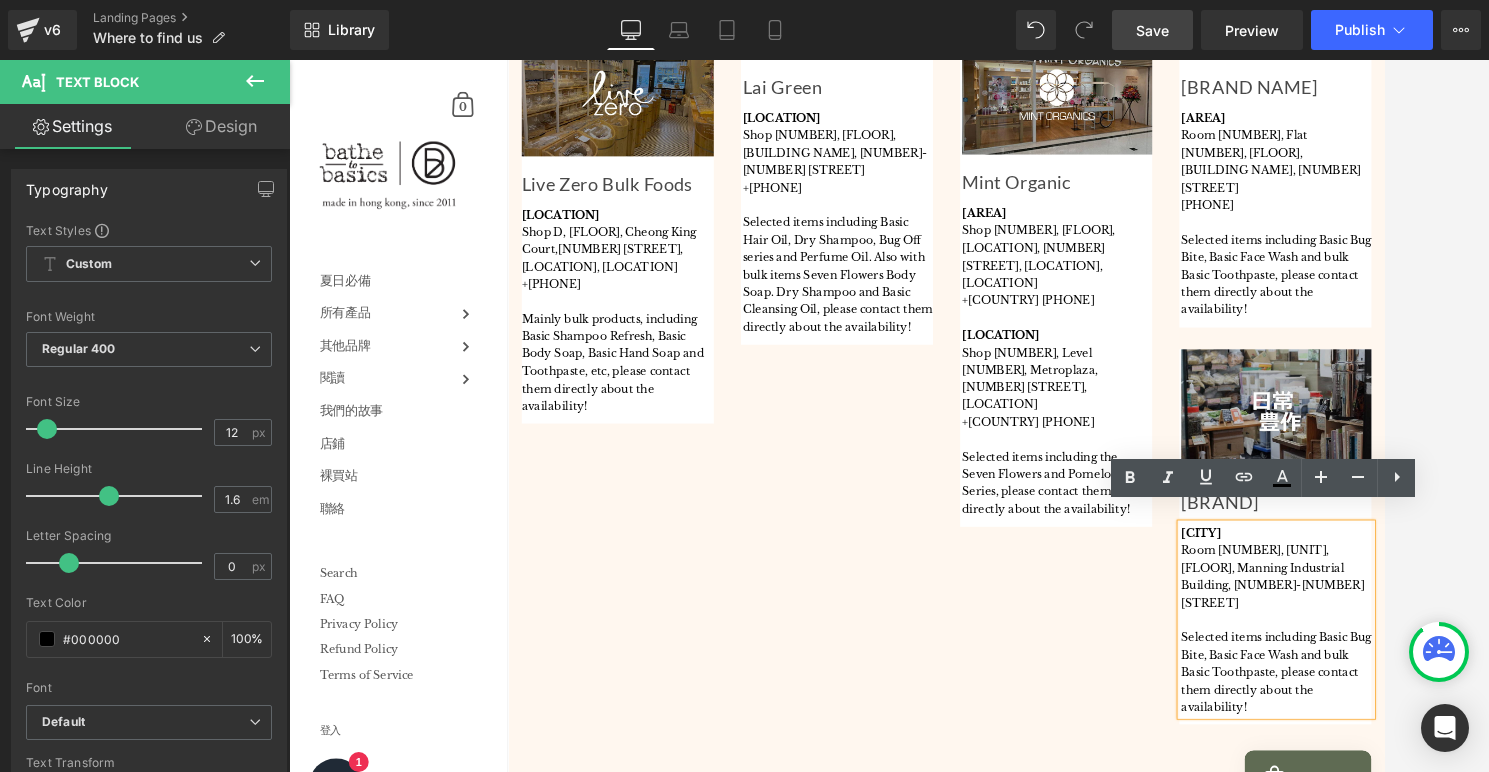 click on "Selected items including Basic Bug Bite, Basic Face Wash and bulk Basic Toothpaste, please contact them directly about the availability!" at bounding box center [1379, 735] 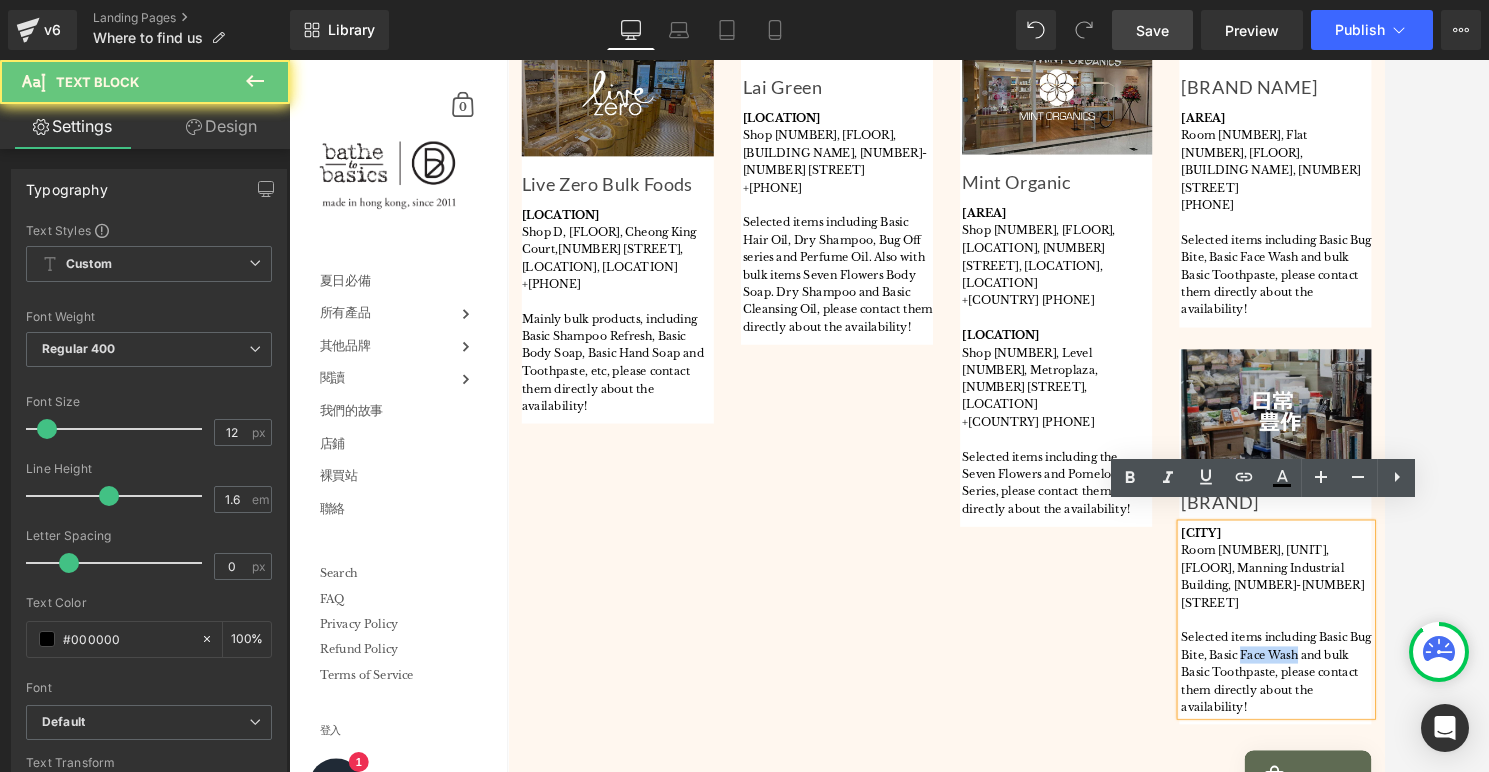 drag, startPoint x: 1373, startPoint y: 673, endPoint x: 1410, endPoint y: 668, distance: 37.336308 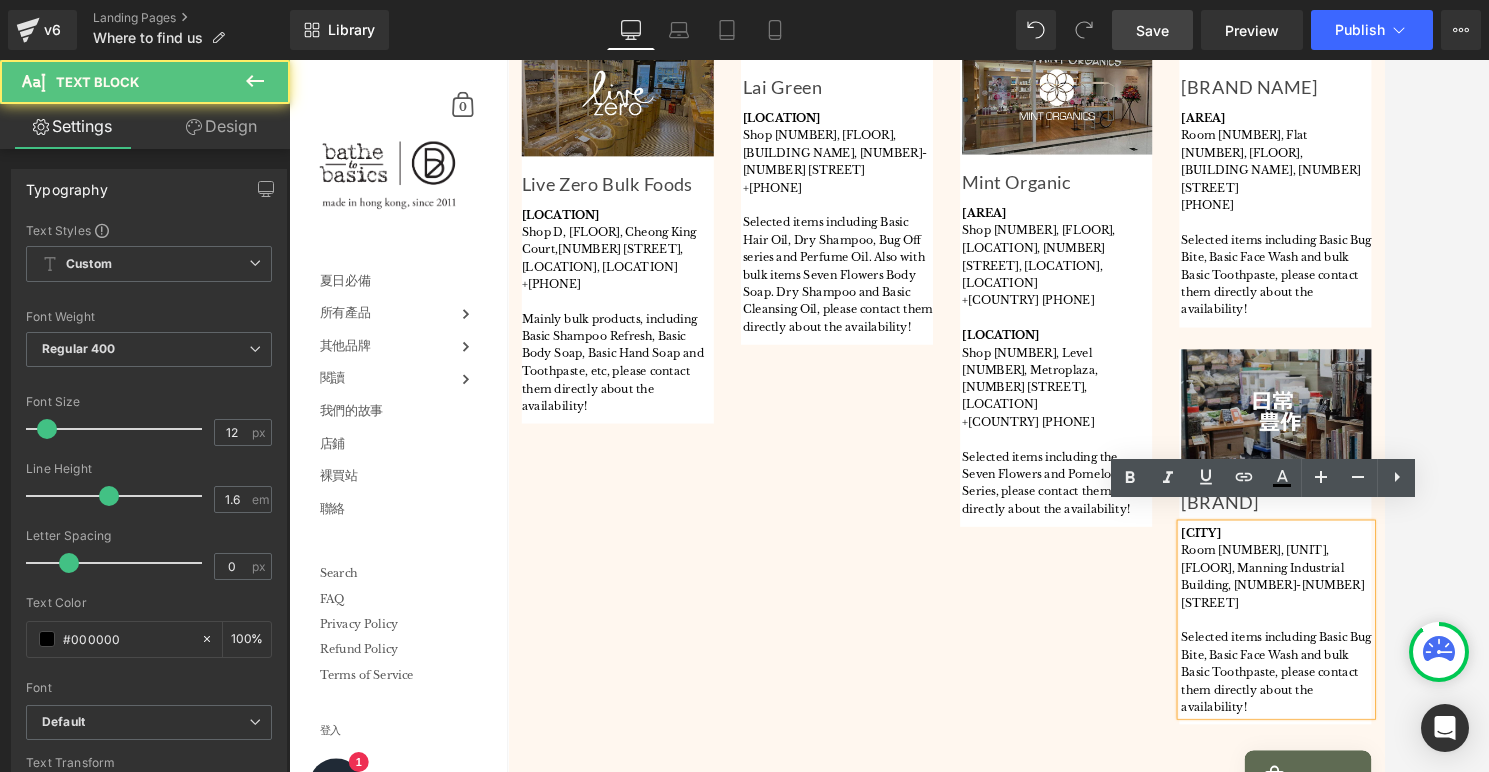 click on "Selected items including Basic Bug Bite, Basic Face Wash and bulk Basic Toothpaste, please contact them directly about the availability!" at bounding box center [1379, 735] 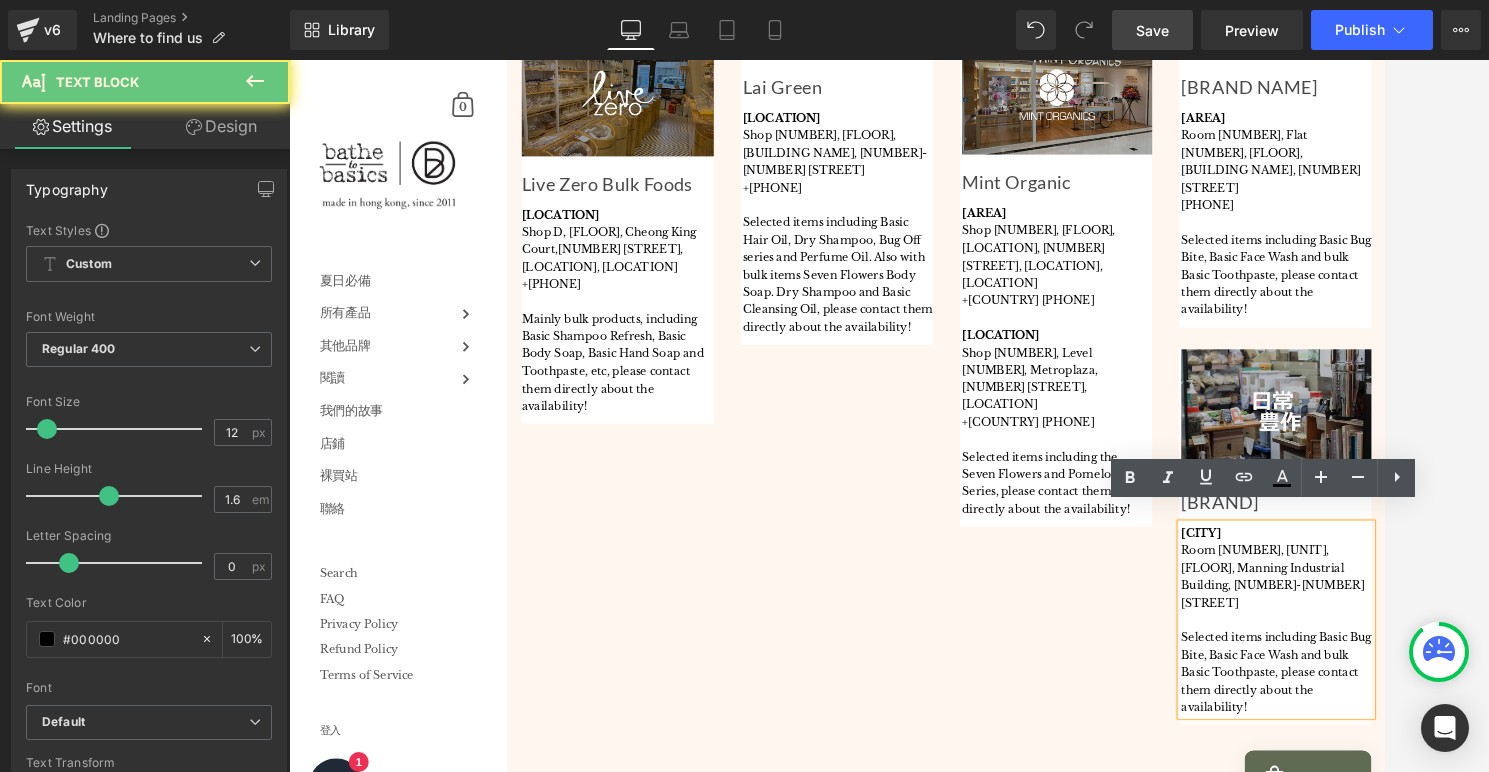 click on "Selected items including Basic Bug Bite, Basic Face Wash and bulk Basic Toothpaste, please contact them directly about the availability!" at bounding box center [1379, 735] 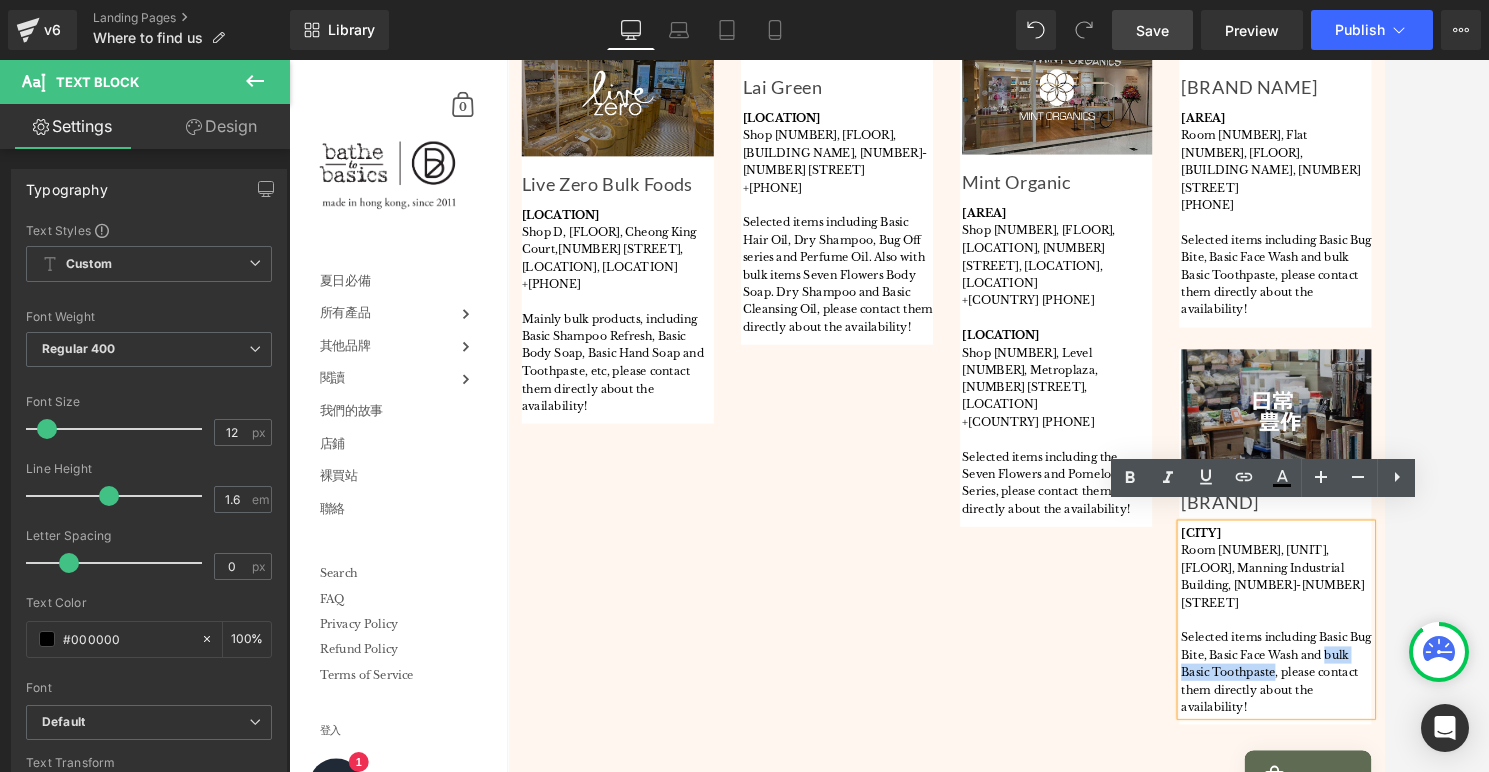 drag, startPoint x: 1333, startPoint y: 691, endPoint x: 1284, endPoint y: 692, distance: 49.010204 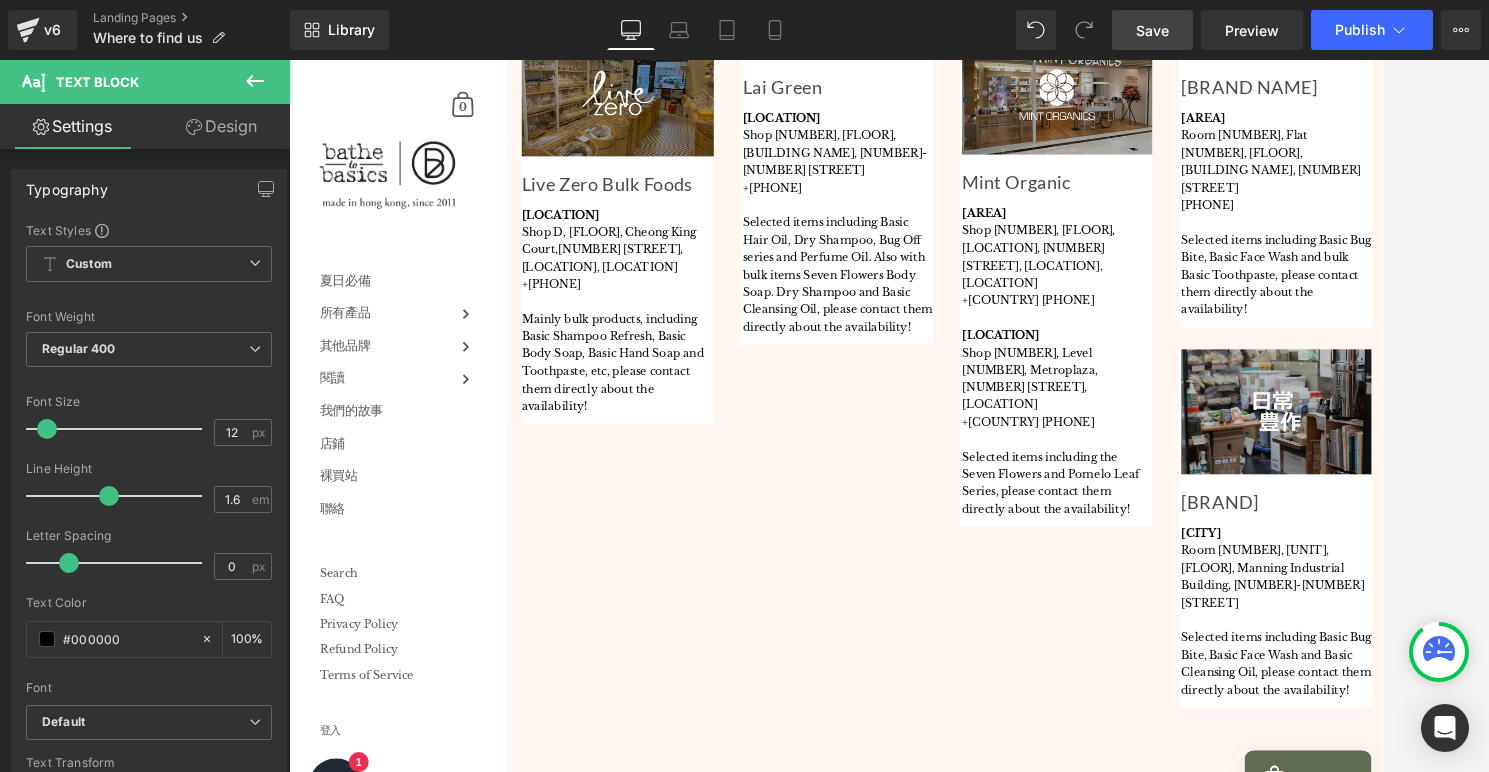 click on "Save" at bounding box center (1152, 30) 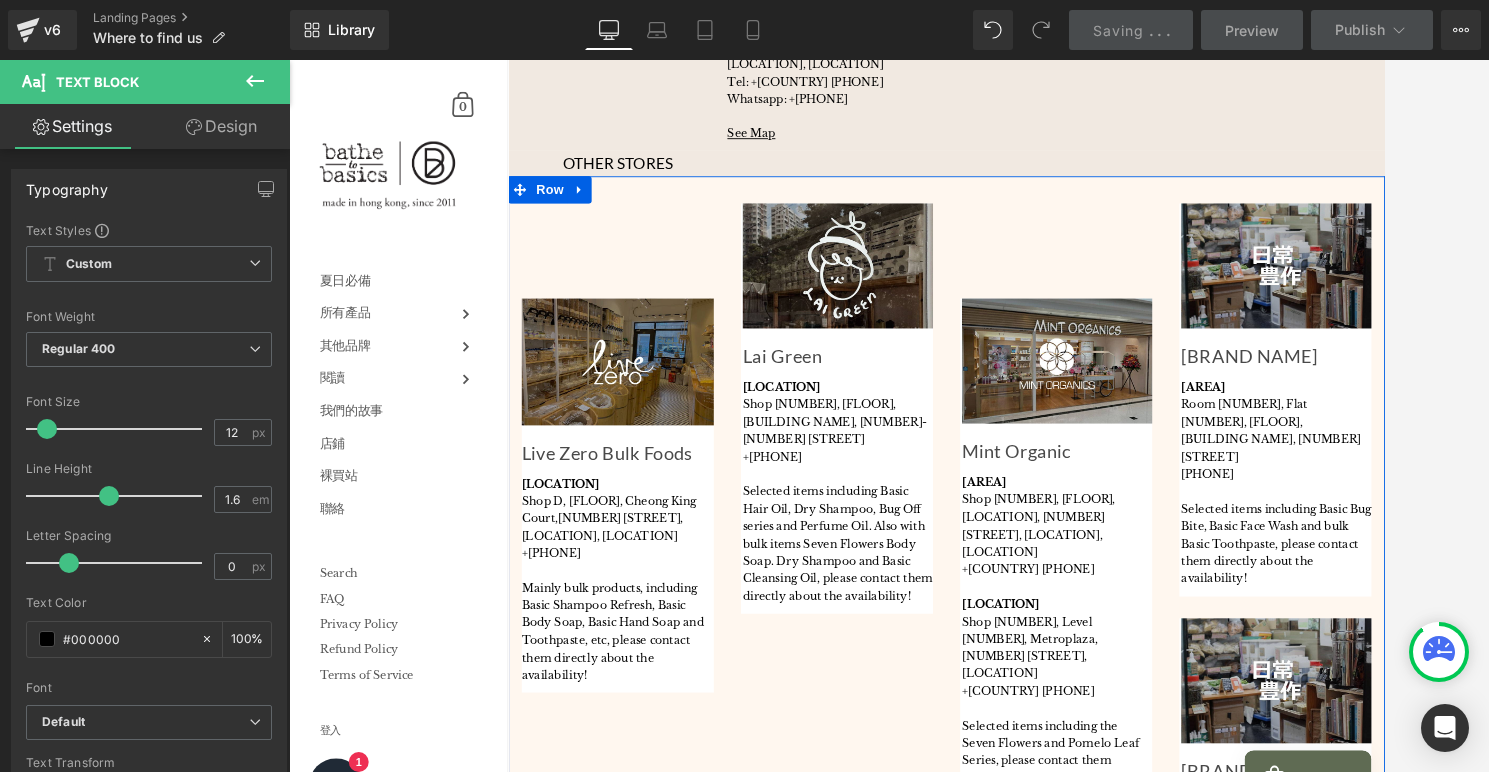 scroll, scrollTop: 937, scrollLeft: 0, axis: vertical 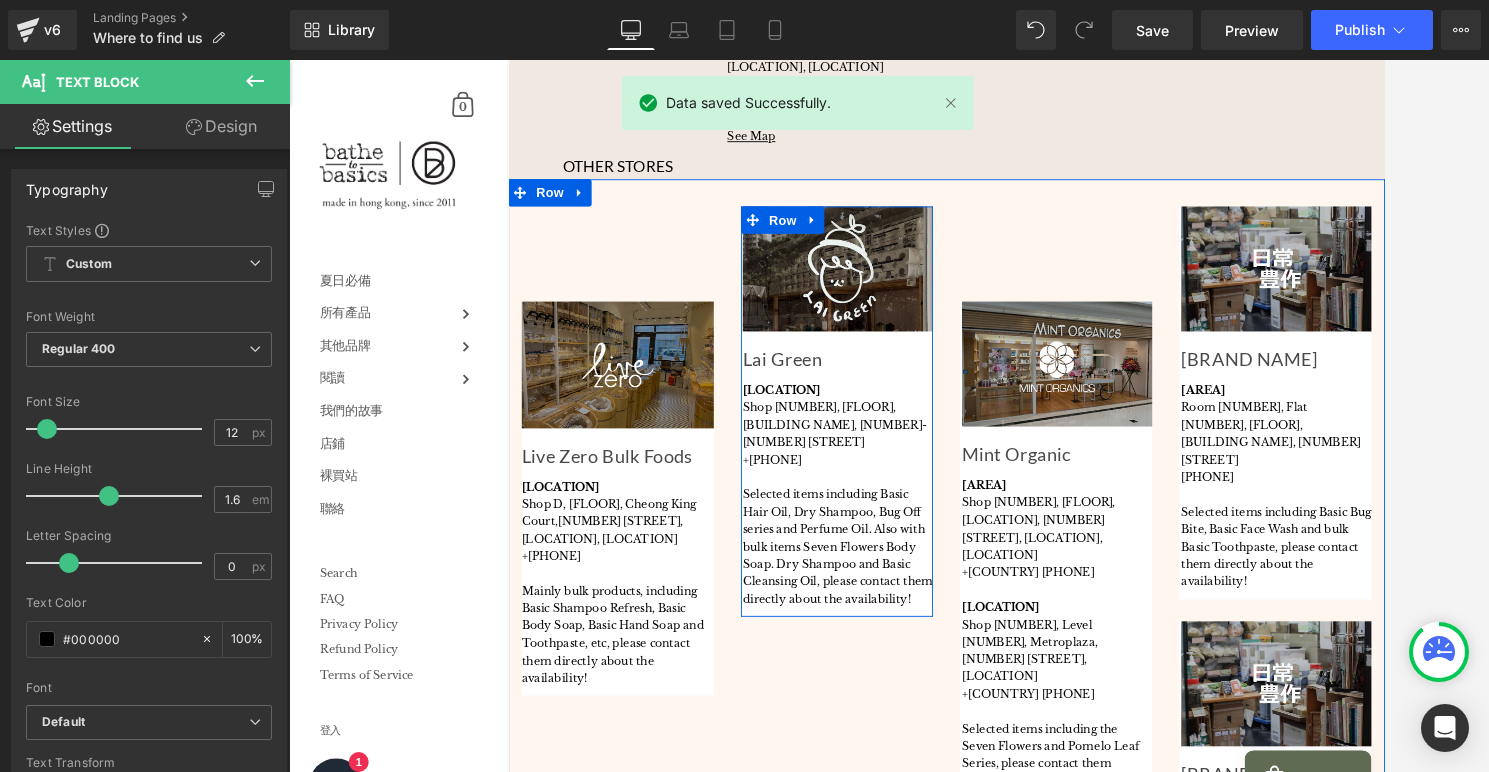 click at bounding box center (867, 237) 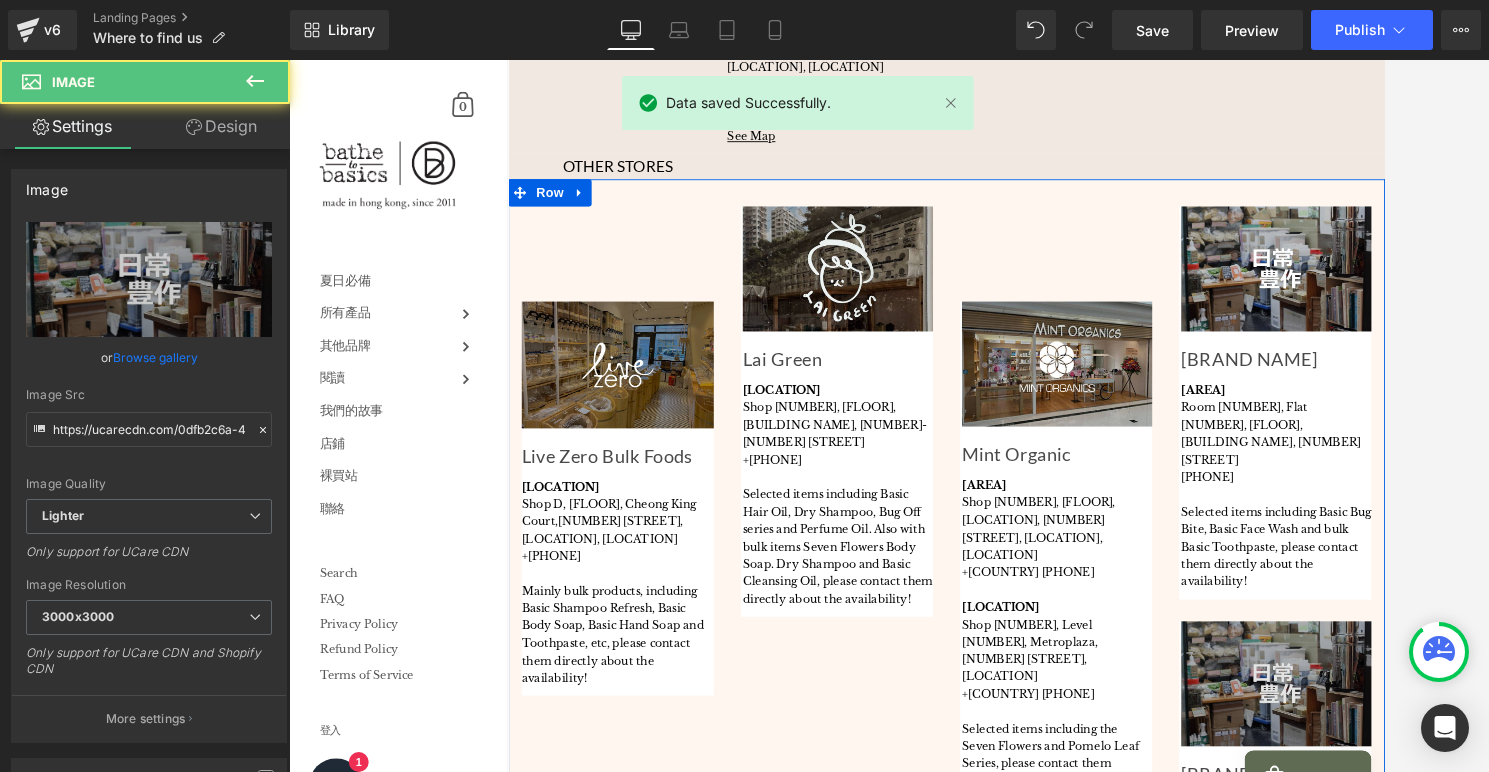 click at bounding box center [1379, 749] 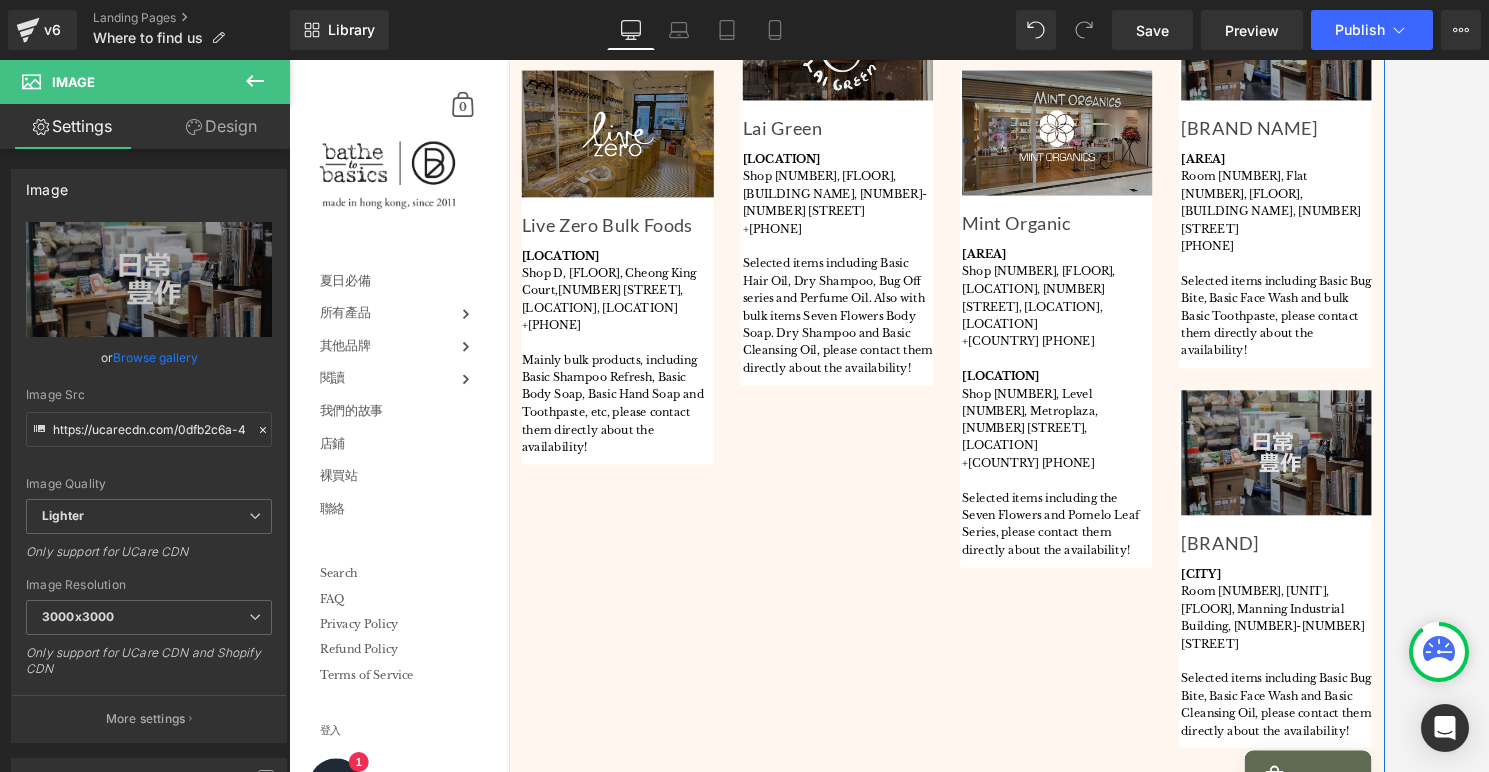 scroll, scrollTop: 1197, scrollLeft: 0, axis: vertical 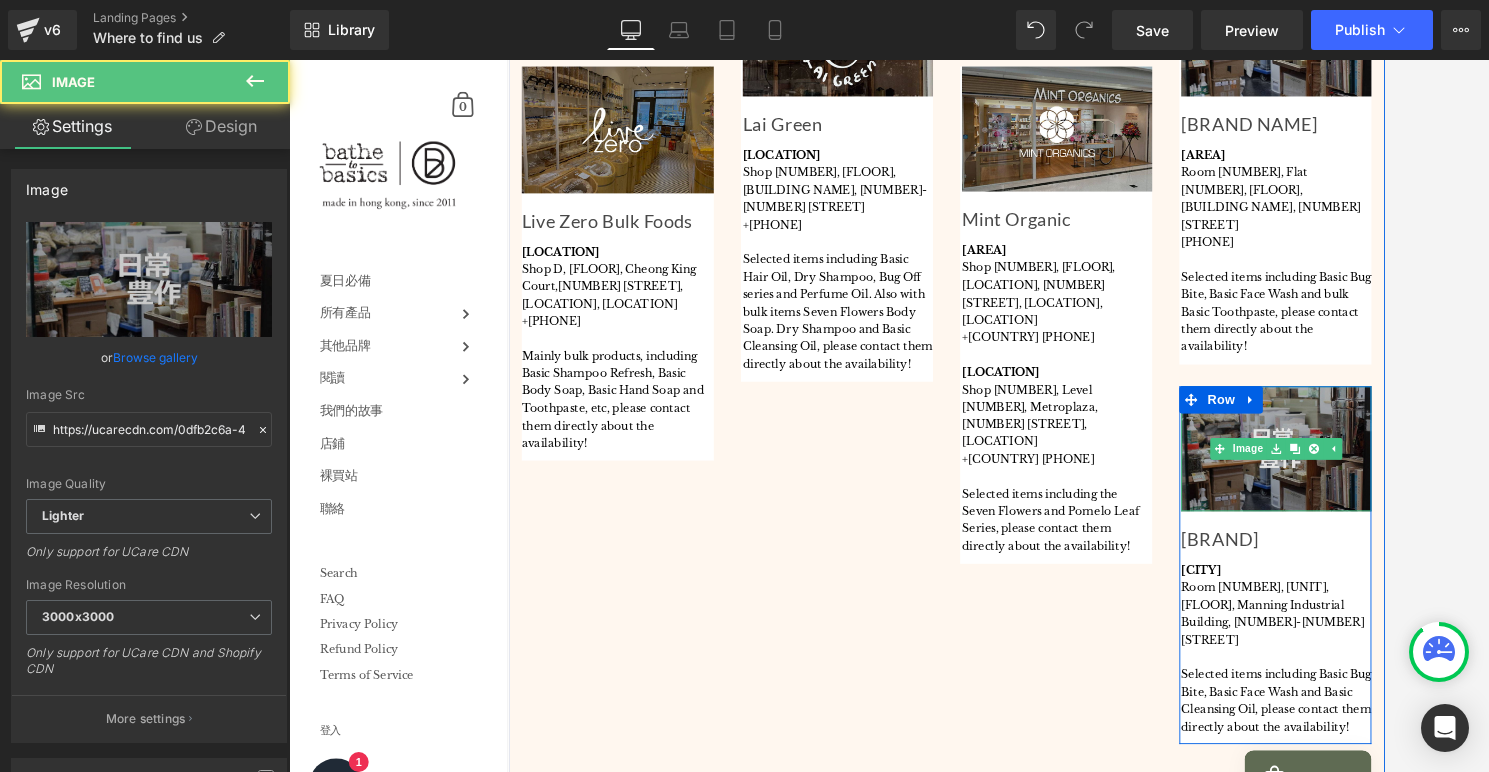 click at bounding box center (1379, 489) 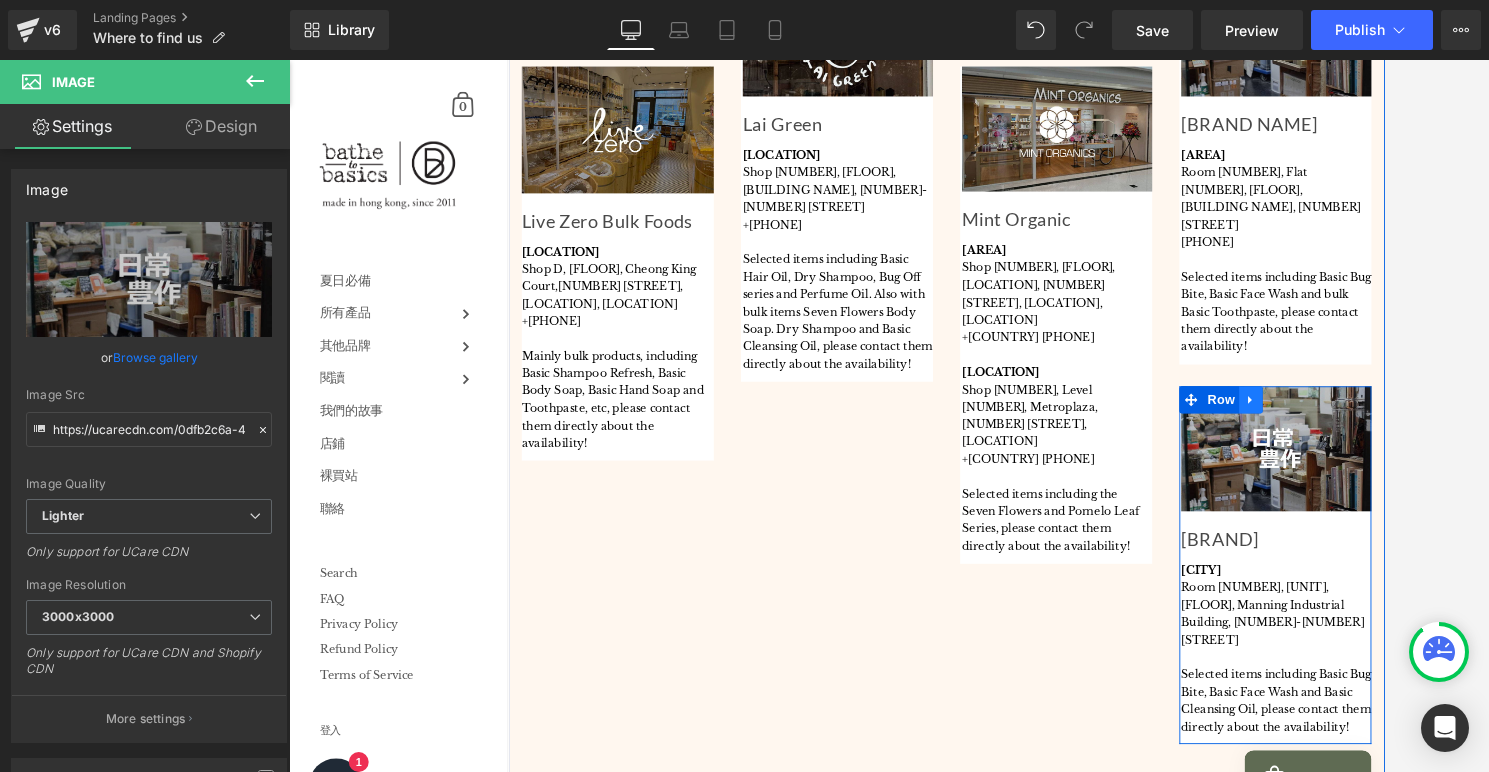 click 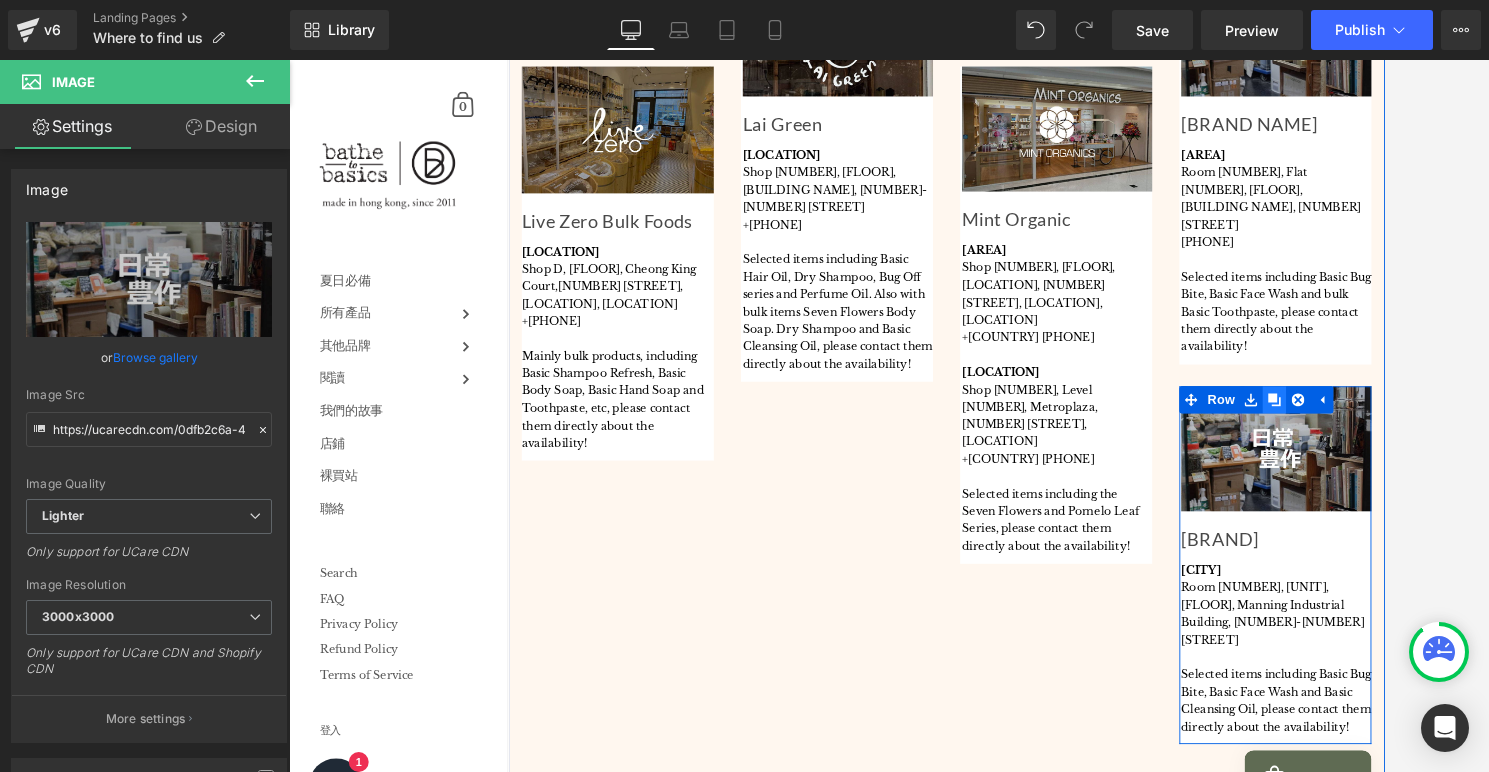 click 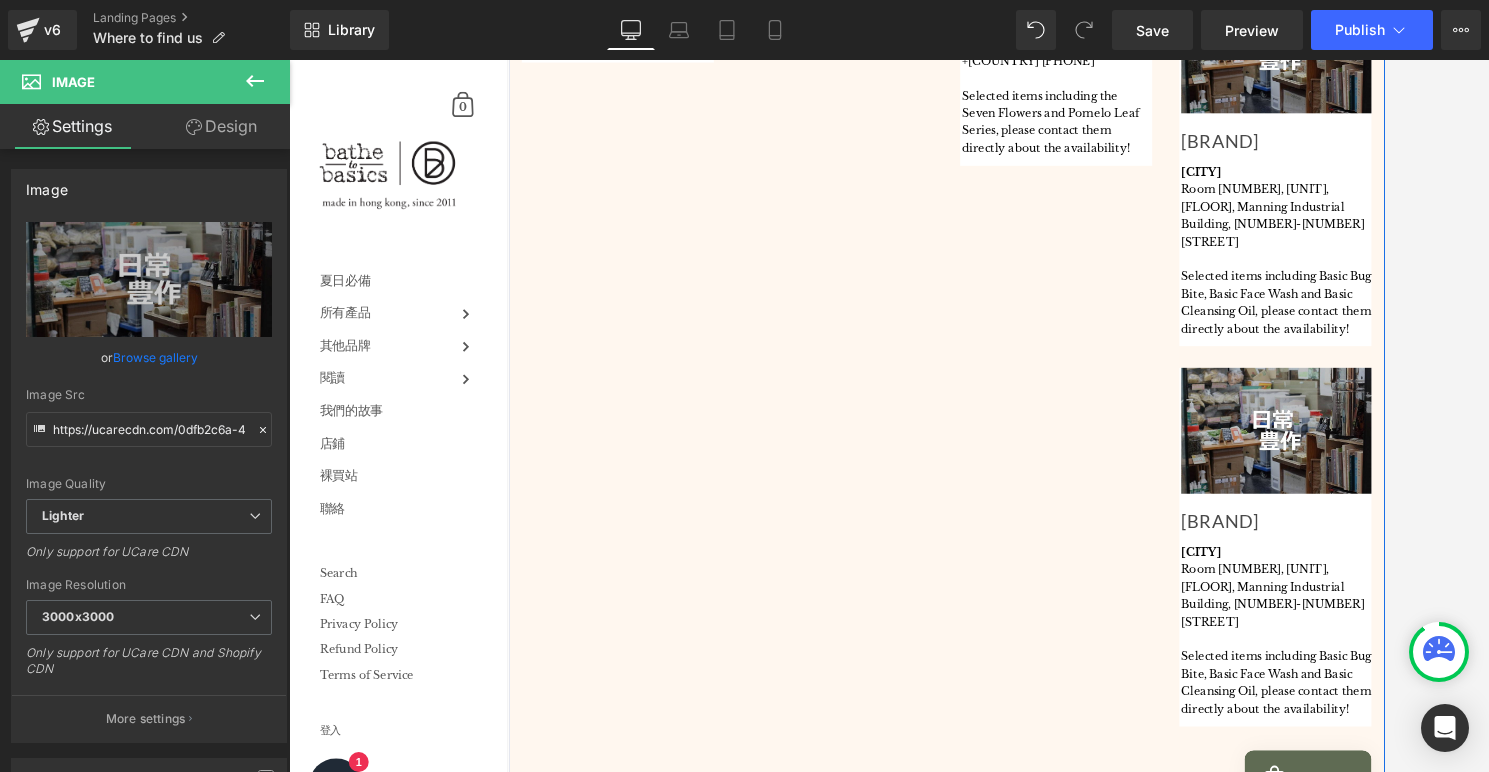 scroll, scrollTop: 1633, scrollLeft: 0, axis: vertical 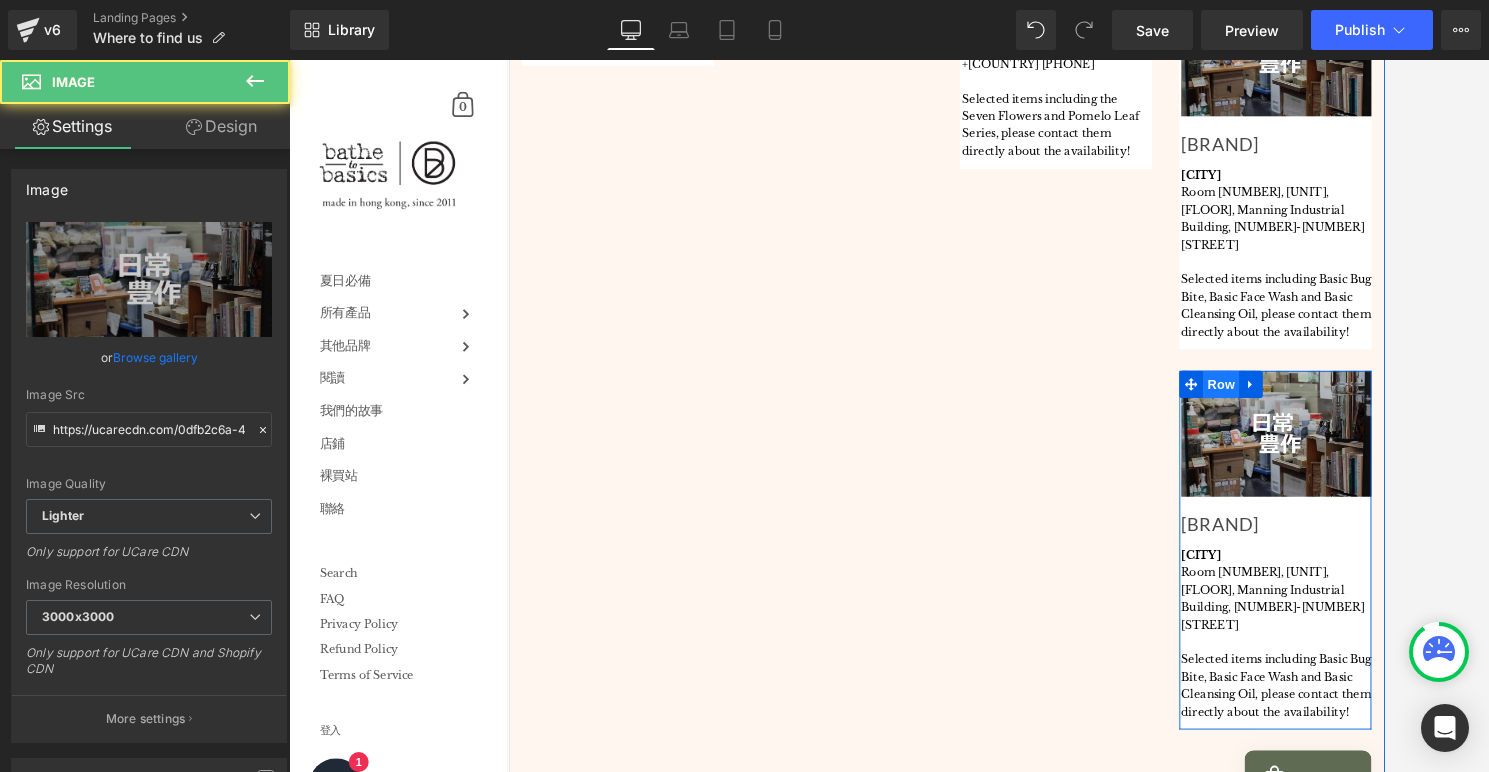 click on "Image EgaoCo Text Block [LOCATION] Room [NUMBER], [UNIT], [FLOOR], Manning Industrial Building, [NUMBER]-[NUMBER] [STREET] Selected items including Basic Bug Bite, Basic Face Wash and Basic Cleansing Oil, please contact them directly about the availability! Text Block Row" at bounding box center (1378, 601) 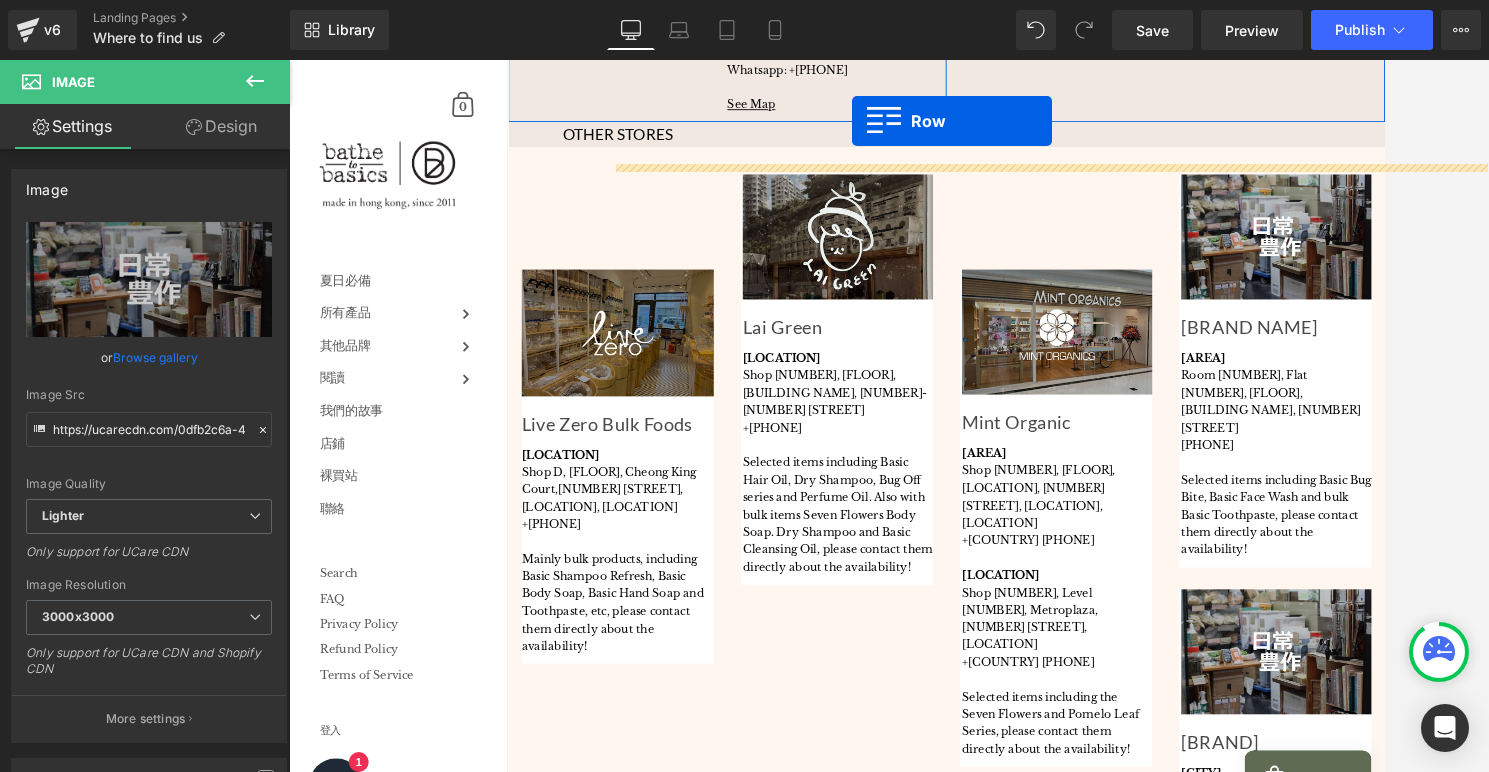 scroll, scrollTop: 873, scrollLeft: 0, axis: vertical 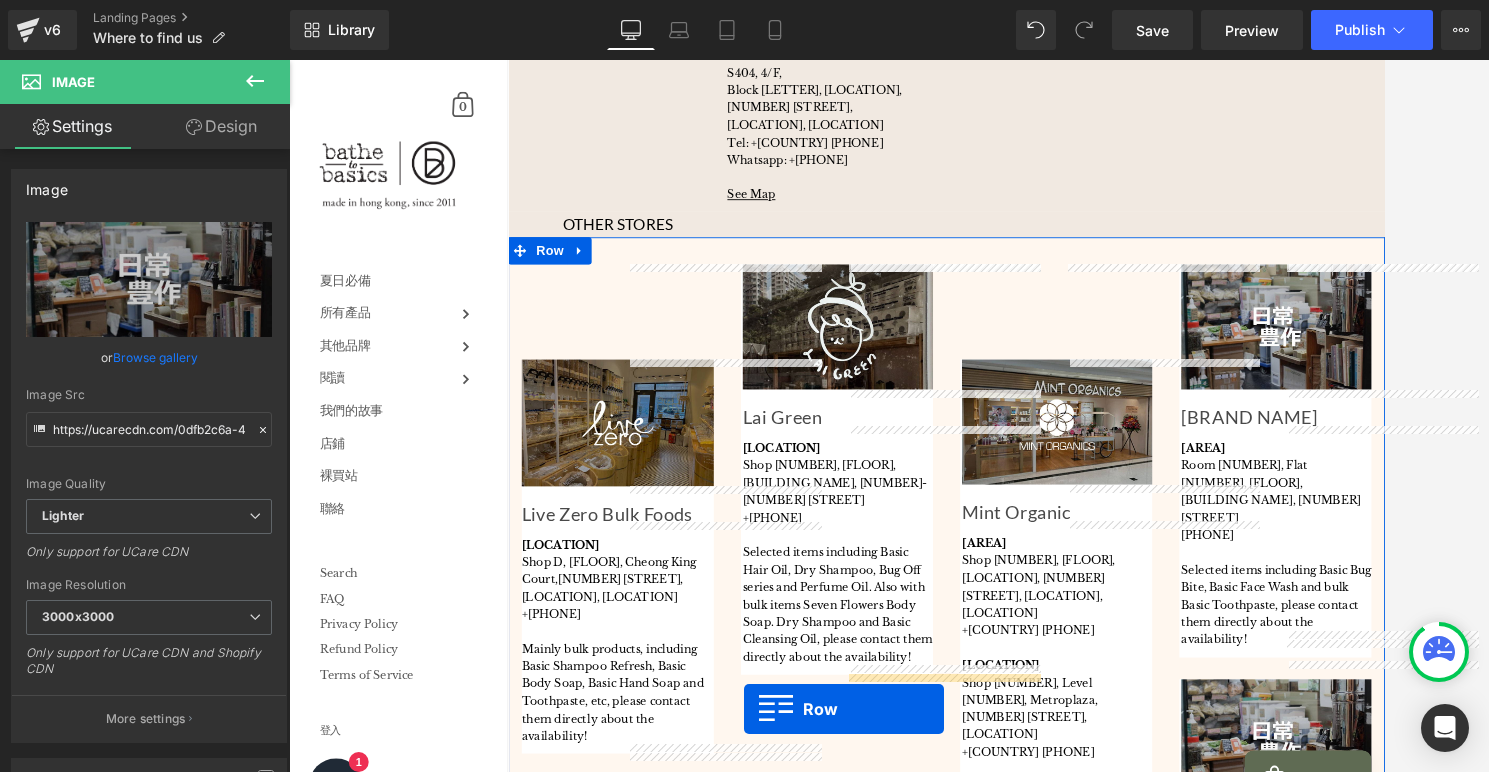 drag, startPoint x: 1317, startPoint y: 392, endPoint x: 791, endPoint y: 776, distance: 651.25415 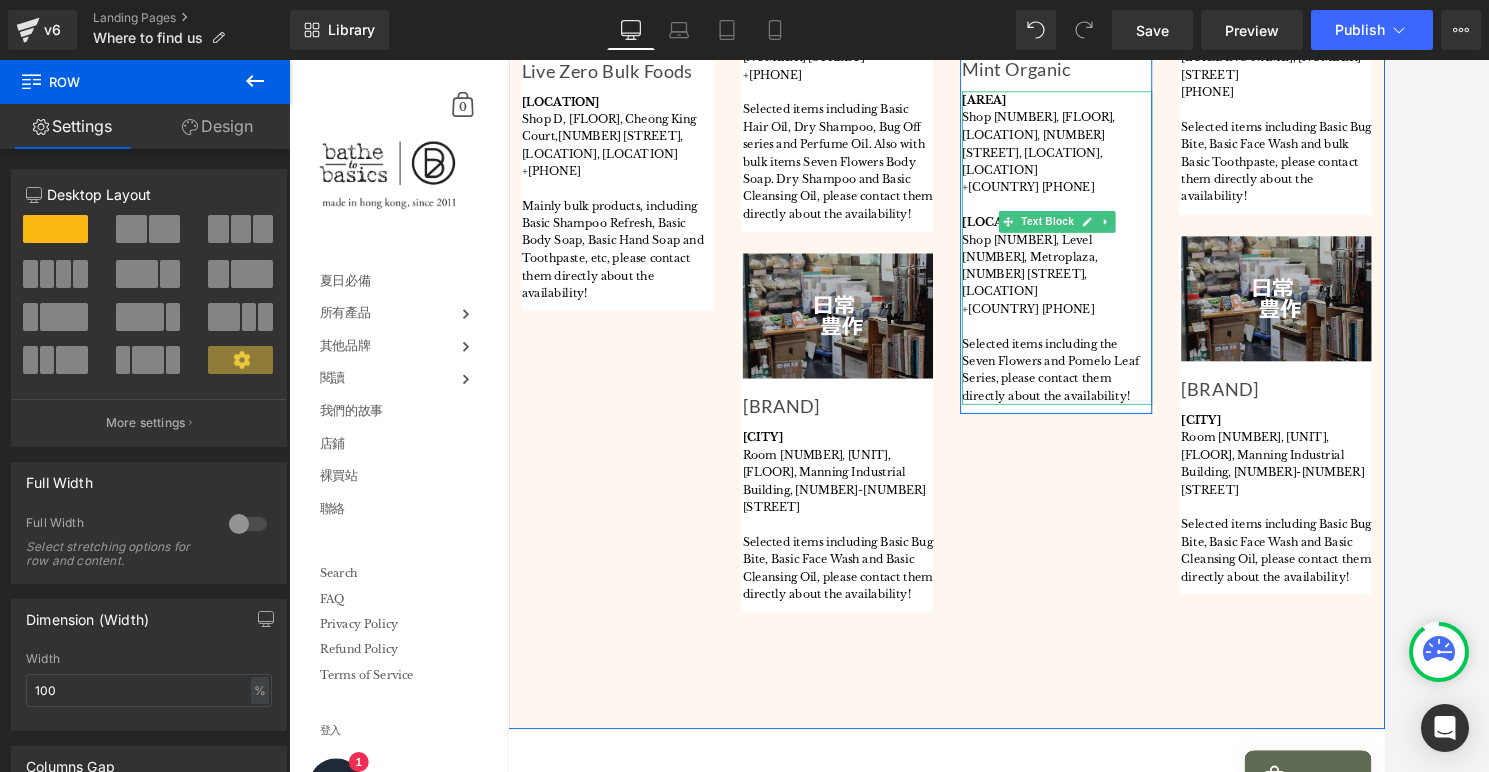 scroll, scrollTop: 1367, scrollLeft: 0, axis: vertical 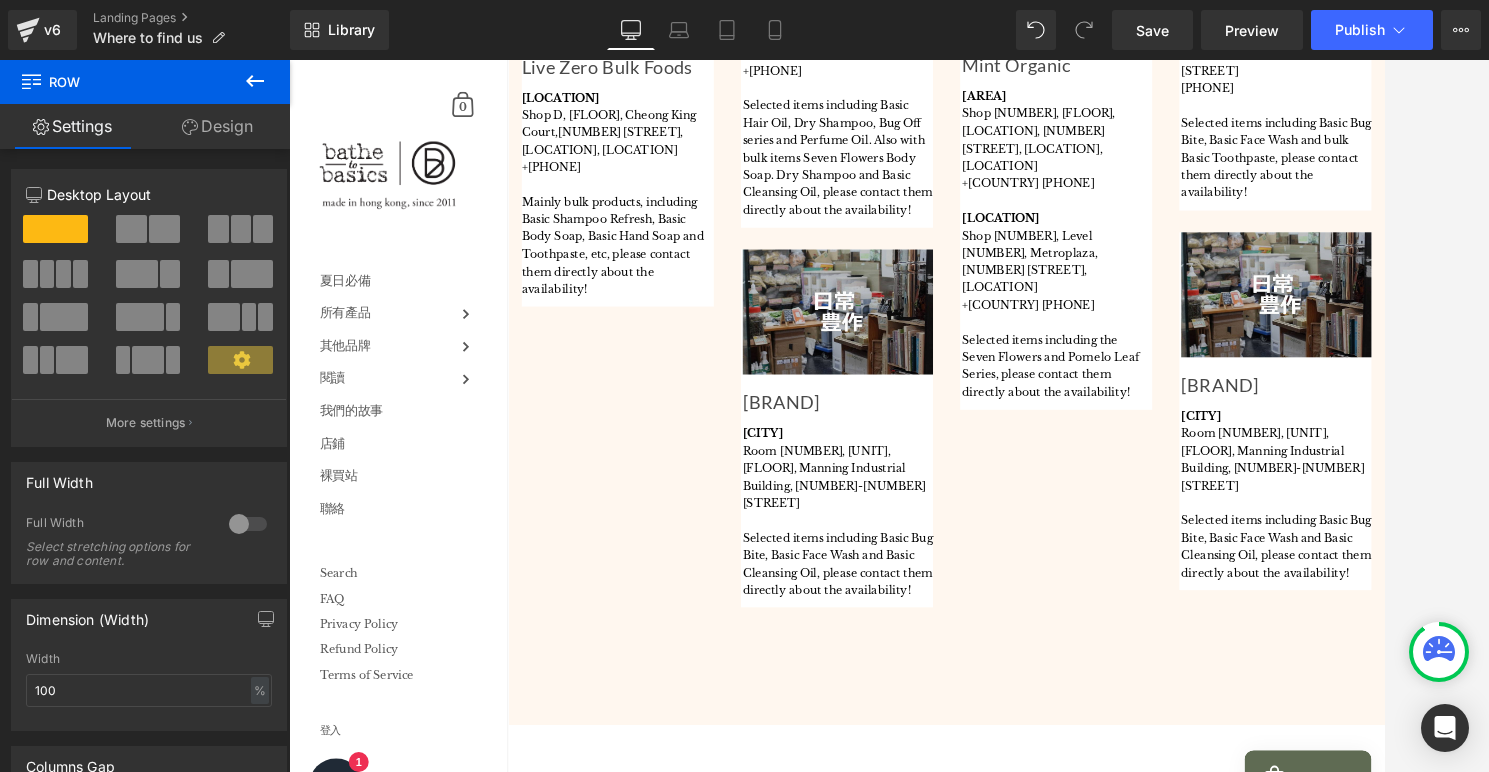 click at bounding box center [889, 416] 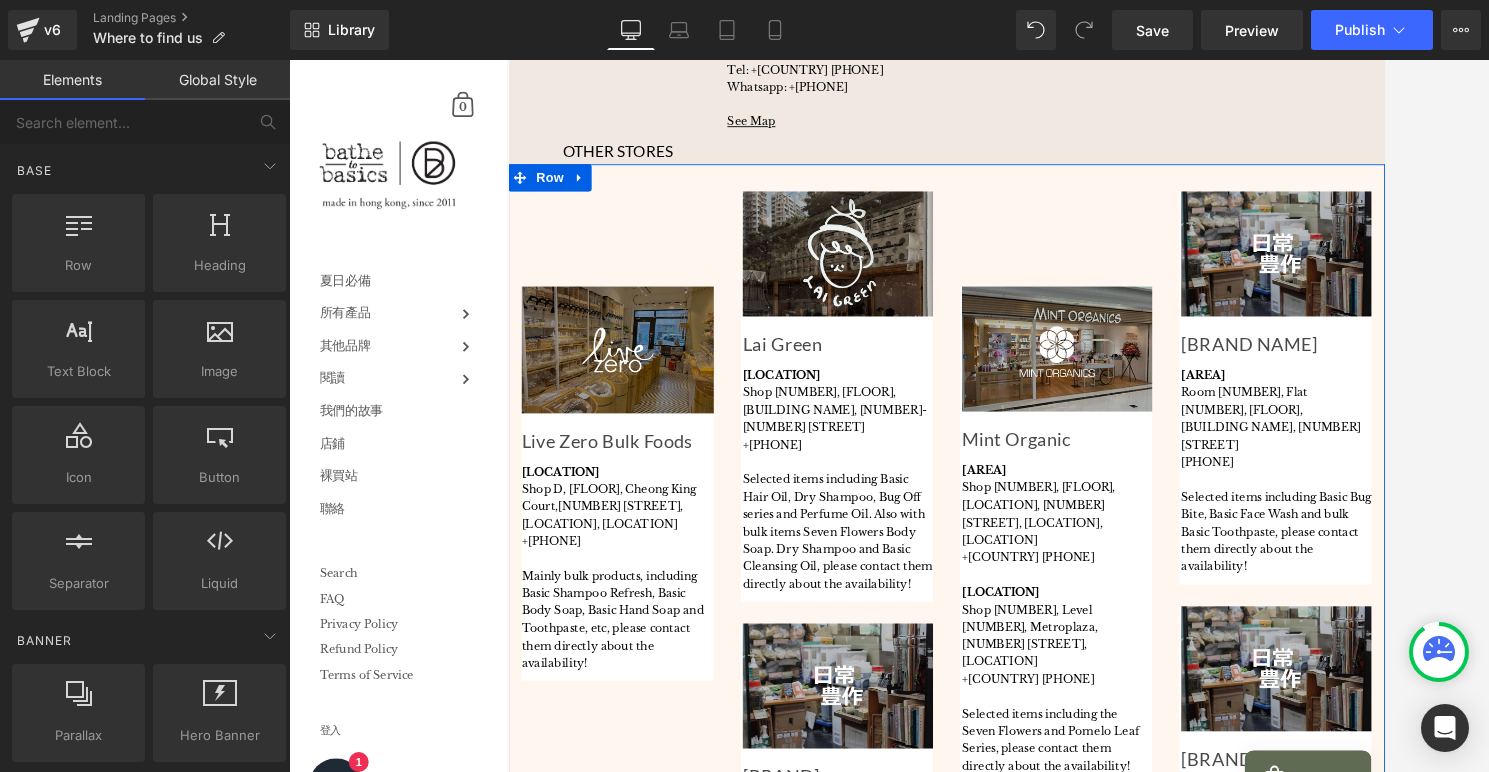 scroll, scrollTop: 941, scrollLeft: 0, axis: vertical 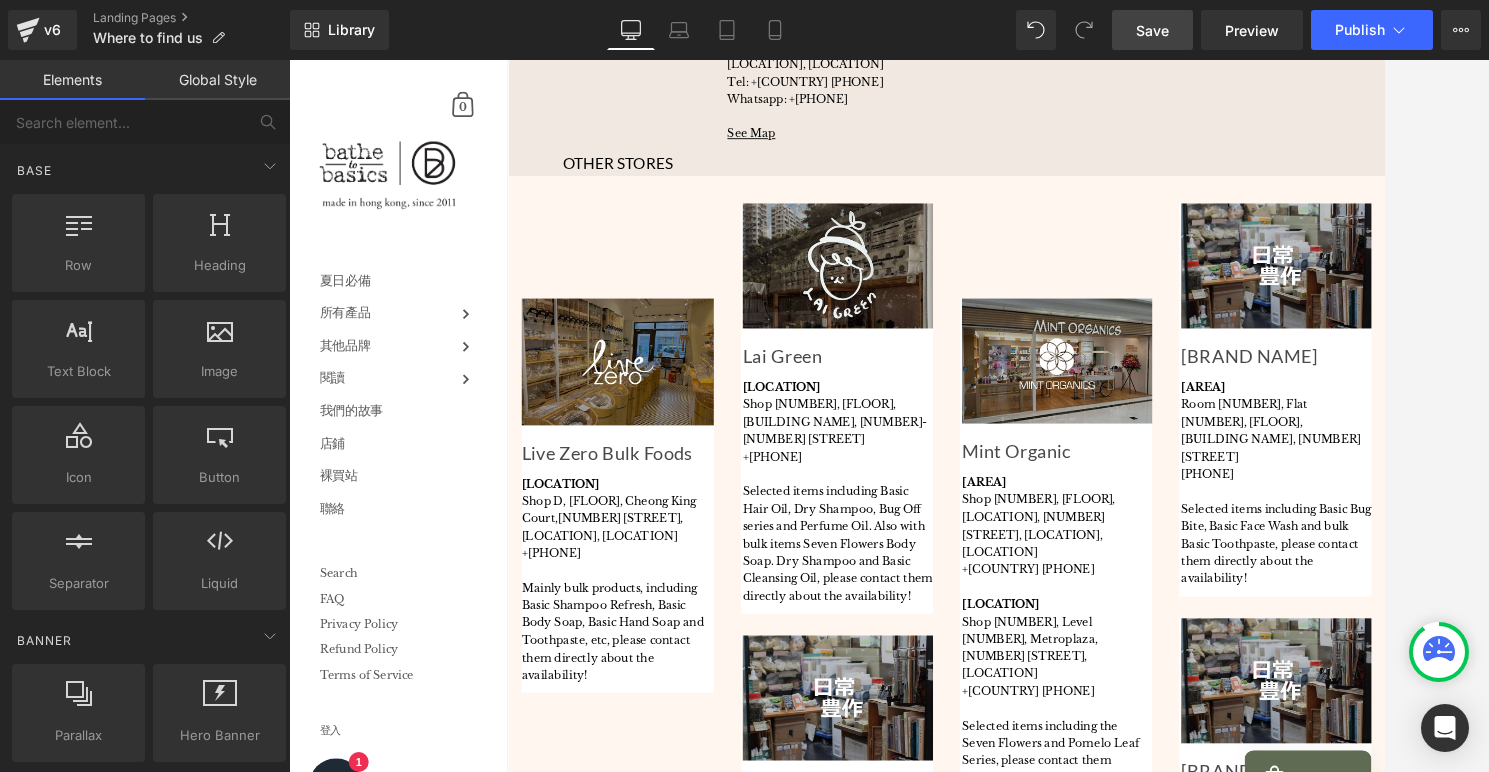 click on "Save" at bounding box center (1152, 30) 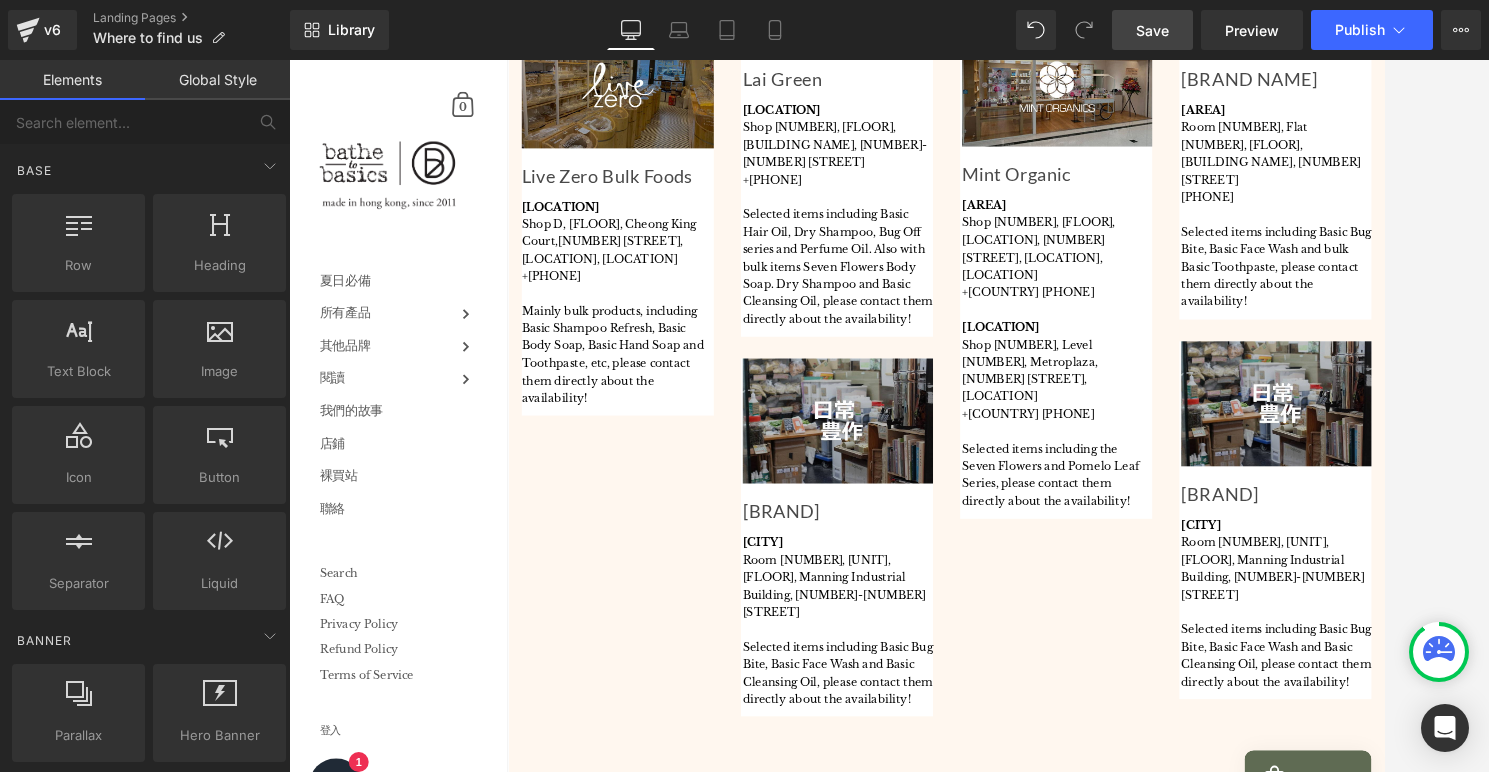 scroll, scrollTop: 1250, scrollLeft: 0, axis: vertical 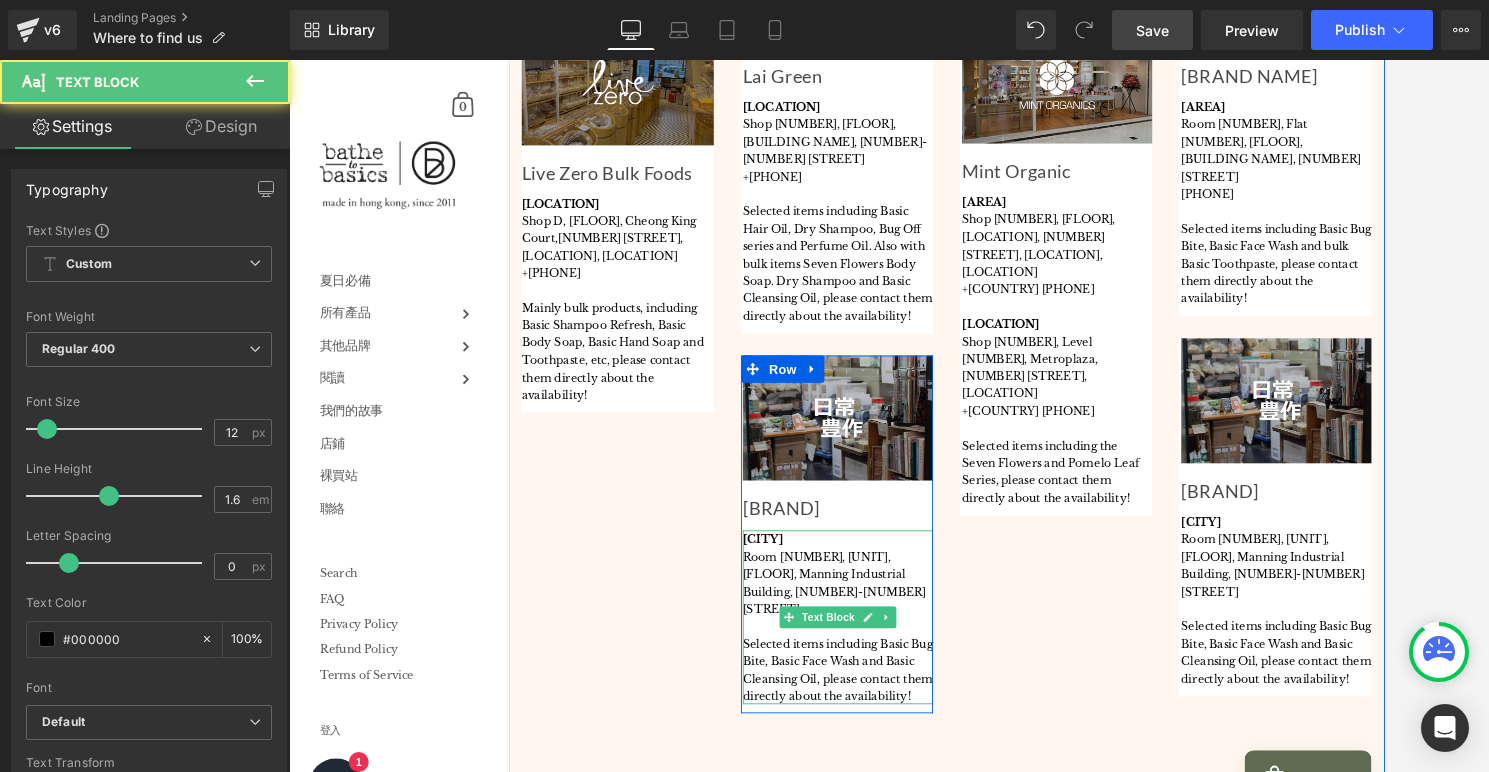 click on "Room [NUMBER], [UNIT], [FLOOR], Manning Industrial Building, [NUMBER]-[NUMBER] [STREET]" at bounding box center [895, 637] 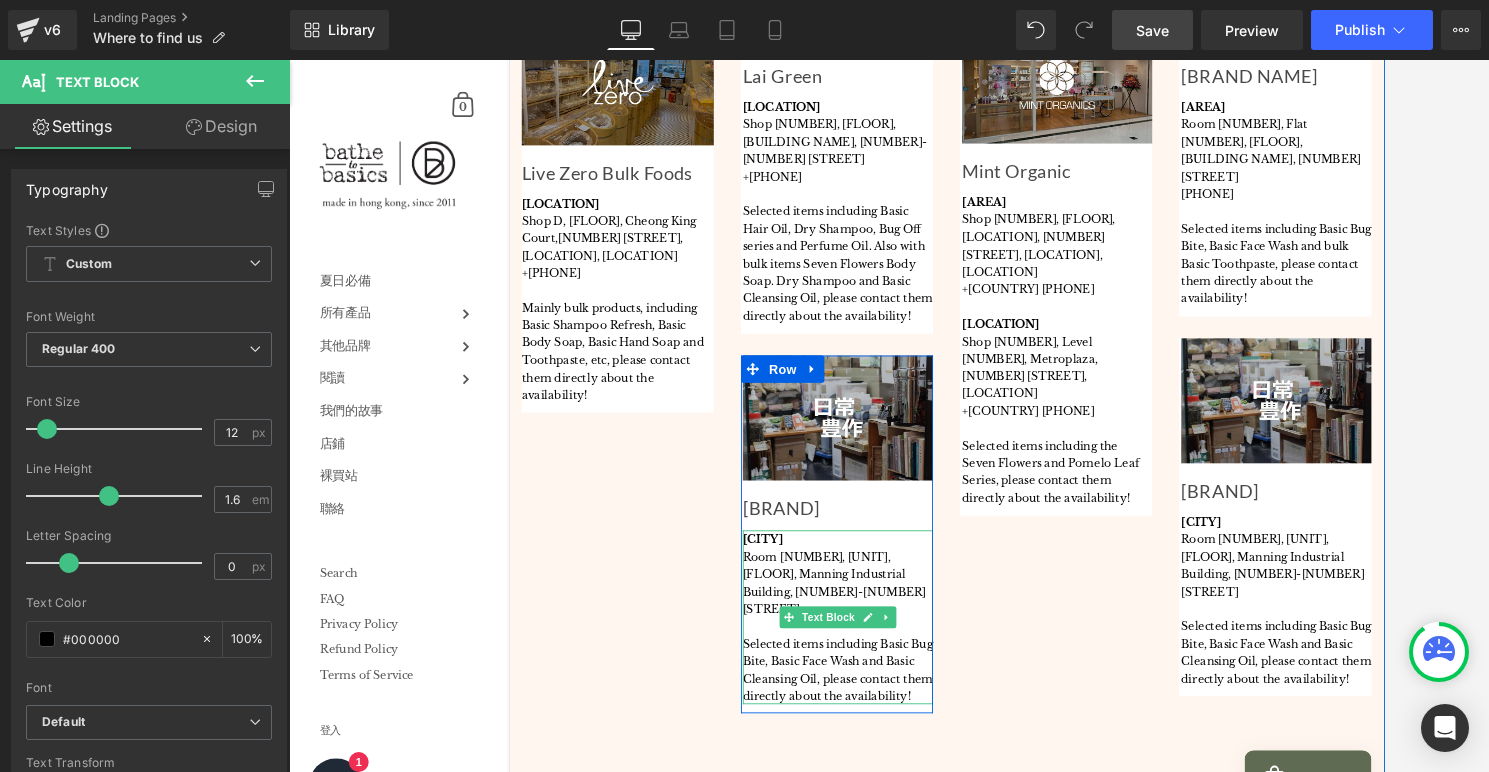 click on "[CITY]" at bounding box center (812, 588) 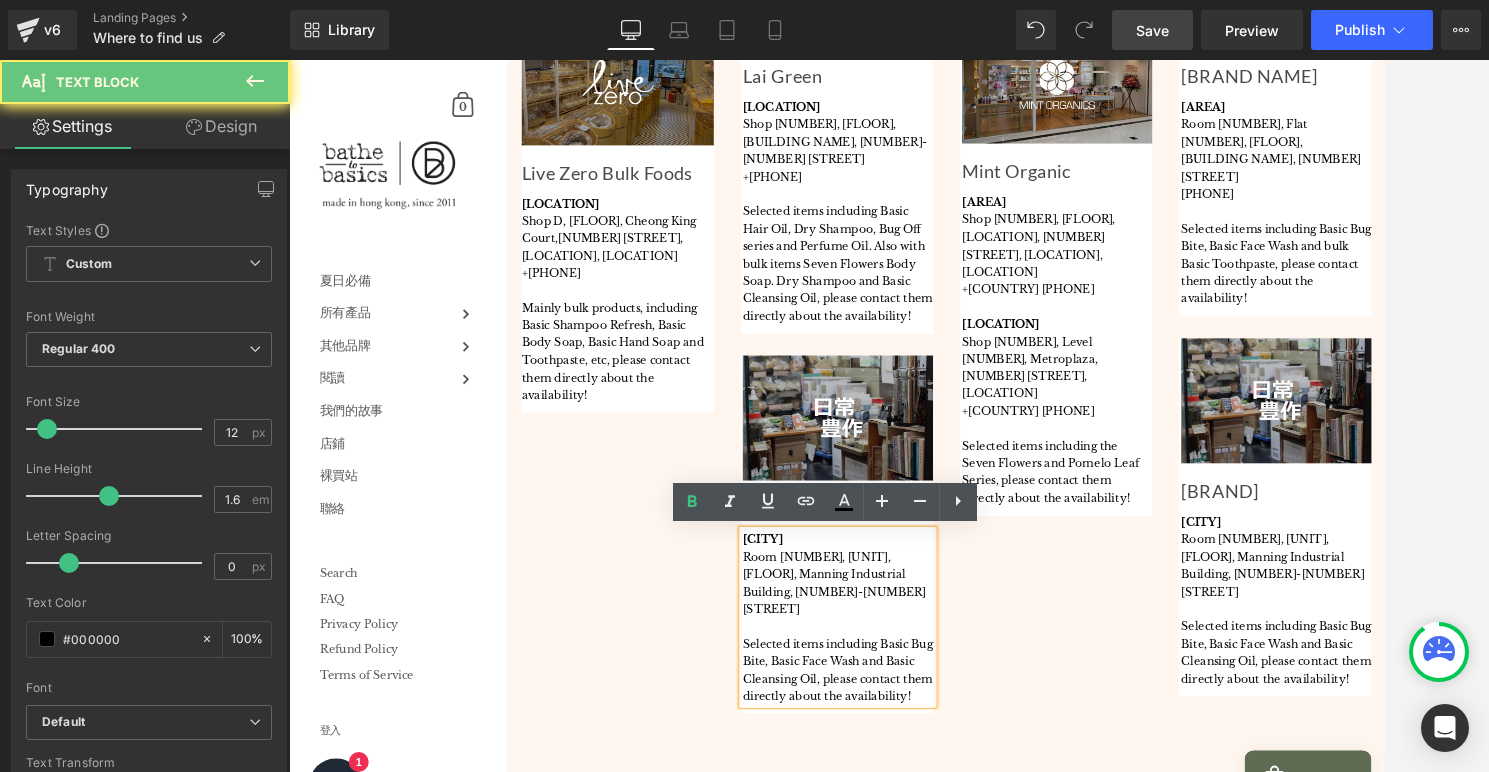 drag, startPoint x: 833, startPoint y: 587, endPoint x: 802, endPoint y: 586, distance: 31.016125 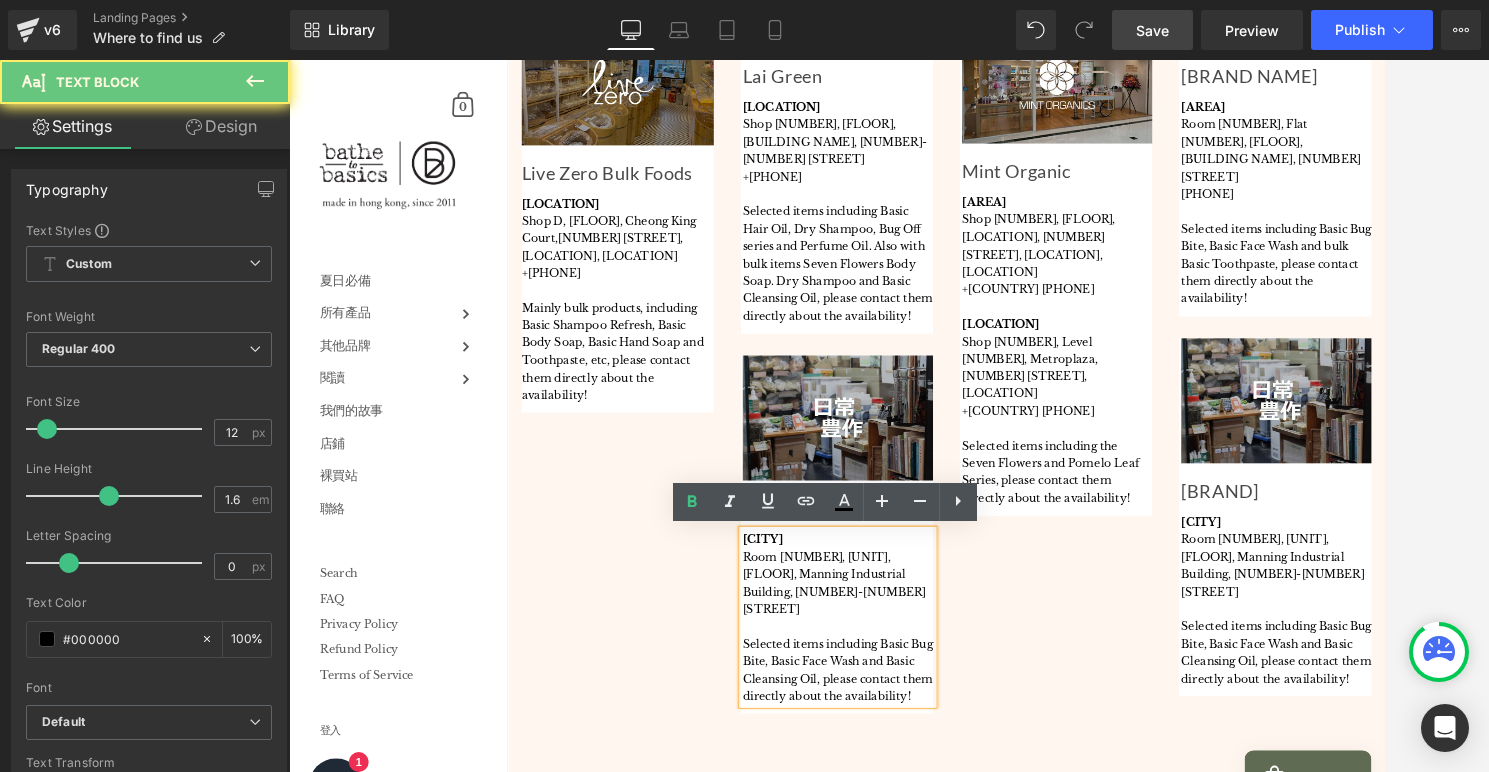 click on "[CITY]" at bounding box center (812, 588) 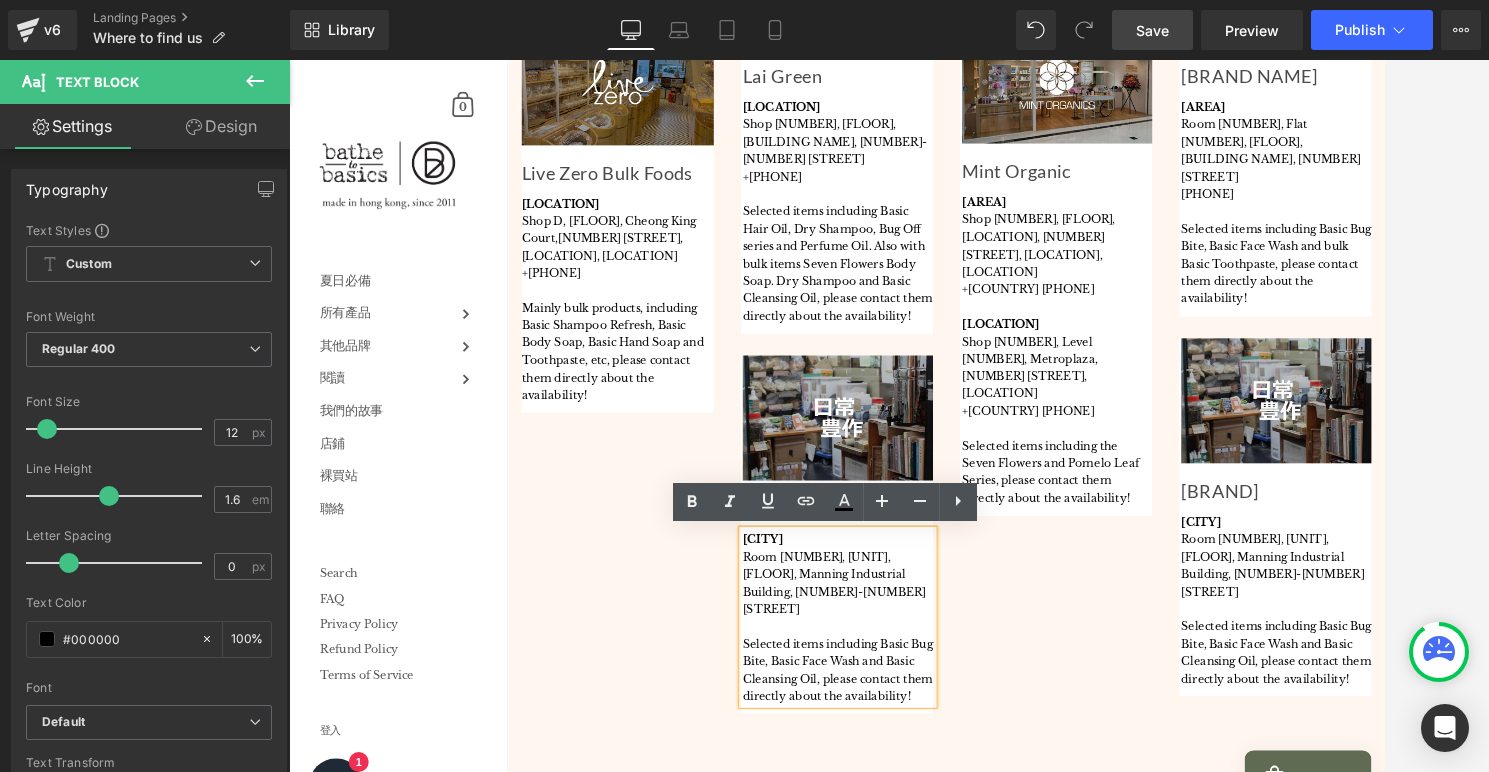 drag, startPoint x: 813, startPoint y: 648, endPoint x: 804, endPoint y: 596, distance: 52.773098 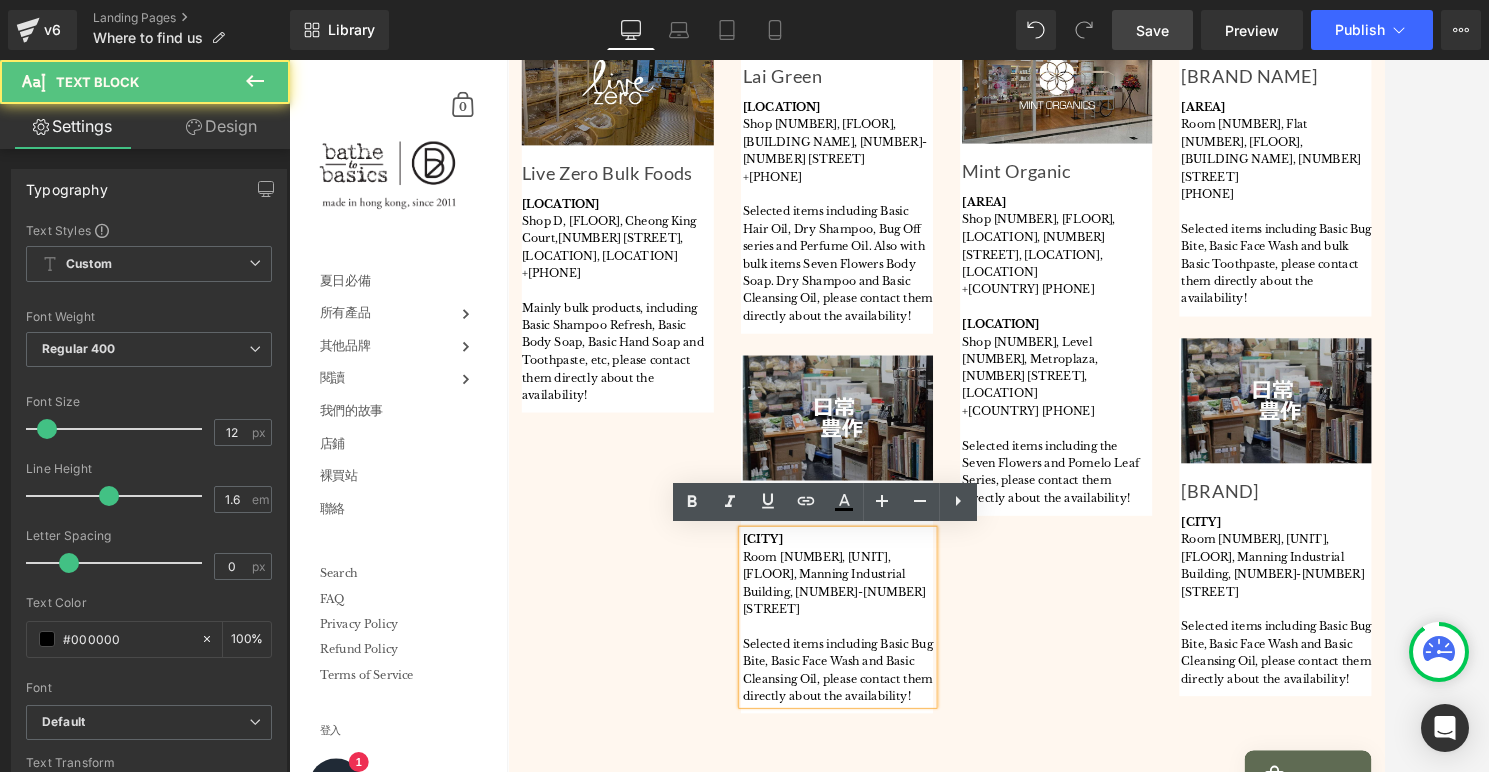 click on "Image         Live Zero Bulk Foods Text Block         SAI YING PUN Shop D, [FLOOR], [BUILDING NAME], [NUMBER] [STREET], [DISTRICT] [AREA] +[PHONE] Mainly bulk products, including Basic Shampoo Refresh, Basic Body Soap, Basic Hand Soap and Toothpaste, etc , please contact them directly about the availability! Text Block         Row         Image         Lai Green Text Block         YUEN LONG Shop [NUMBER], [FLOOR], [BUILDING NAME], [NUMBER]-[NUMBER] [STREET] [AREA] +[PHONE] Selected items including Basic Hair Oil, Dry Shampoo, Bug Off series and Perfume Oil. Also with bulk items Seven Flowers Body Soap. Dry Shampoo and Basic Cleansing Oil, please contact them directly about the availability! Text Block         Row         Image         EgaoCo Text Block         KWUN TONG Room [NUMBER], [UNIT], [FLOOR], [BUILDING NAME], [NUMBER]-[NUMBER] [STREET] Selected items including Basic Bug Bite, Basic Face Wash and Basic Cleansing Oil, please contact them directly about the availability! Text Block         Row" at bounding box center [1015, 395] 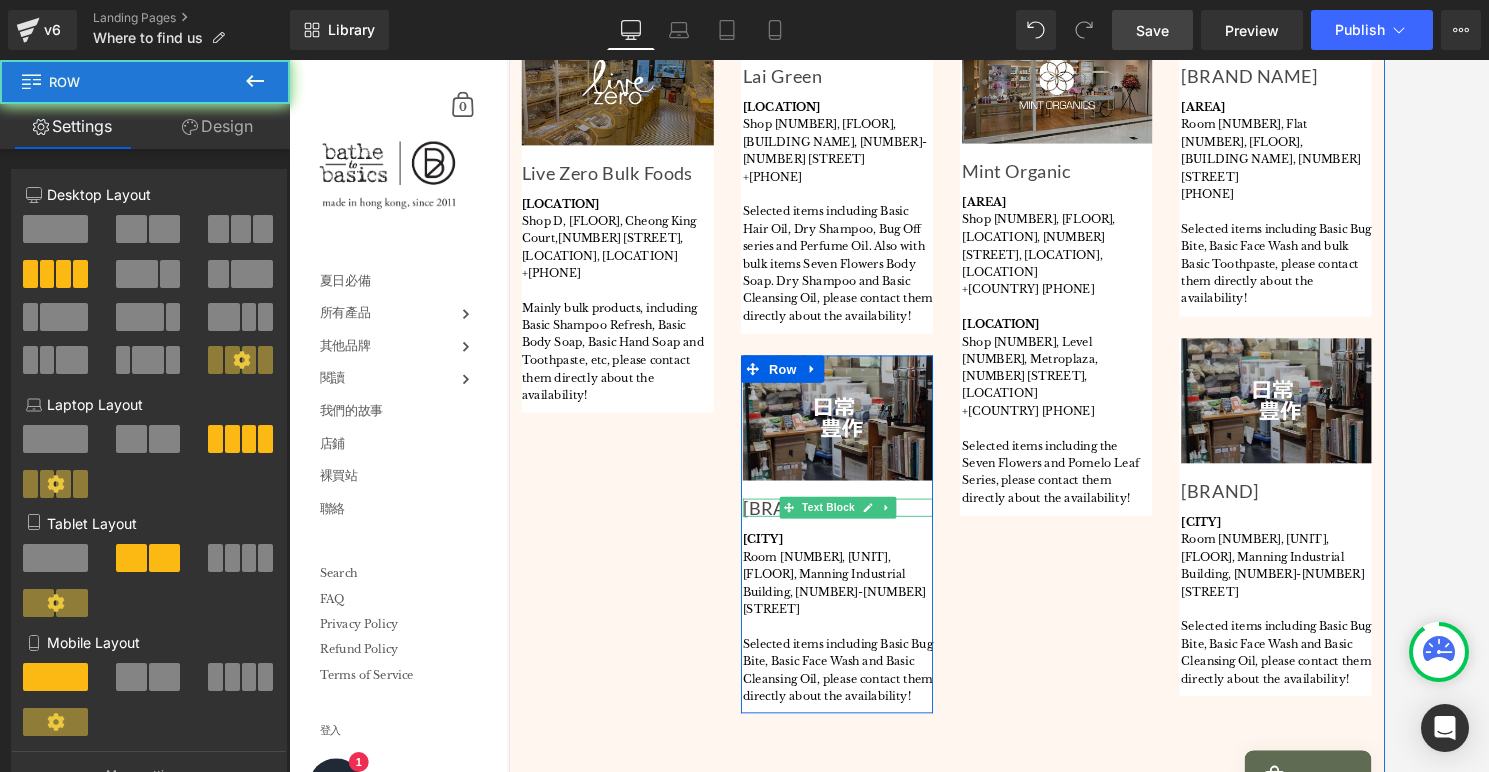 click on "[BRAND]" at bounding box center (895, 554) 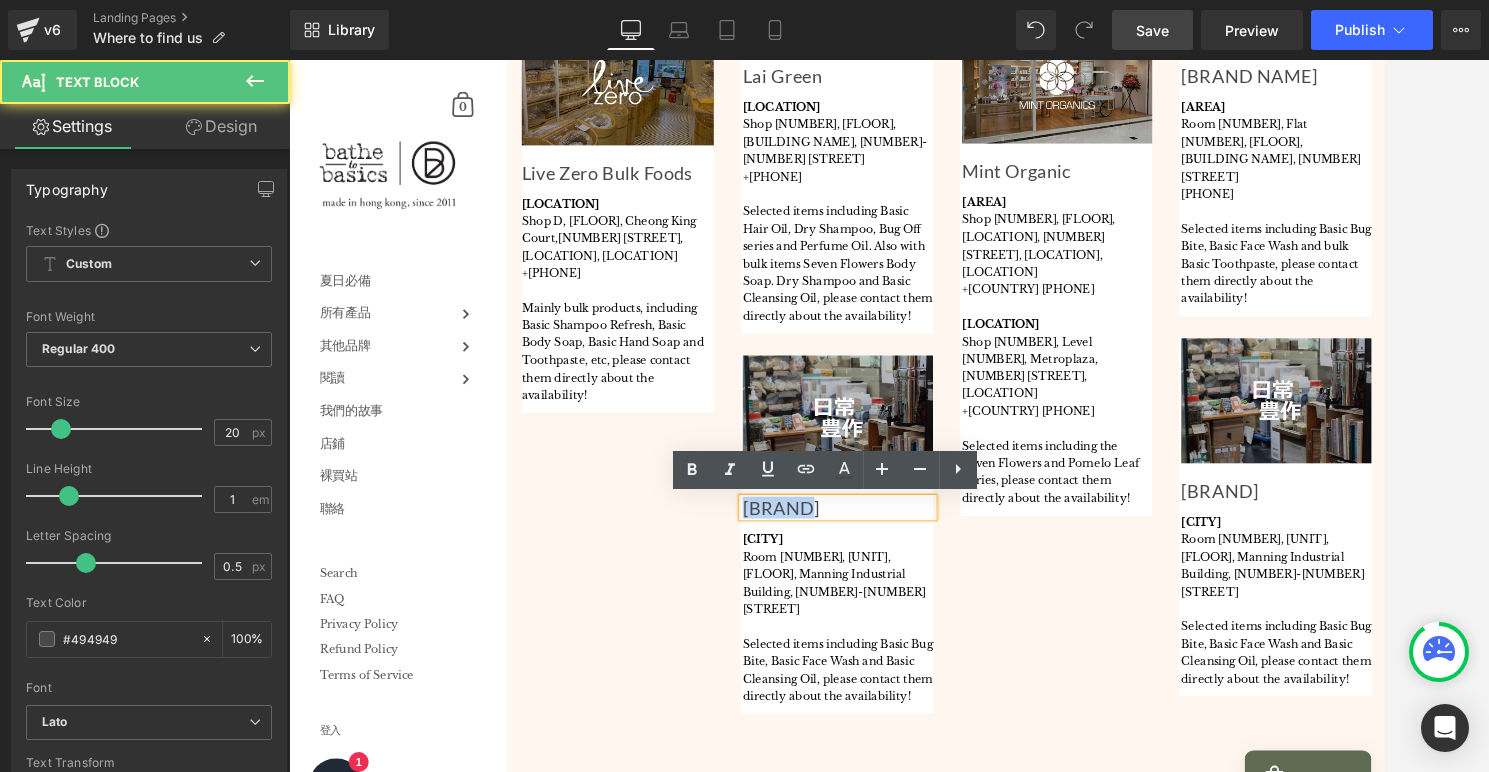 click on "[BRAND]" at bounding box center [895, 554] 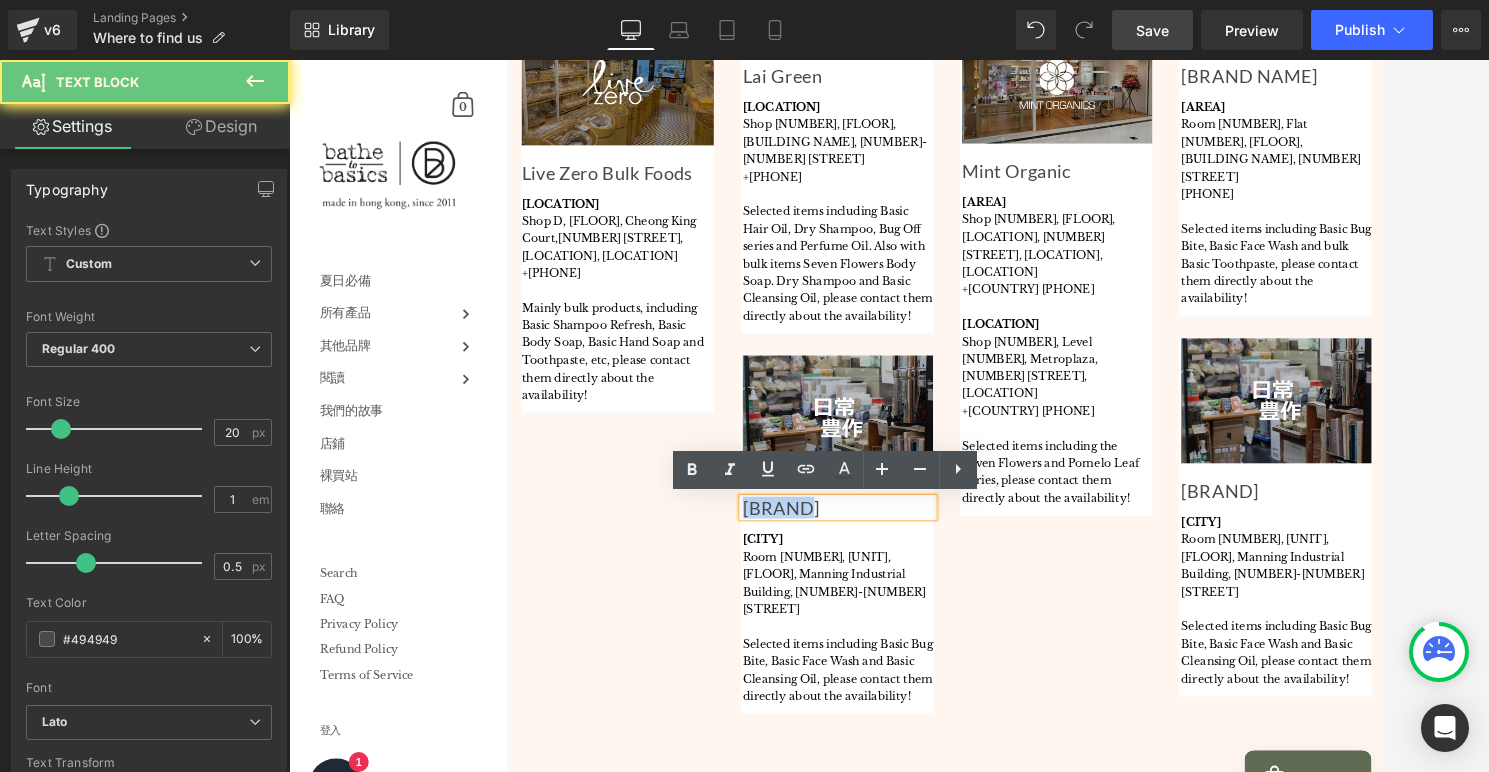 click on "[BRAND]" at bounding box center (895, 554) 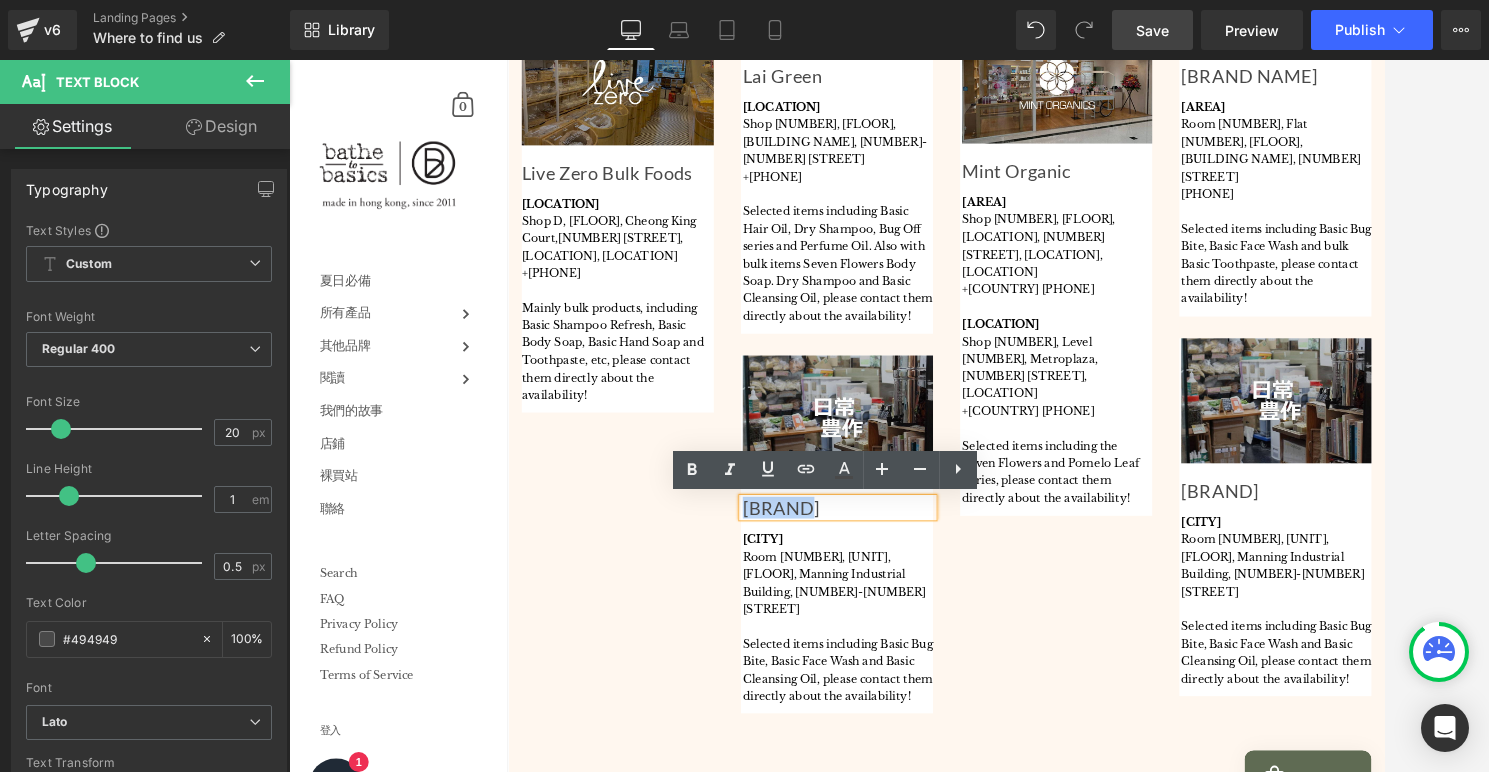 type 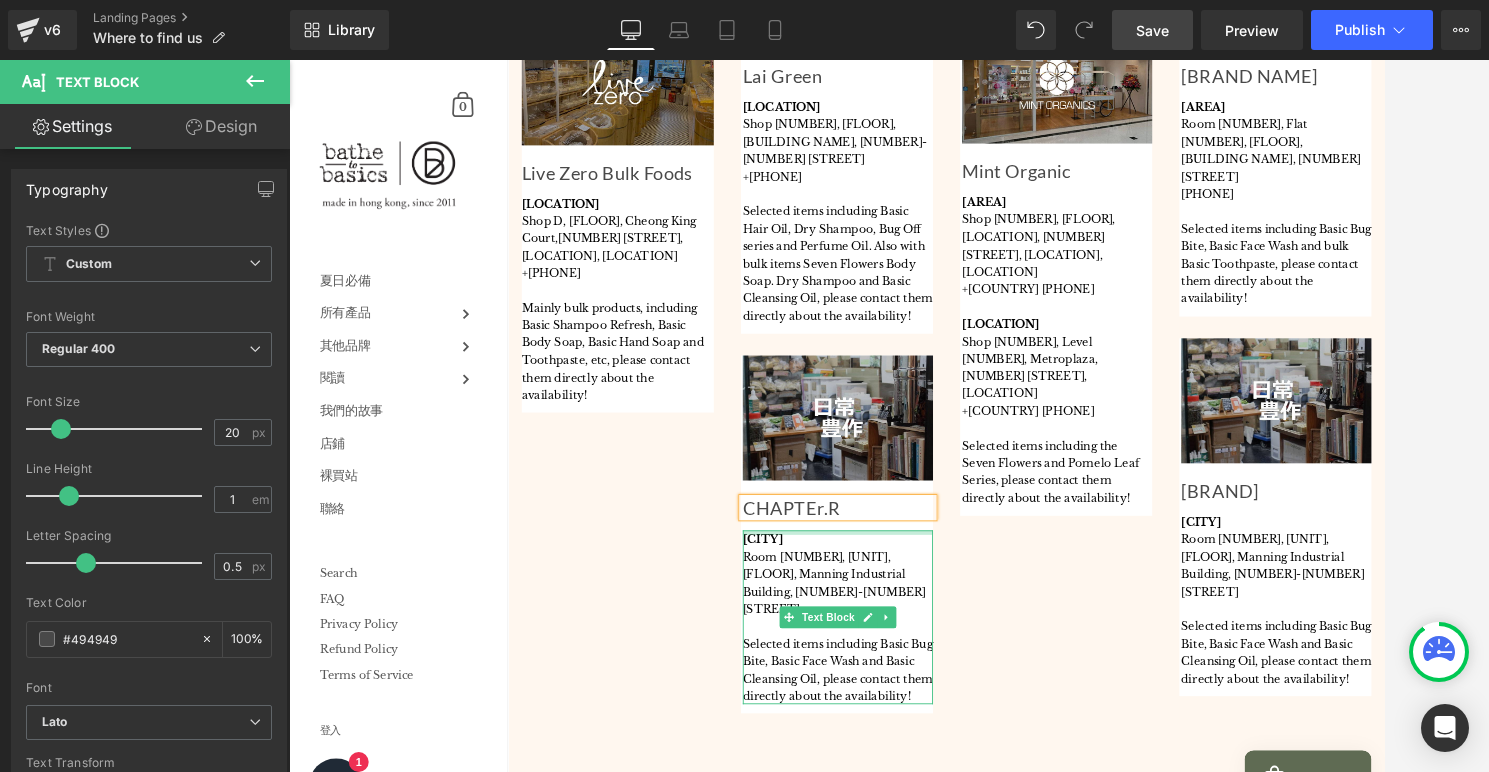 click at bounding box center (895, 581) 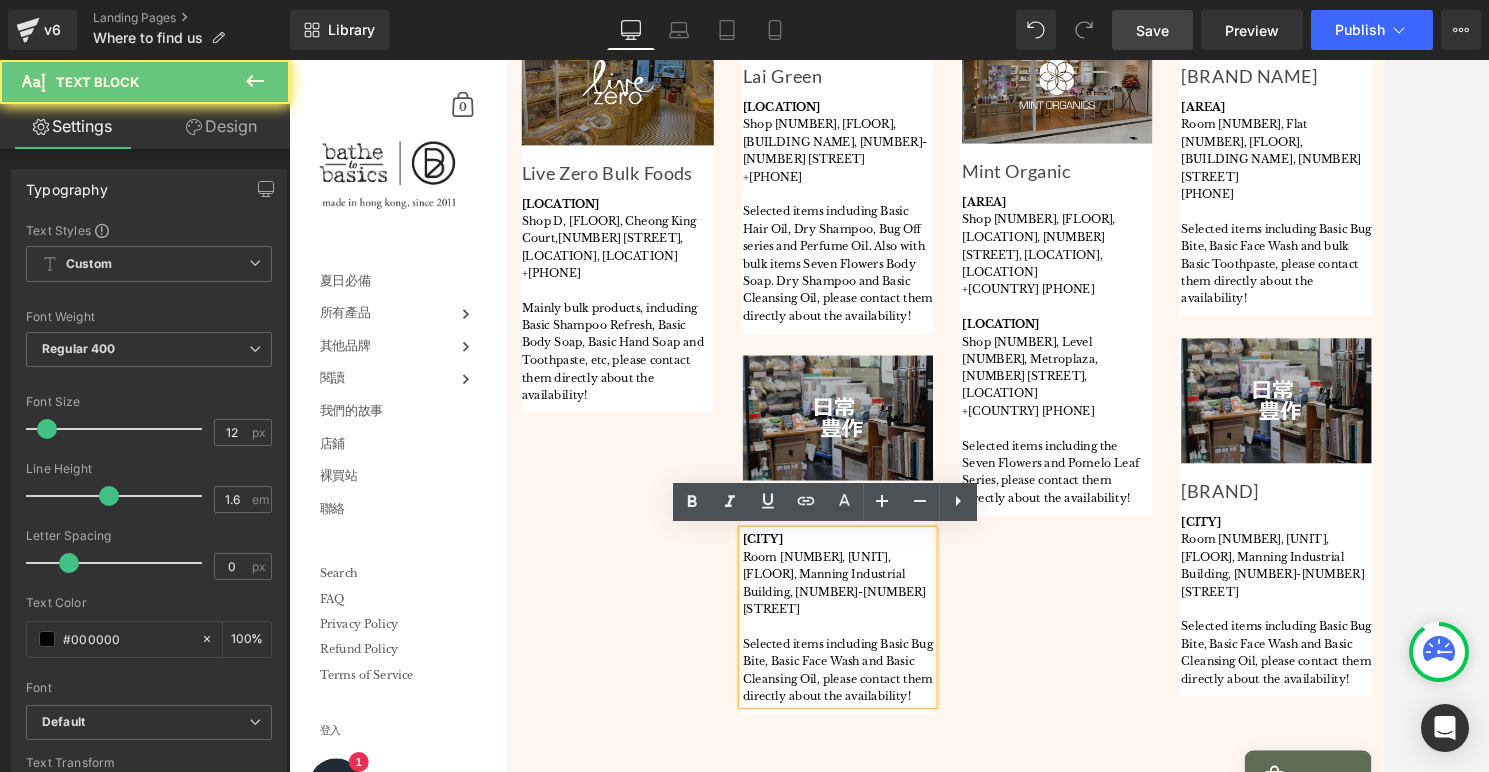 drag, startPoint x: 860, startPoint y: 582, endPoint x: 807, endPoint y: 580, distance: 53.037724 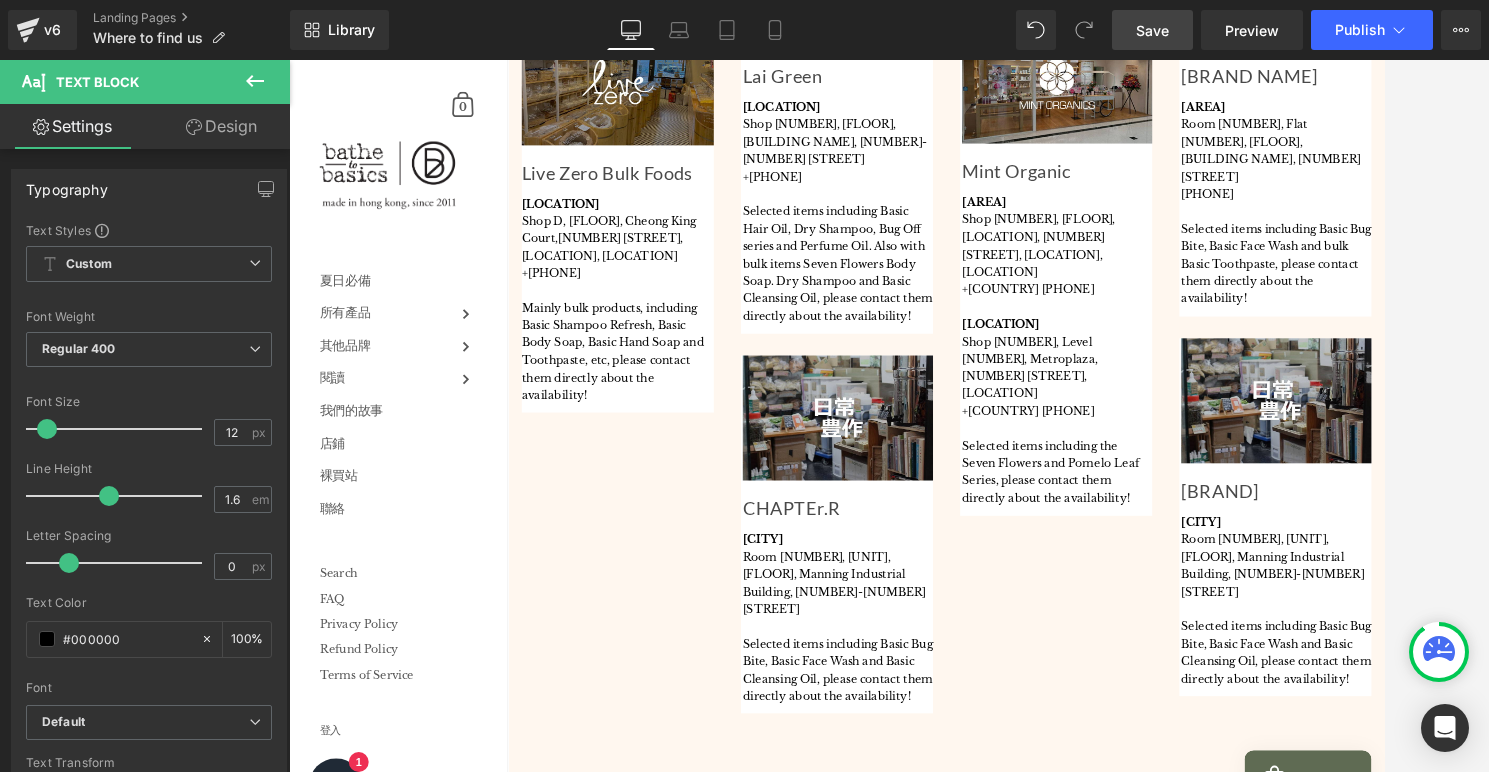 type 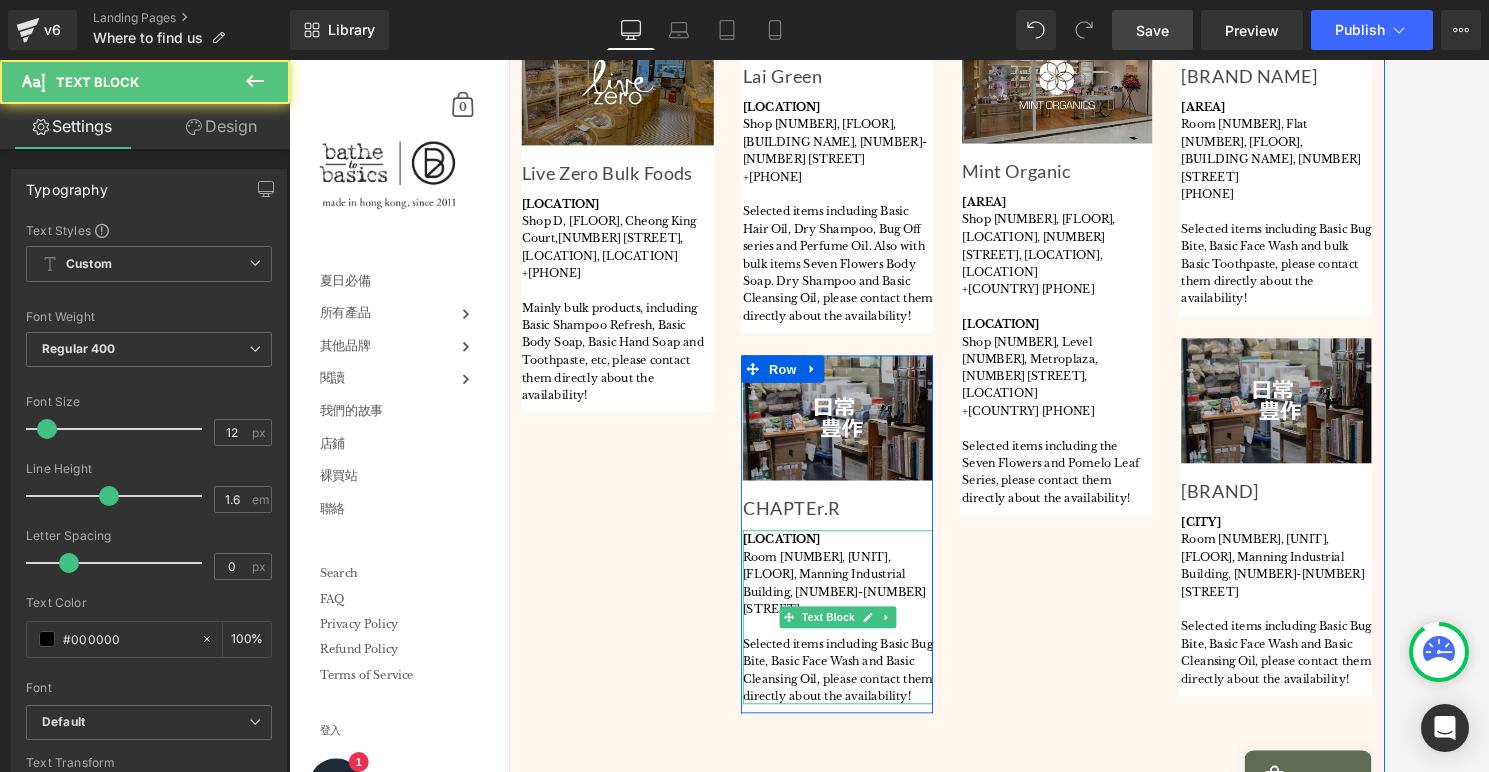click on "Room [NUMBER], [UNIT], [FLOOR], Manning Industrial Building, [NUMBER]-[NUMBER] [STREET]" at bounding box center [895, 637] 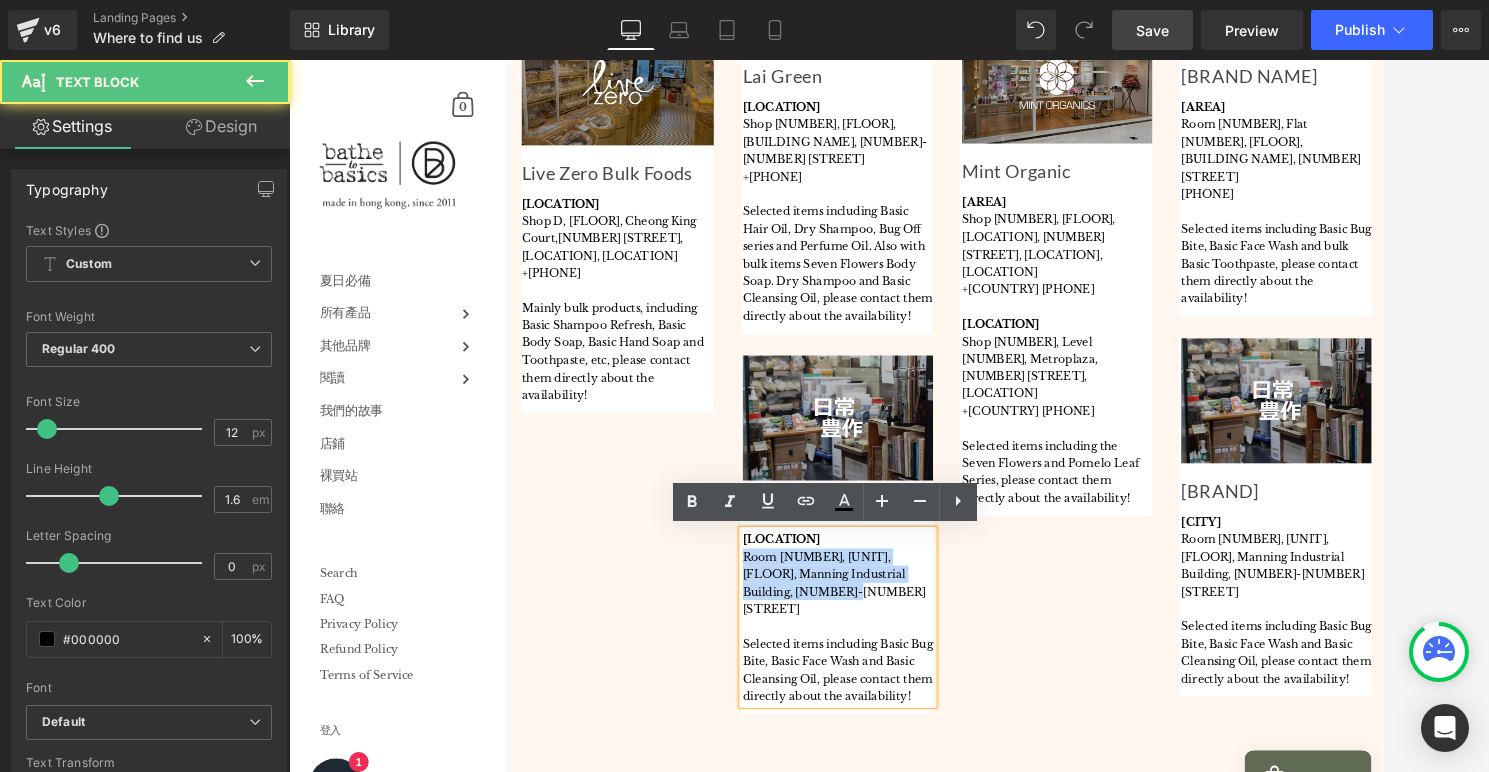 drag, startPoint x: 902, startPoint y: 639, endPoint x: 758, endPoint y: 605, distance: 147.95946 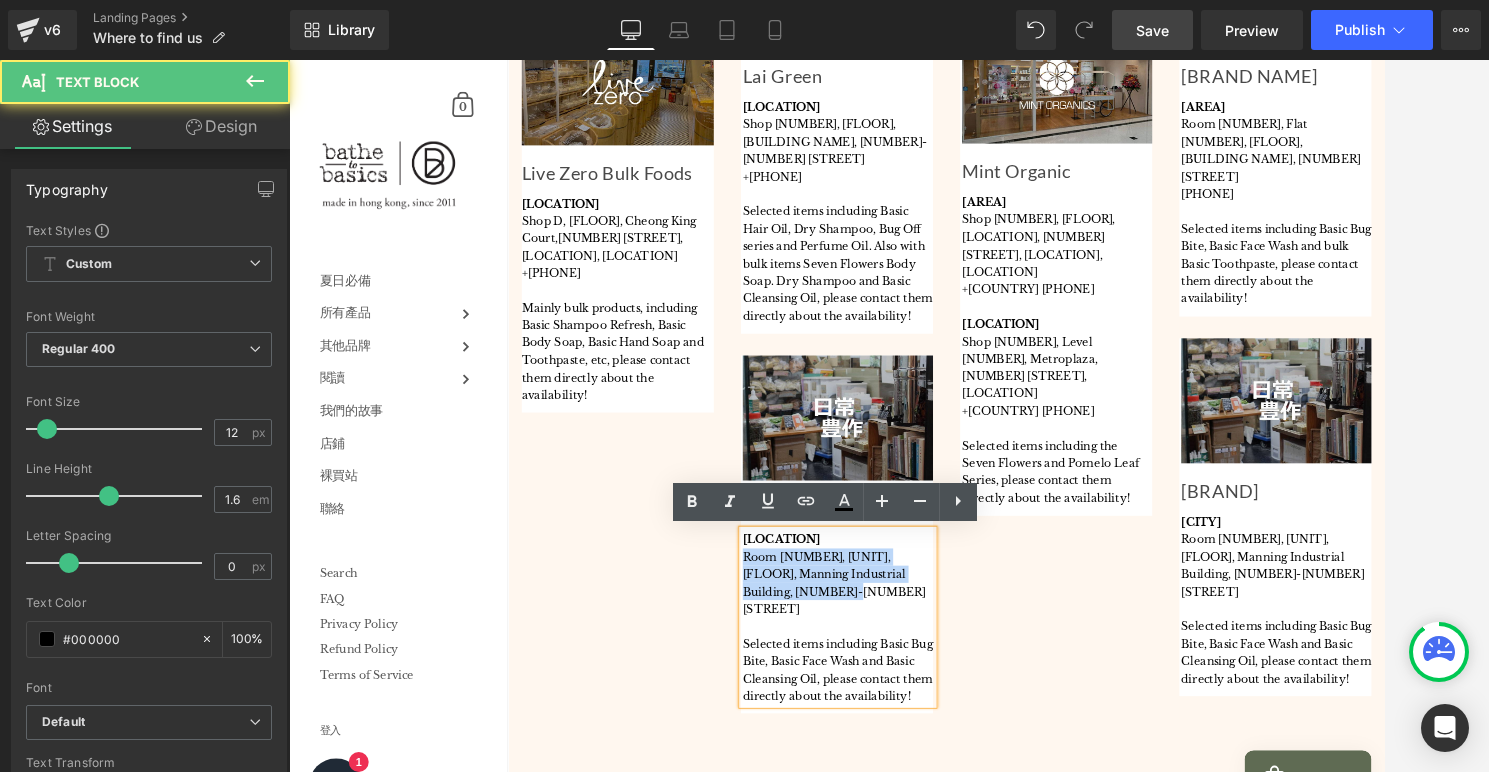 click on "Image         Live Zero Bulk Foods Text Block         SAI YING PUN Shop D, [FLOOR], [BUILDING NAME], [NUMBER] [STREET], [DISTRICT] [AREA] +[PHONE] Mainly bulk products, including Basic Shampoo Refresh, Basic Body Soap, Basic Hand Soap and Toothpaste, etc , please contact them directly about the availability! Text Block         Row         Image         Lai Green Text Block         YUEN LONG Shop [NUMBER], [FLOOR], [BUILDING NAME], [NUMBER]-[NUMBER] [STREET] [AREA] +[PHONE] Selected items including Basic Hair Oil, Dry Shampoo, Bug Off series and Perfume Oil. Also with bulk items Seven Flowers Body Soap. Dry Shampoo and Basic Cleansing Oil, please contact them directly about the availability! Text Block         Row         Image         CHAPTEr.R Text Block         LAI CHI KOK Room [NUMBER], [UNIT], [FLOOR], [BUILDING NAME], [NUMBER]-[NUMBER] [STREET] Selected items including Basic Bug Bite, Basic Face Wash and Basic Cleansing Oil, please contact them directly about the availability! Text Block         Row" at bounding box center [1015, 395] 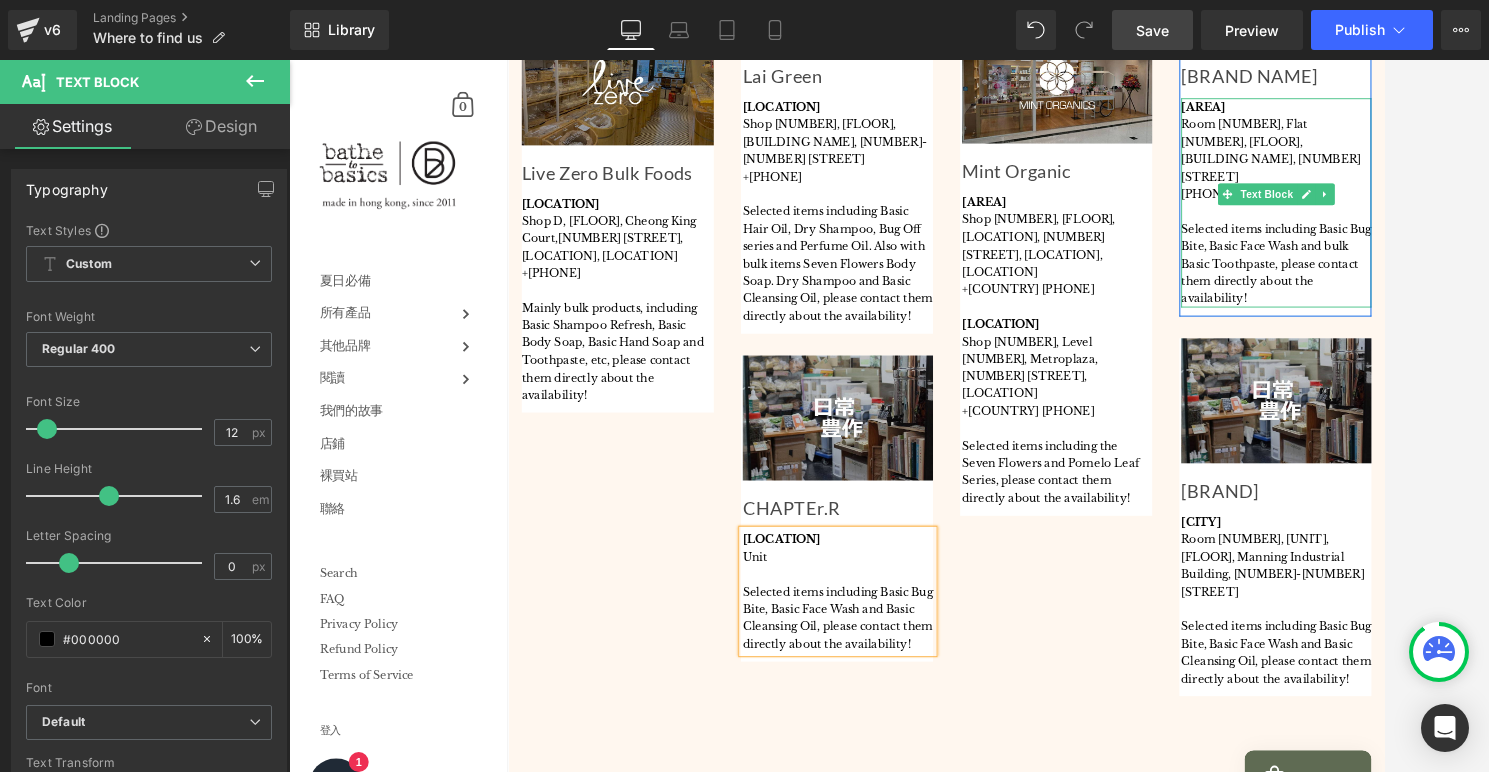 click on "Room [NUMBER], Flat [NUMBER], [FLOOR], [BUILDING NAME], [NUMBER] [STREET]" at bounding box center (1379, 159) 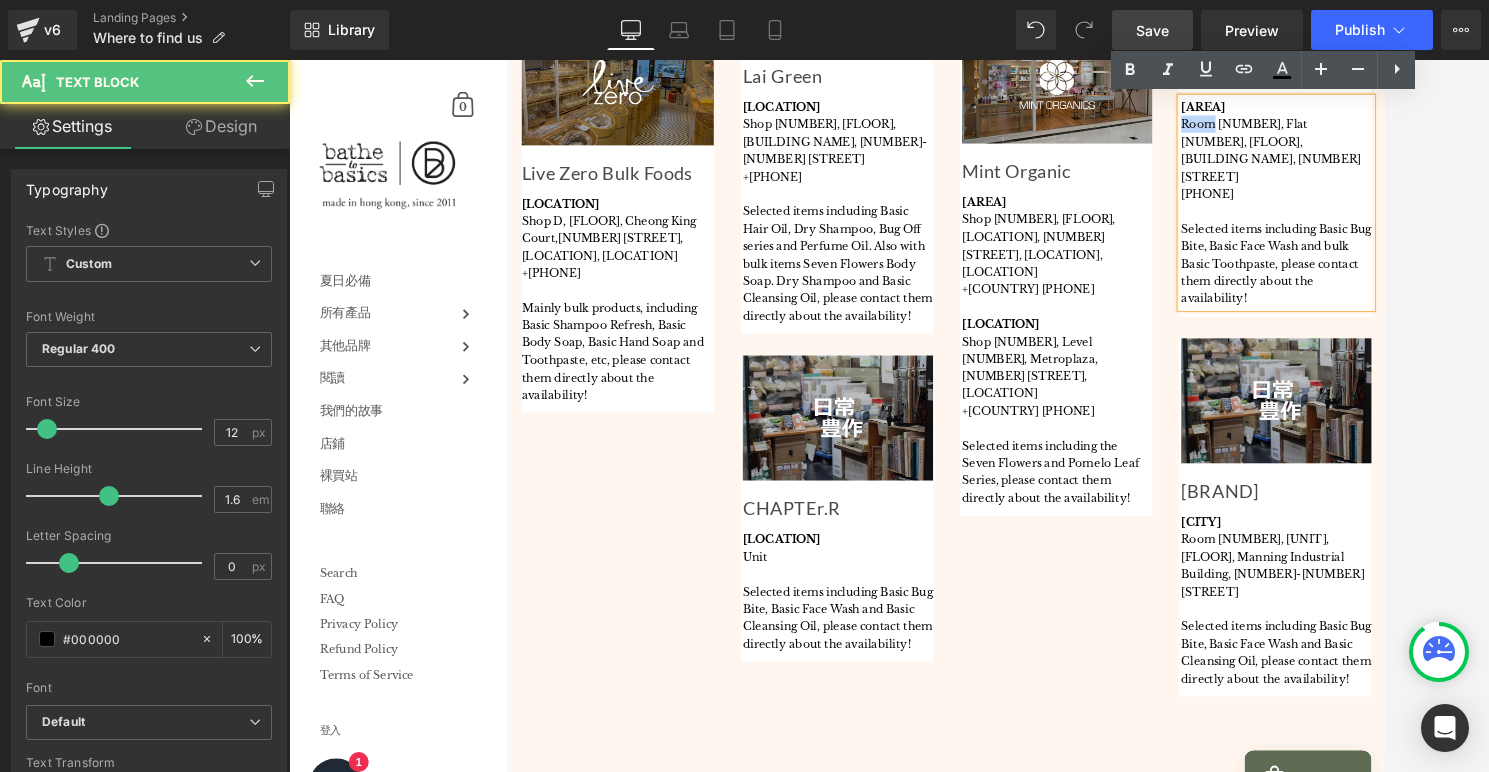 click on "Room [NUMBER], Flat [NUMBER], [FLOOR], [BUILDING NAME], [NUMBER] [STREET]" at bounding box center [1379, 159] 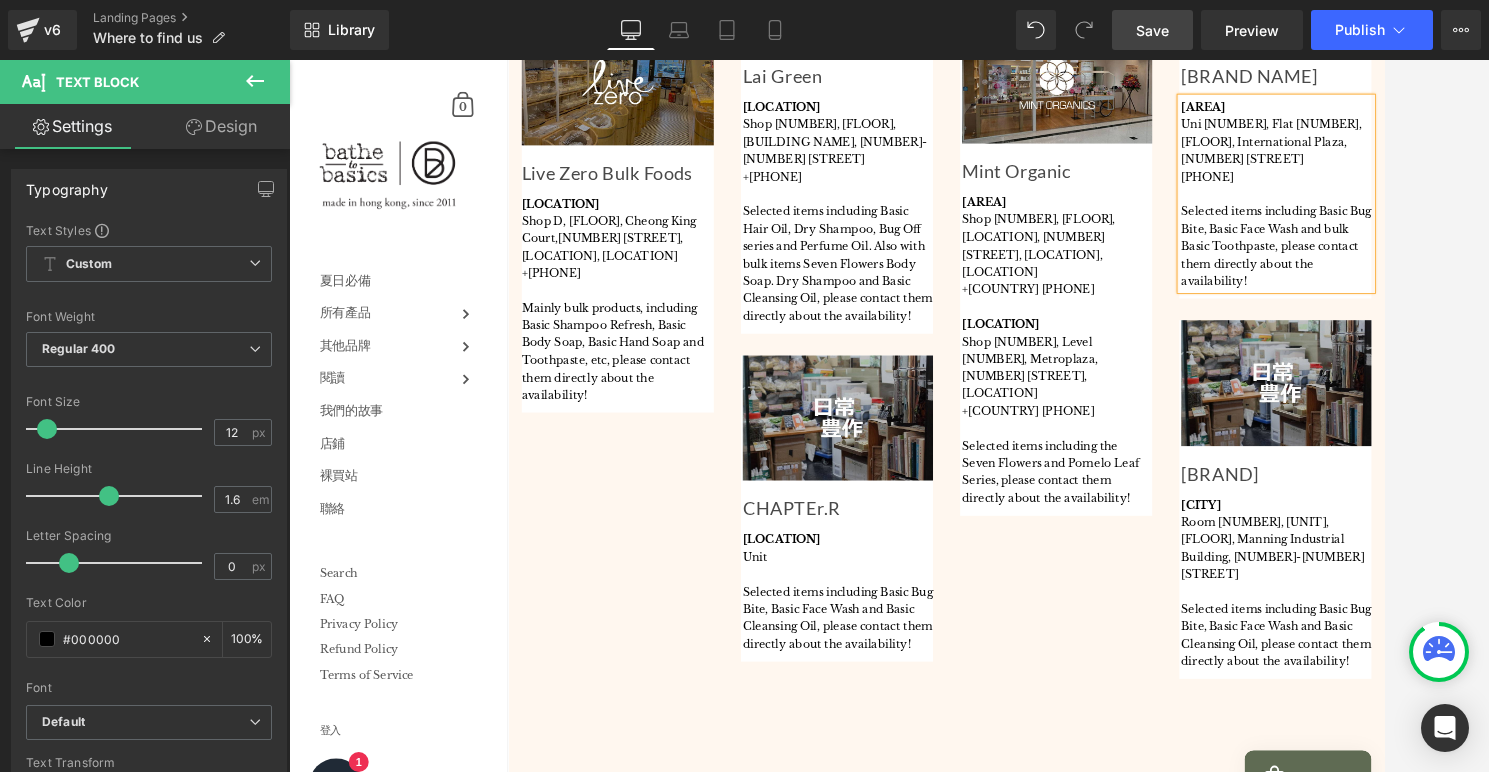 scroll, scrollTop: 1249, scrollLeft: 0, axis: vertical 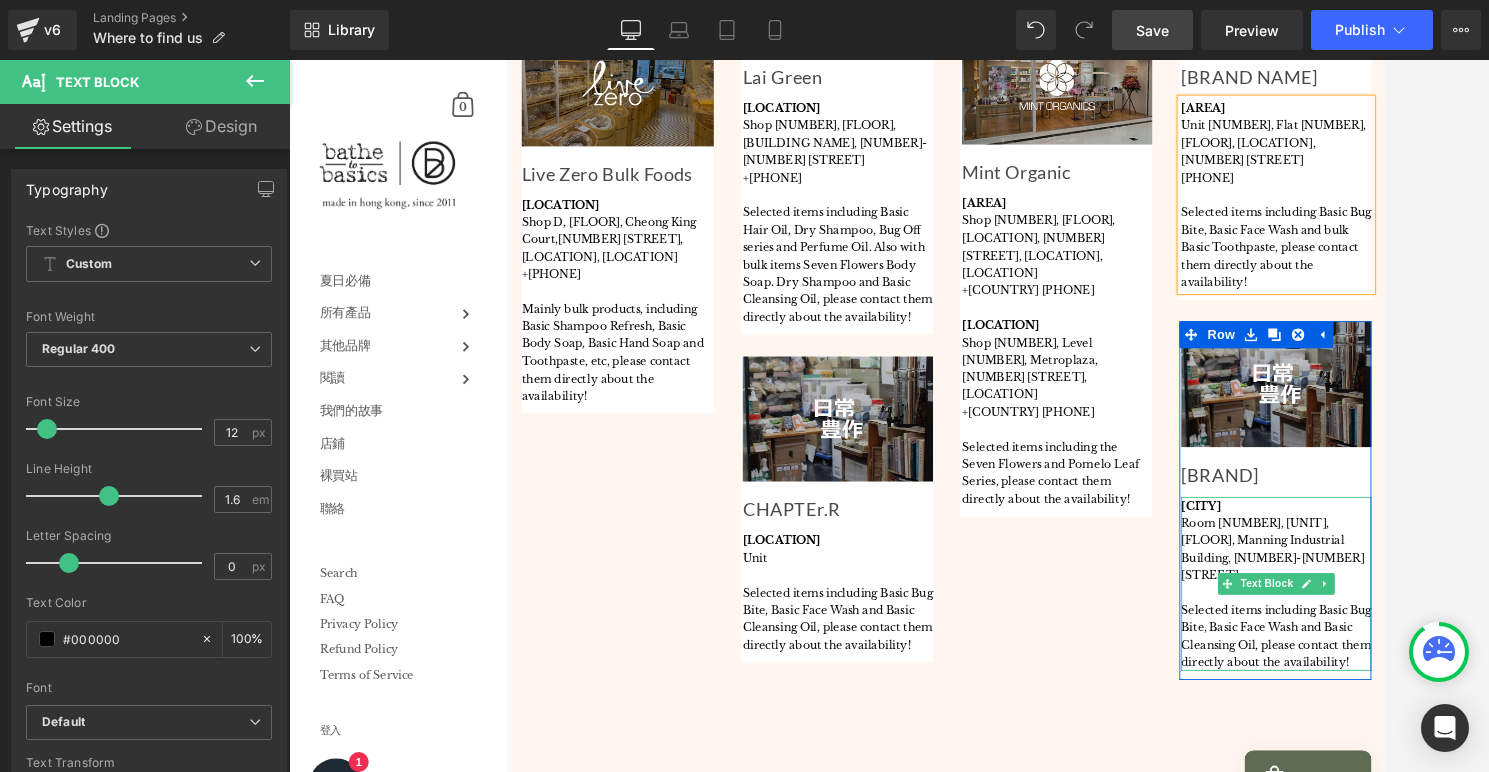 click on "Room [NUMBER], [UNIT], [FLOOR], Manning Industrial Building, [NUMBER]-[NUMBER] [STREET]" at bounding box center [1379, 599] 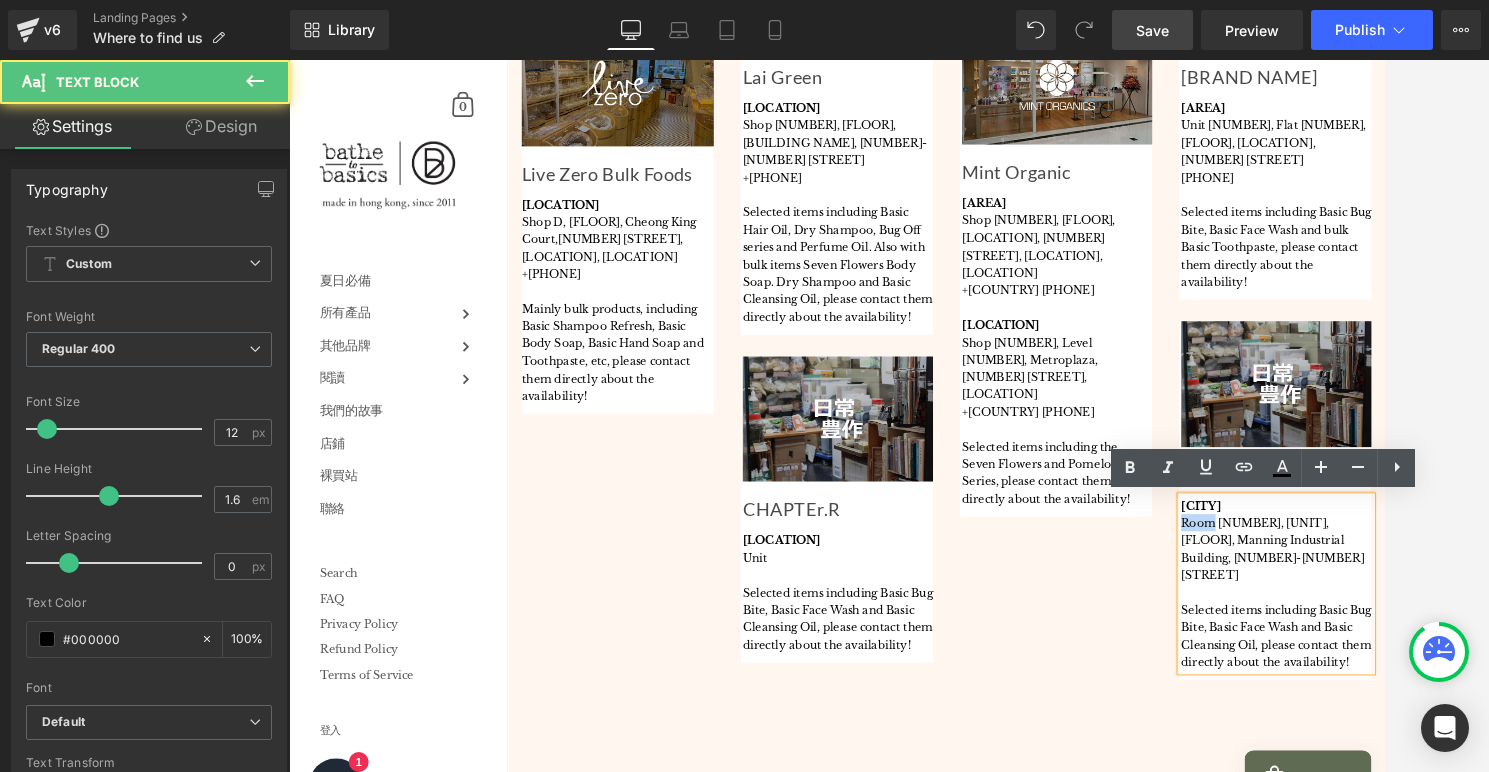 click on "Room [NUMBER], [UNIT], [FLOOR], Manning Industrial Building, [NUMBER]-[NUMBER] [STREET]" at bounding box center (1379, 599) 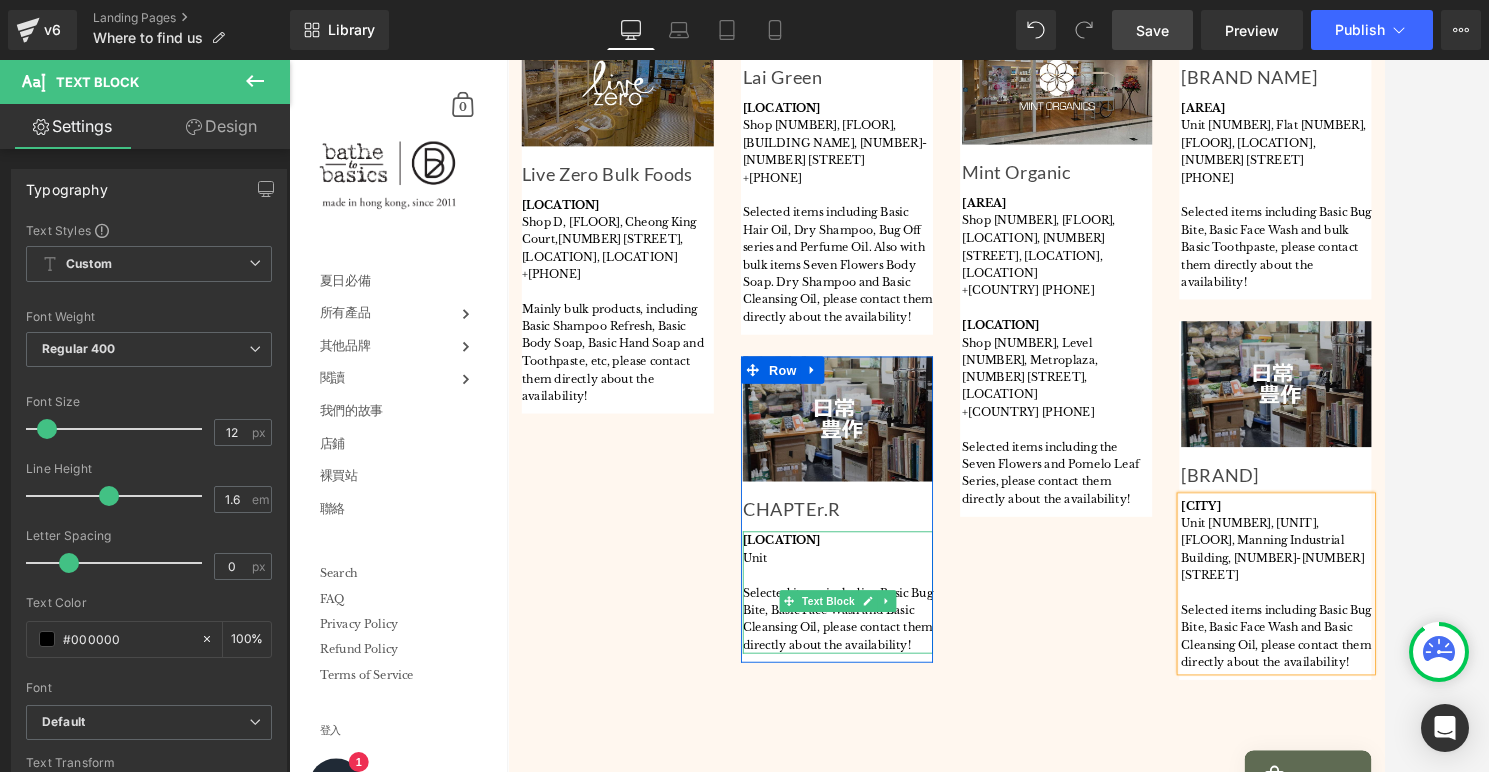 click on "Unit" at bounding box center [895, 609] 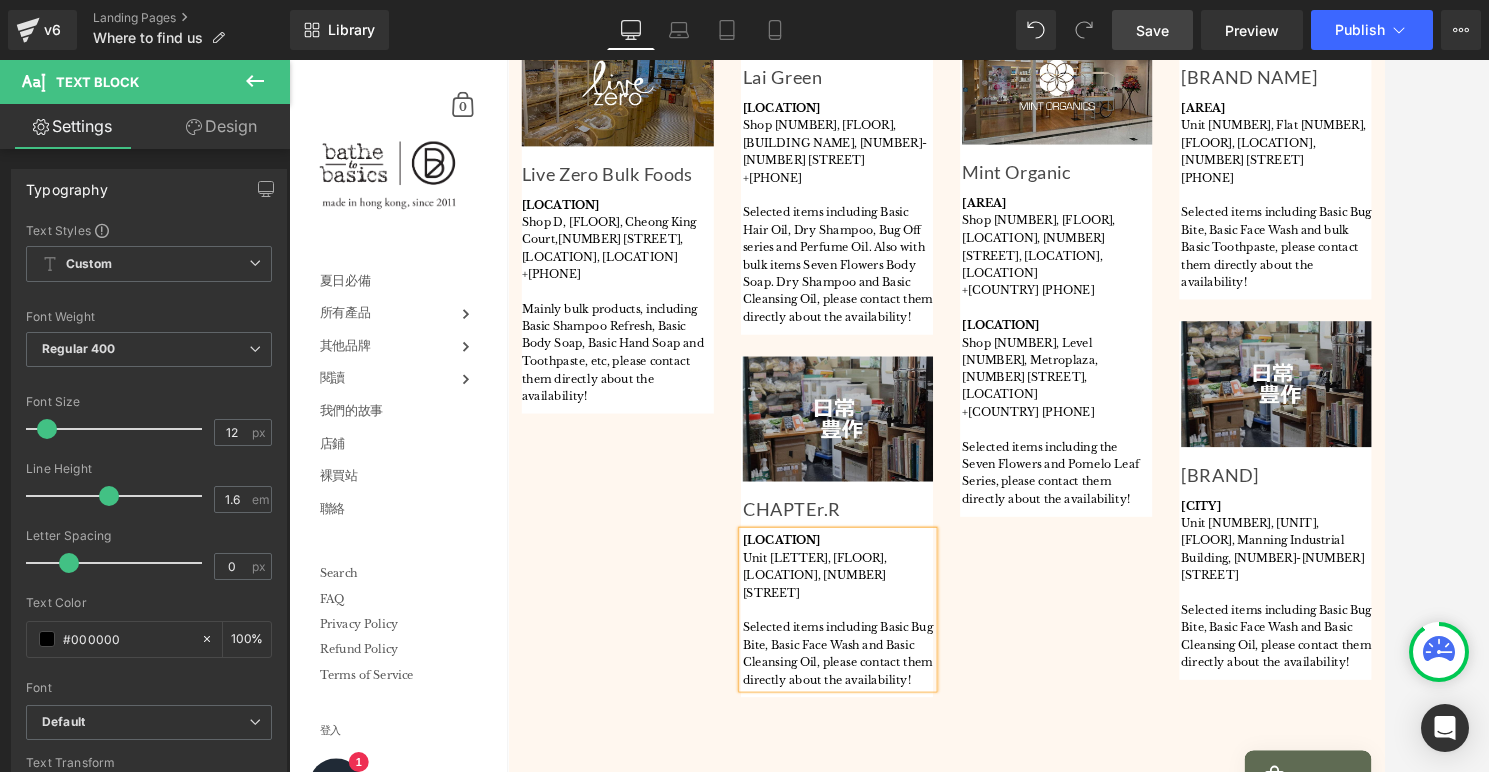 click on "Selected items including Basic Bug Bite, Basic Face Wash and Basic Cleansing Oil, please contact them directly about the availability!" at bounding box center [895, 714] 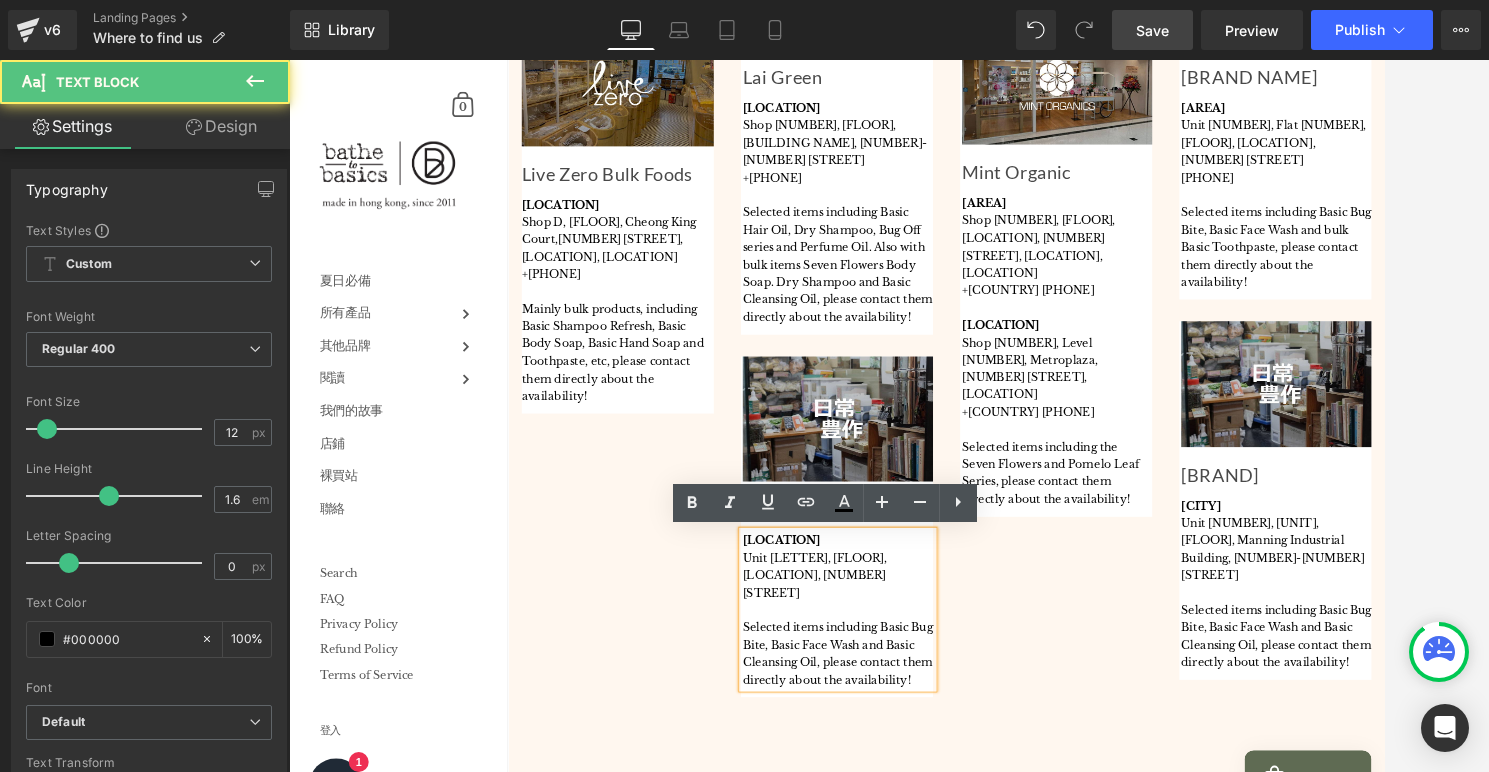 click on "Selected items including Basic Bug Bite, Basic Face Wash and Basic Cleansing Oil, please contact them directly about the availability!" at bounding box center (895, 714) 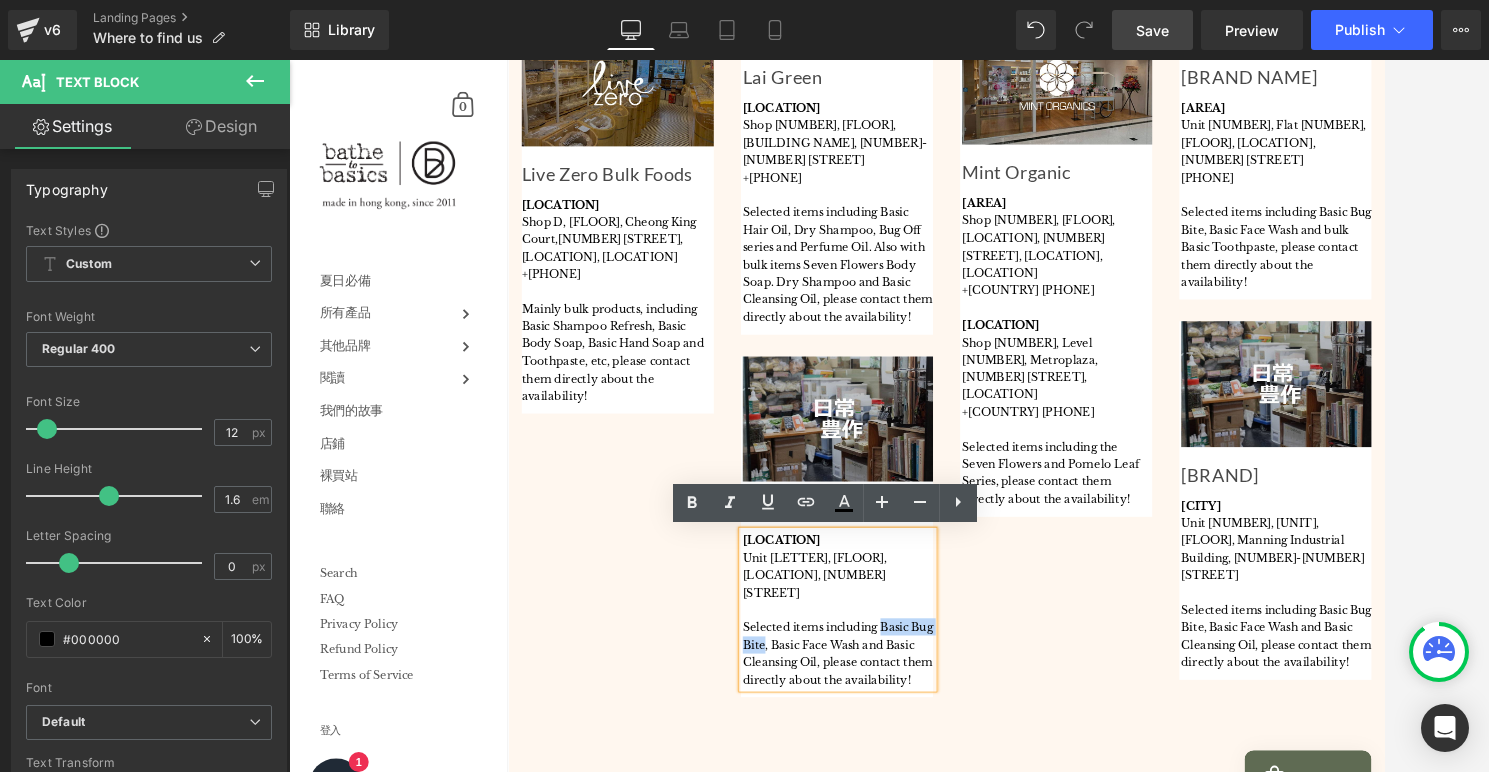 drag, startPoint x: 832, startPoint y: 679, endPoint x: 951, endPoint y: 666, distance: 119.70798 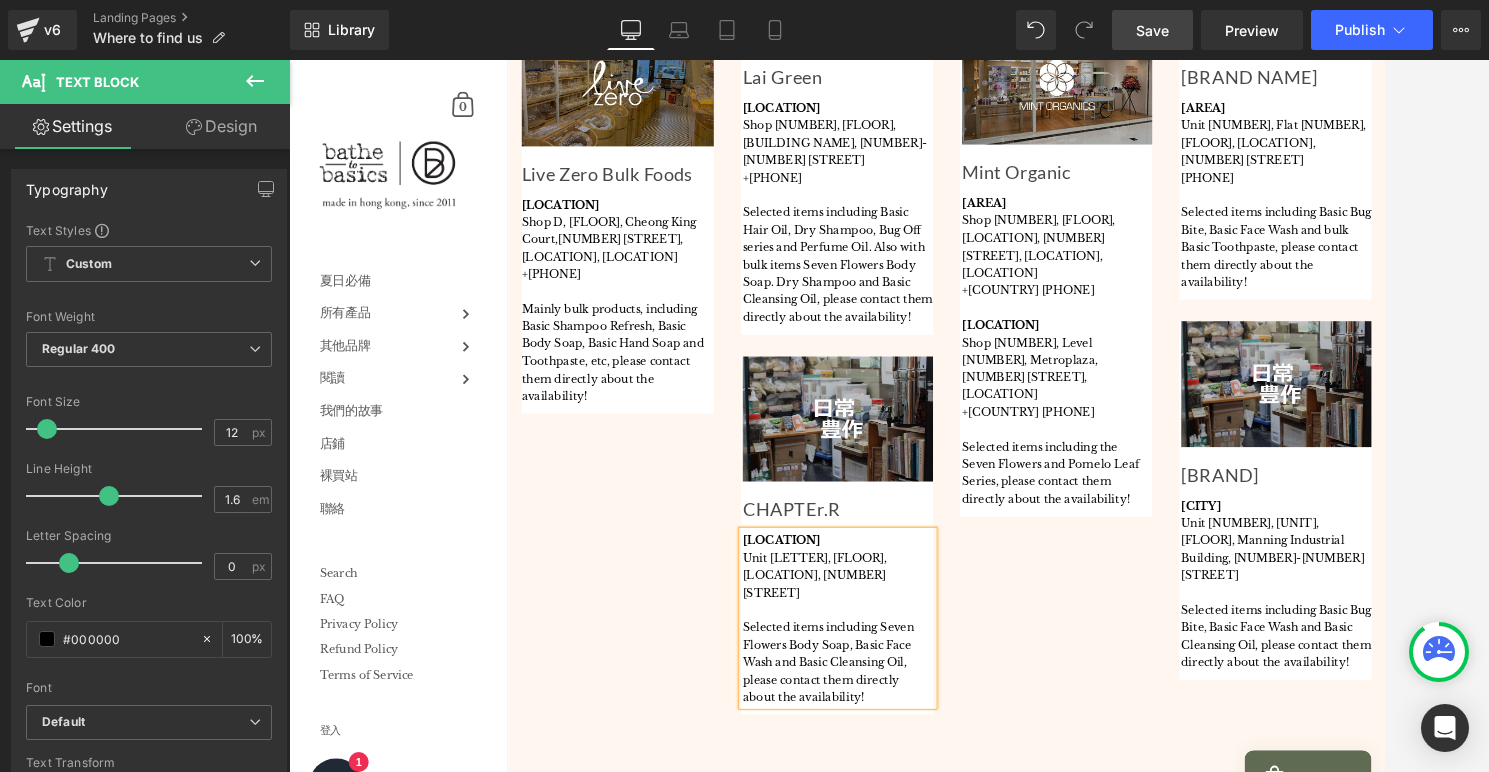 drag, startPoint x: 840, startPoint y: 686, endPoint x: 919, endPoint y: 782, distance: 124.32619 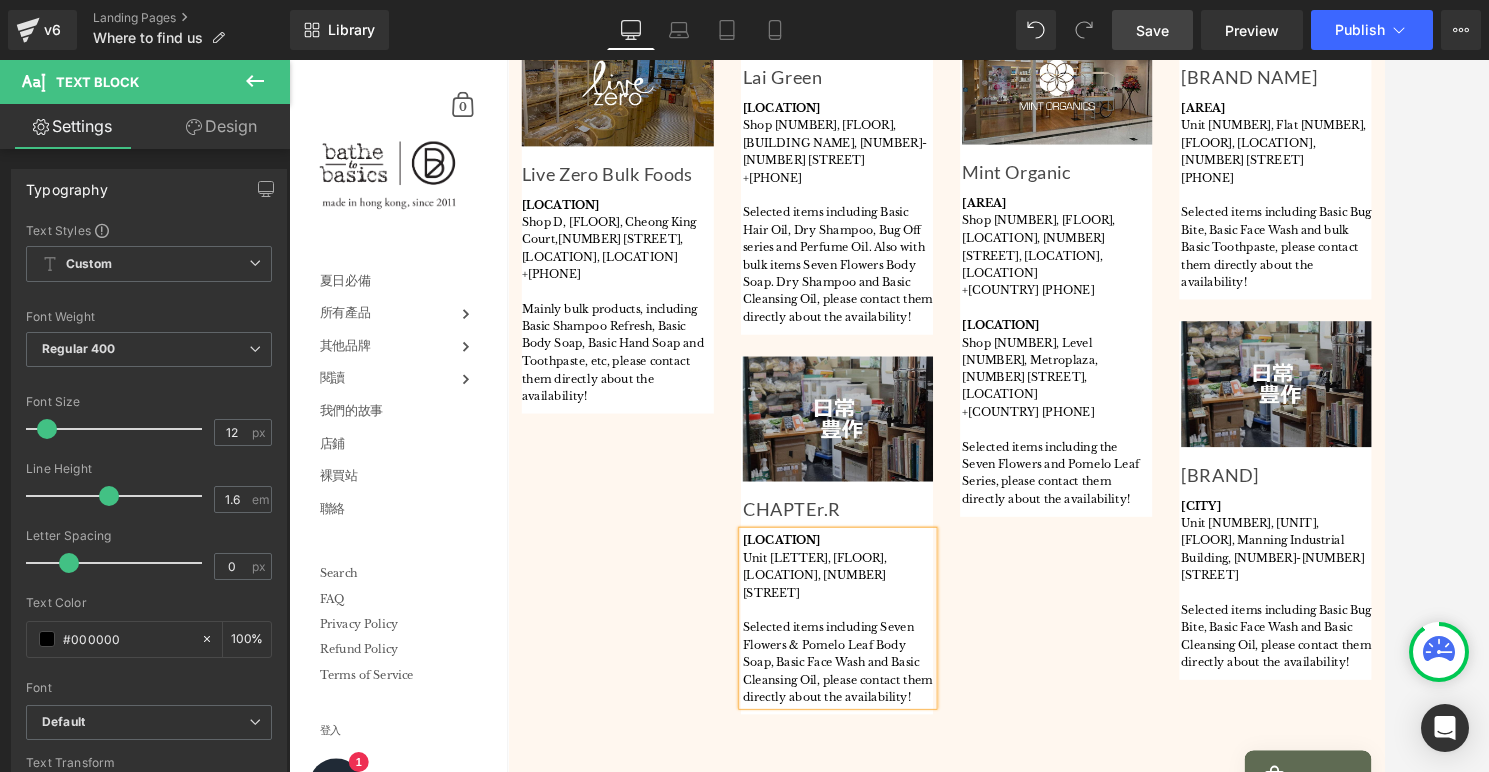 click on "Selected items including Seven Flowers & Pomelo Leaf Body Soap, Basic Face Wash and Basic Cleansing Oil, please contact them directly about the availability!" at bounding box center [895, 724] 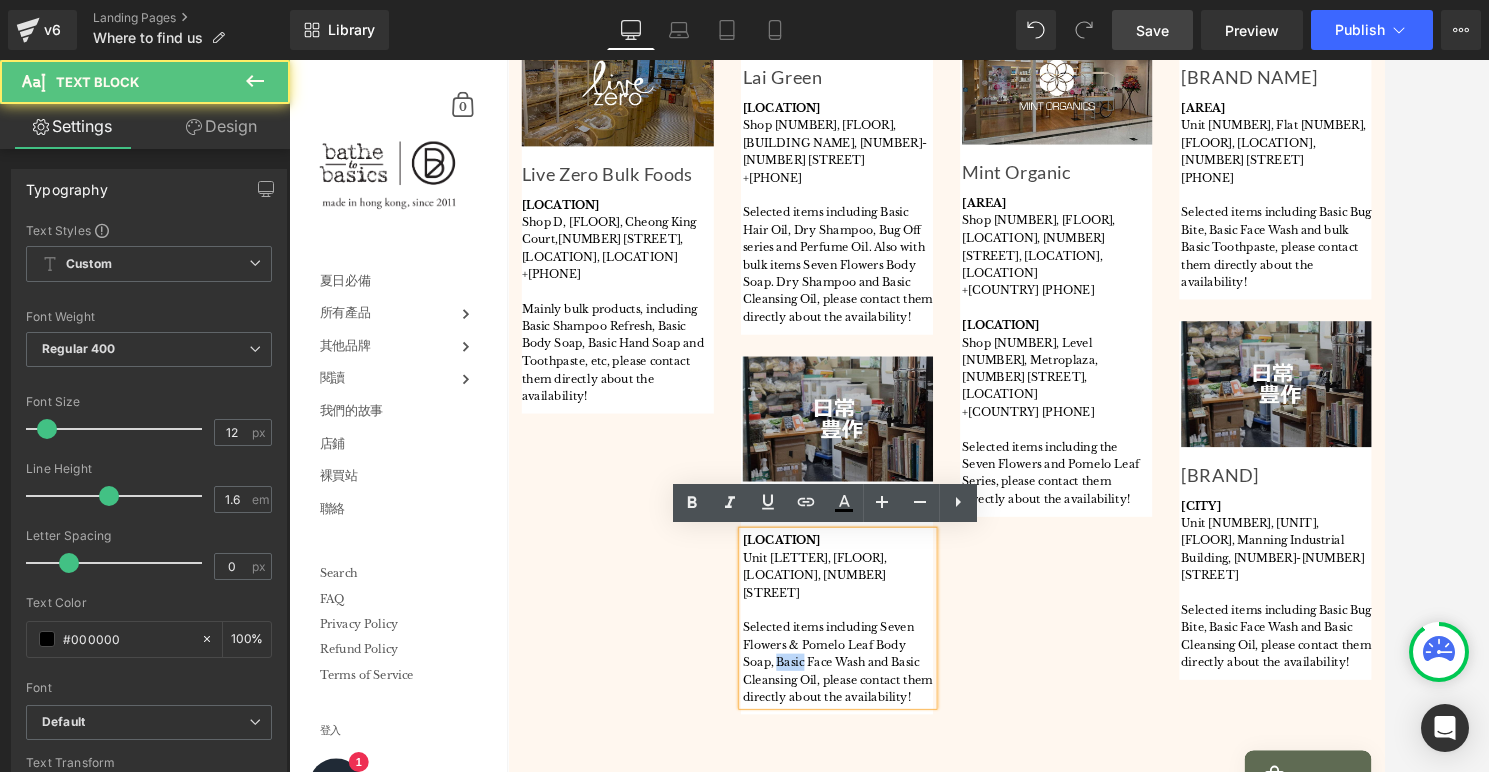 drag, startPoint x: 851, startPoint y: 704, endPoint x: 878, endPoint y: 703, distance: 27.018513 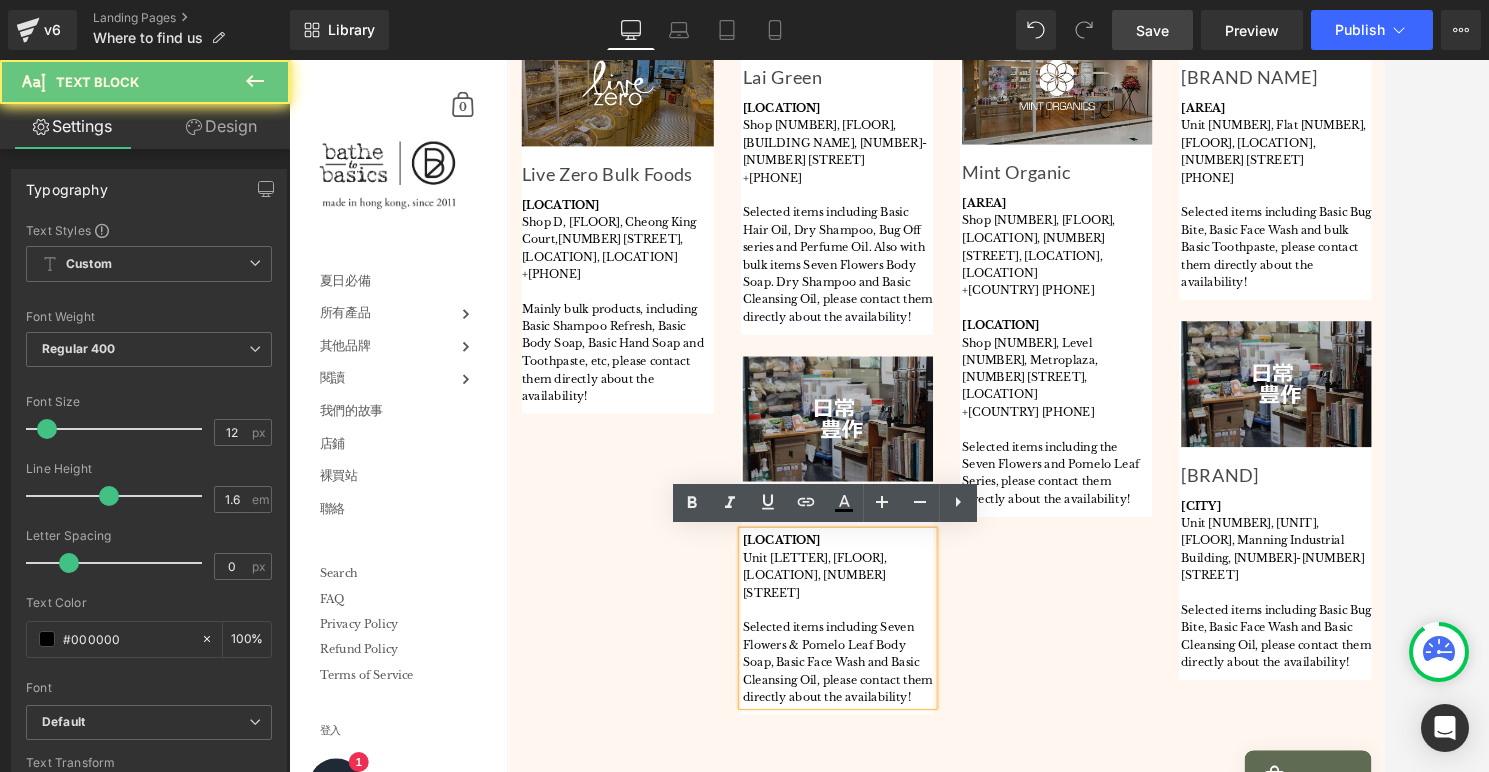 click on "Selected items including Seven Flowers & Pomelo Leaf Body Soap, Basic Face Wash and Basic Cleansing Oil, please contact them directly about the availability!" at bounding box center [895, 724] 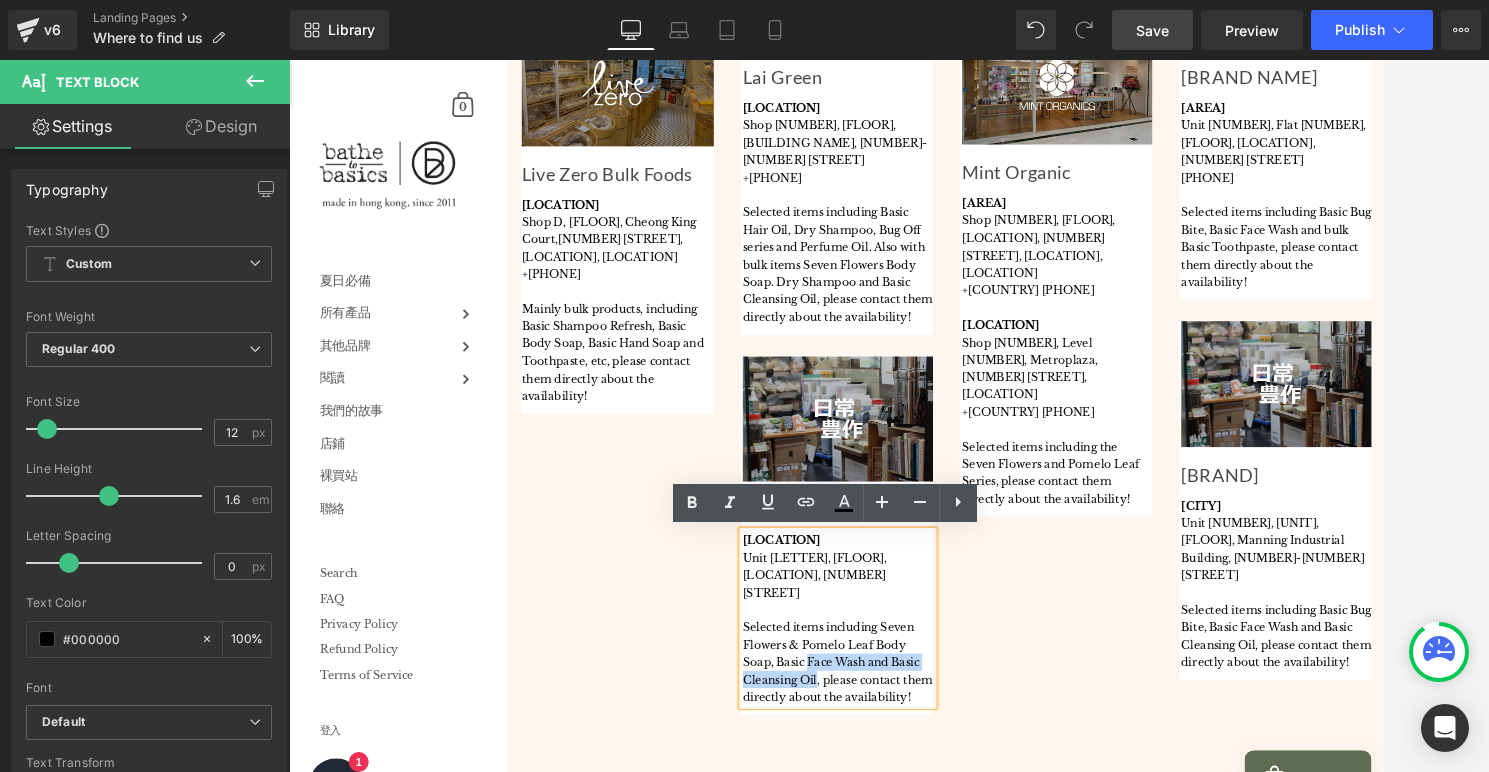 drag, startPoint x: 878, startPoint y: 703, endPoint x: 862, endPoint y: 718, distance: 21.931713 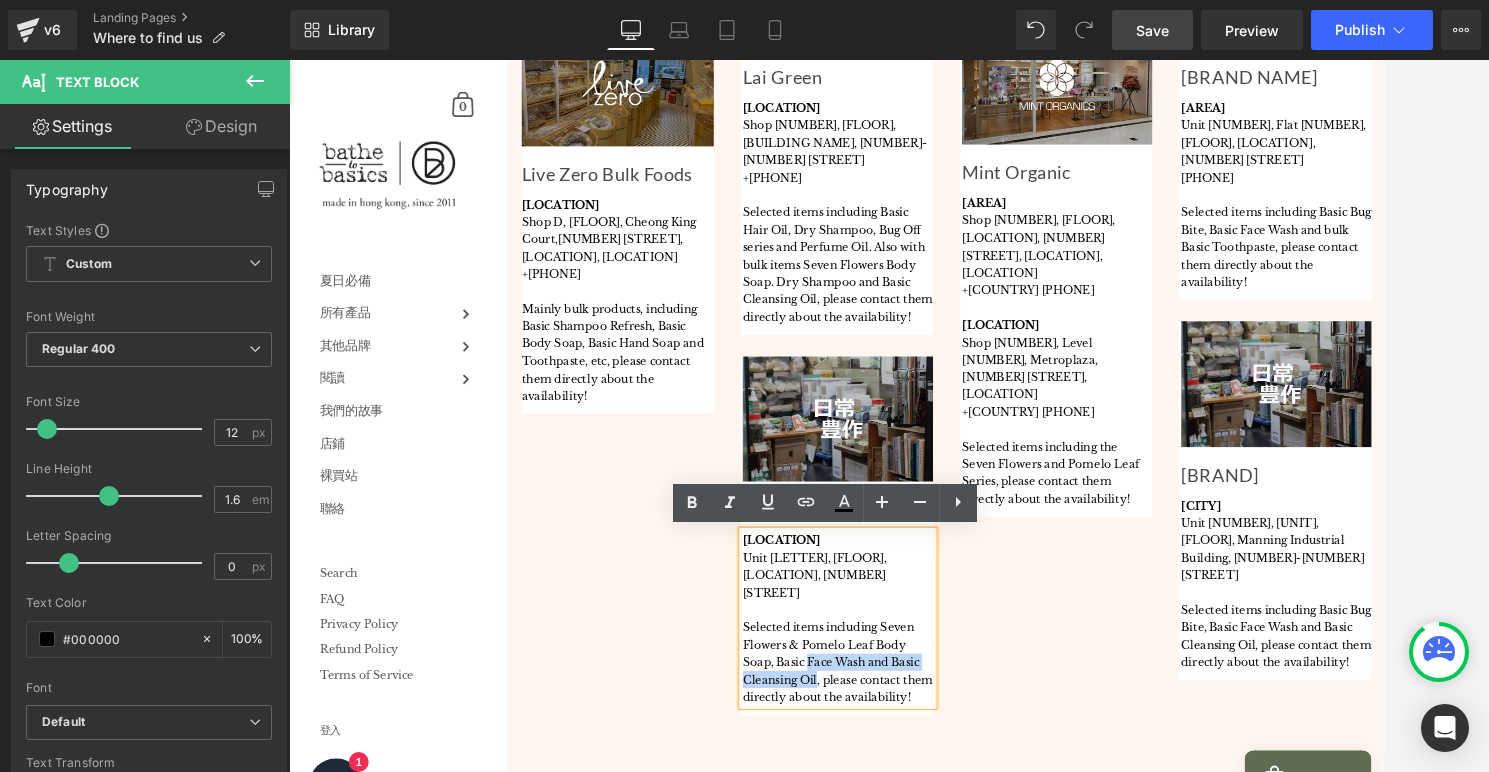 click on "Selected items including Seven Flowers & Pomelo Leaf Body Soap, Basic Face Wash and Basic Cleansing Oil, please contact them directly about the availability!" at bounding box center [895, 724] 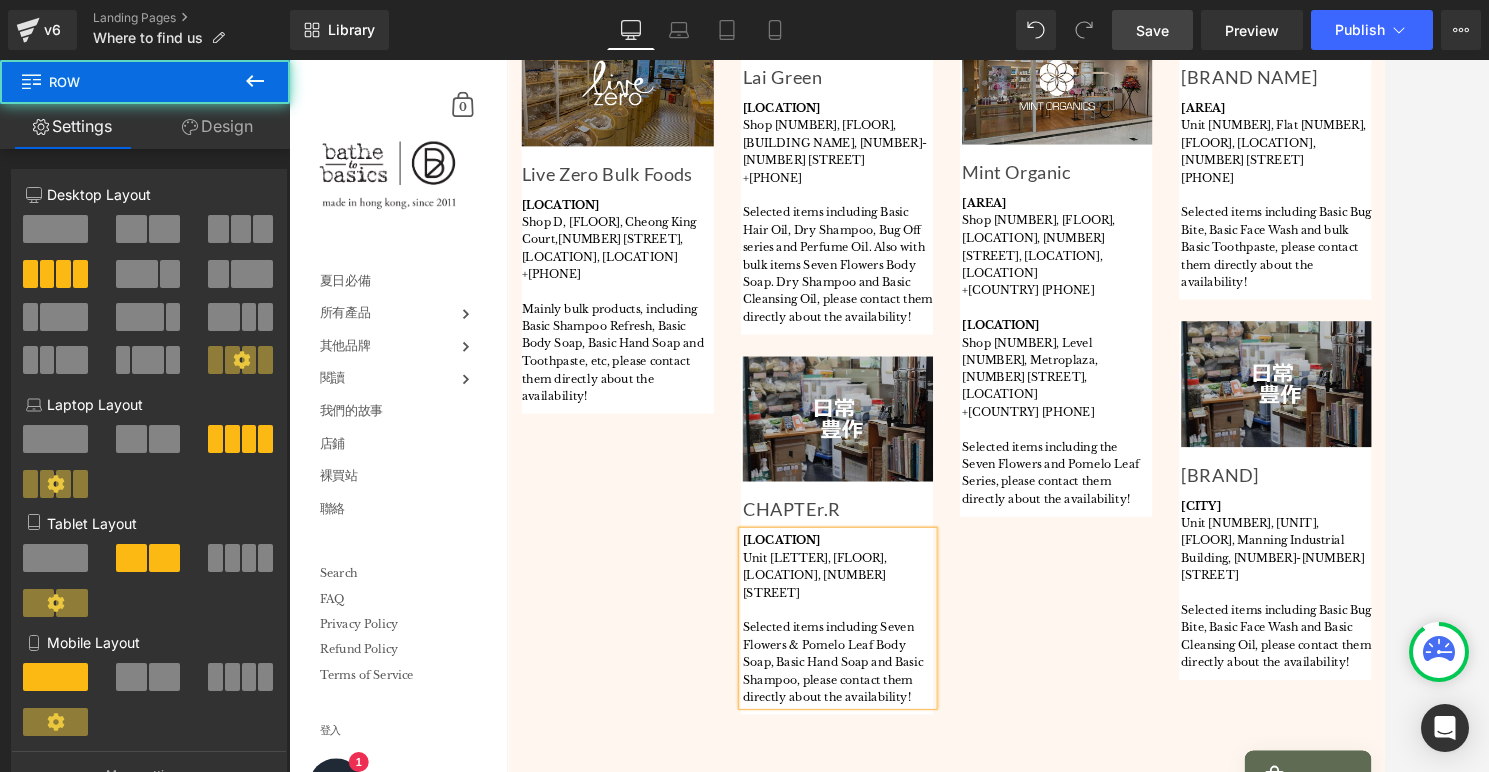 click on "Image         Live Zero Bulk Foods Text Block         [LOCATION] Shop [LETTER], [FLOOR], [LOCATION], [NUMBER] [STREET], [LOCATION], [LOCATION] [PHONE] Mainly bulk products, including Basic Shampoo Refresh, Basic Body Soap, Basic Hand Soap and Toothpaste, etc , please contact them directly about the availability! Text Block         Row         Image         Lai Green Text Block         [LOCATION] Shop [NUMBER], [FLOOR], [LOCATION], [NUMBER]-[NUMBER] [STREET] [PHONE] Selected items including Basic Hair Oil, Dry Shampoo, Bug Off series and Perfume Oil. Also with bulk items Seven Flowers Body Soap. Dry Shampoo and Basic Cleansing Oil, please contact them directly about the availability! Text Block         Row         Image         CHAPTEr.R Text Block         [LOCATION] Unit [LETTER], [FLOOR], [LOCATION], [NUMBER] [STREET] Selected items including Seven Flowers & Pomelo Leaf Body Soap, Basic Hand Soap and Basic Shampoo, please contact them directly about the availability! Text Block         Row" at bounding box center (1015, 396) 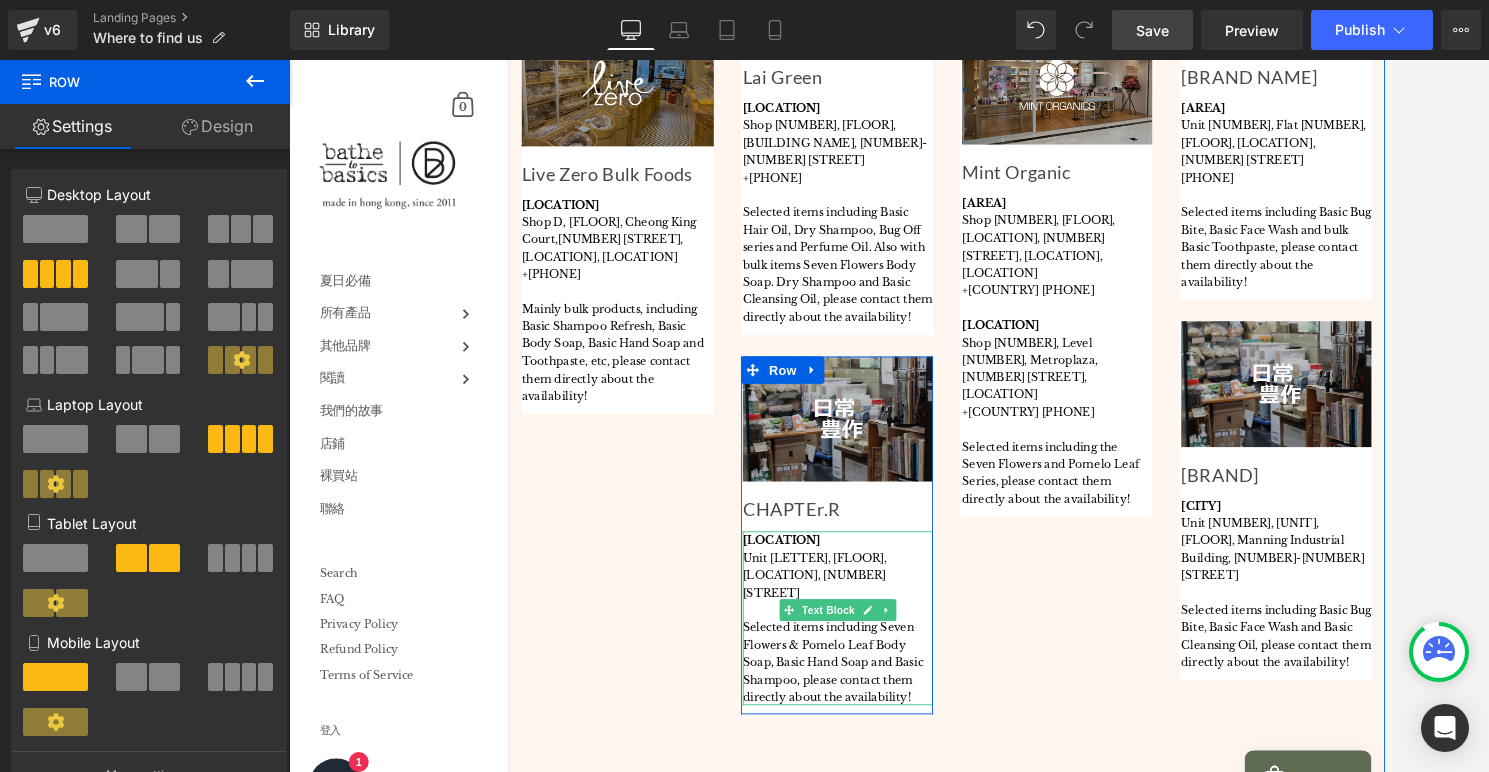 click on "Unit [LETTER], [FLOOR], [LOCATION], [NUMBER] [STREET]" at bounding box center (895, 629) 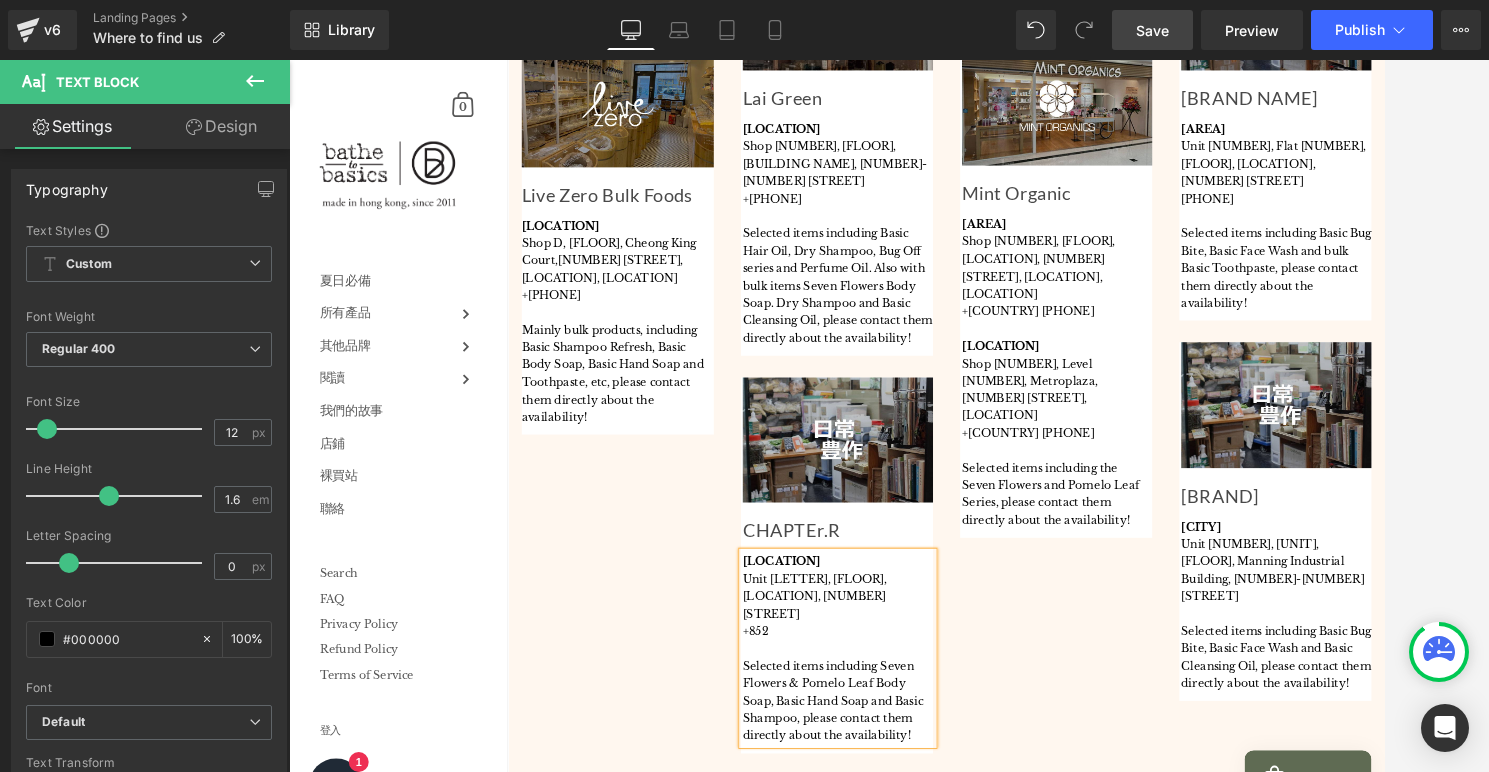 scroll, scrollTop: 1237, scrollLeft: 0, axis: vertical 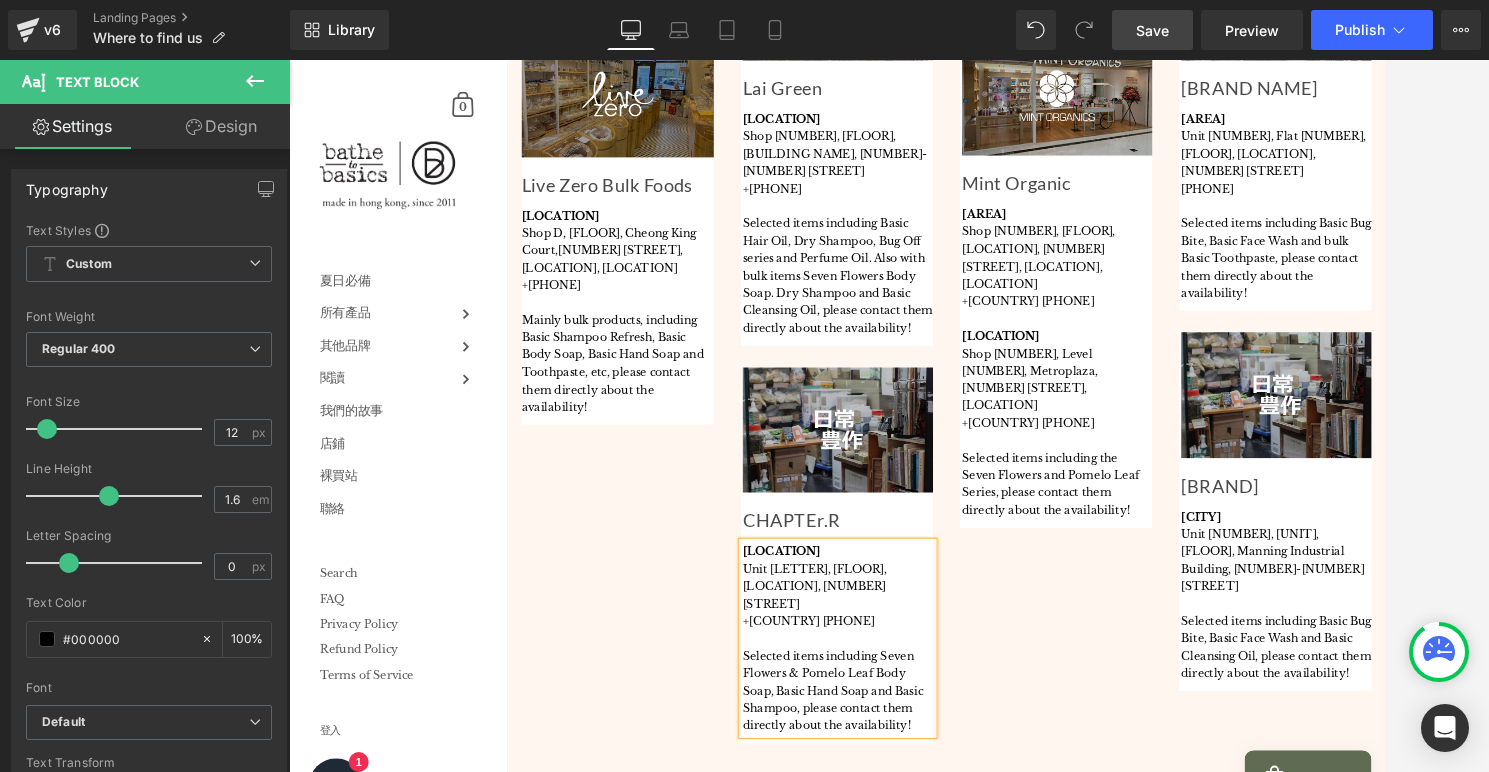 click on "+[COUNTRY] [PHONE]" at bounding box center [895, 678] 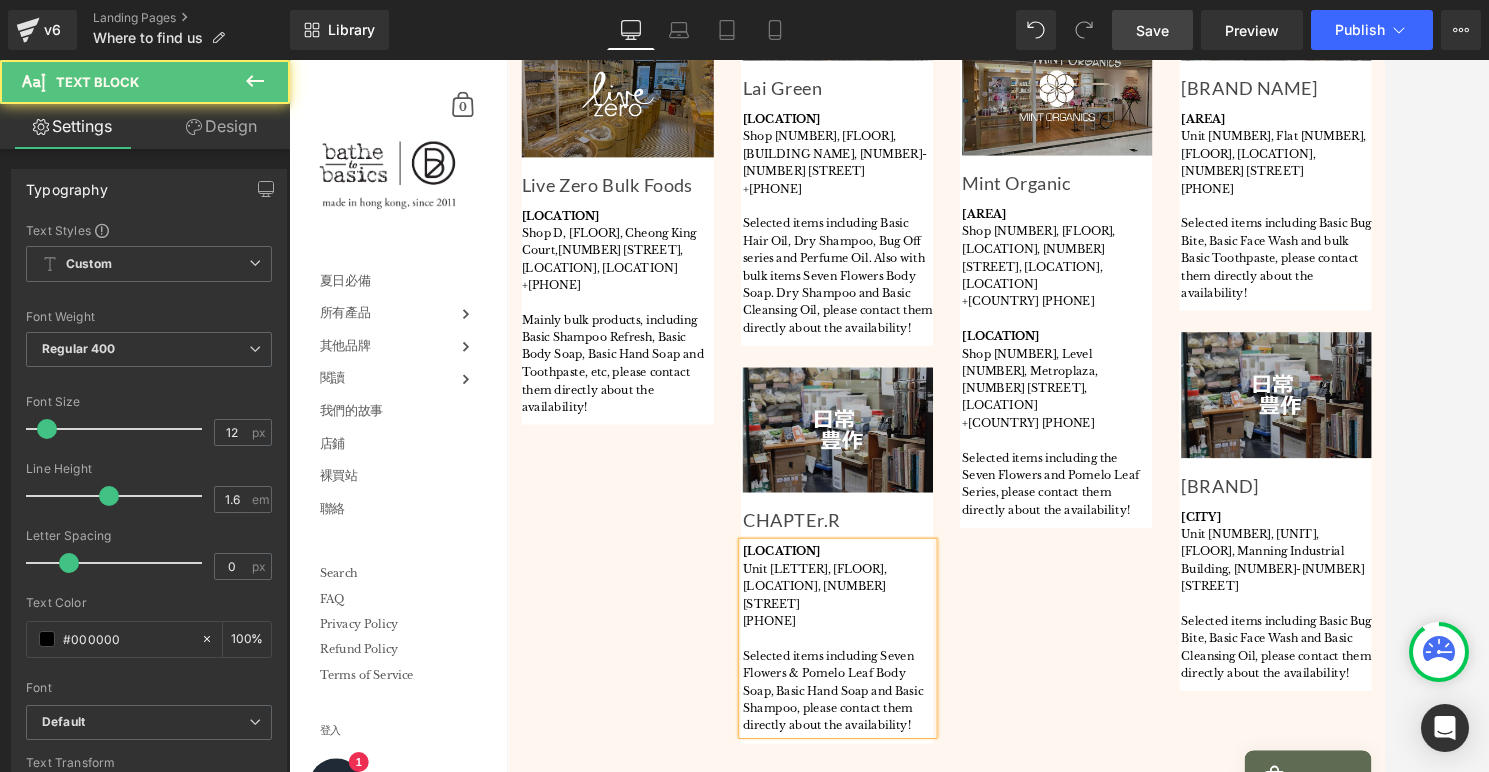 click on "Image Live Zero Bulk Foods Text Block [LOCATION] Shop D, [FLOOR], Cheong King Court, [NUMBER] [STREET], [LOCATION], [LOCATION] +[COUNTRY] [PHONE] Mainly bulk products, including Basic Shampoo Refresh, Basic Body Soap, Basic Hand Soap and Toothpaste, etc , please contact them directly about the availability! Text Block Row Image Lai Green Text Block [LOCATION] Shop [NUMBER], [FLOOR], Yik Fat Building, [NUMBER]-[NUMBER] [STREET] North +[COUNTRY] [PHONE] Selected items including Basic Hair Oil, Dry Shampoo, Bug Off series and Perfume Oil. Also with bulk items Seven Flowers Body Soap. Dry Shampoo and Basic Cleansing Oil, please contact them directly about the availability! Text Block Row Image CHAPTEr.R Text Block [LOCATION] Unit B, [FLOOR], D2 Place TWO, [NUMBER] [STREET] +[COUNTRY] [PHONE] Selected items including Seven Flowers & Pomelo Leaf Body Soap, Basic Hand Soap and Basic Shampoo, please contact them directly about the availability! Text Block" at bounding box center [1015, 418] 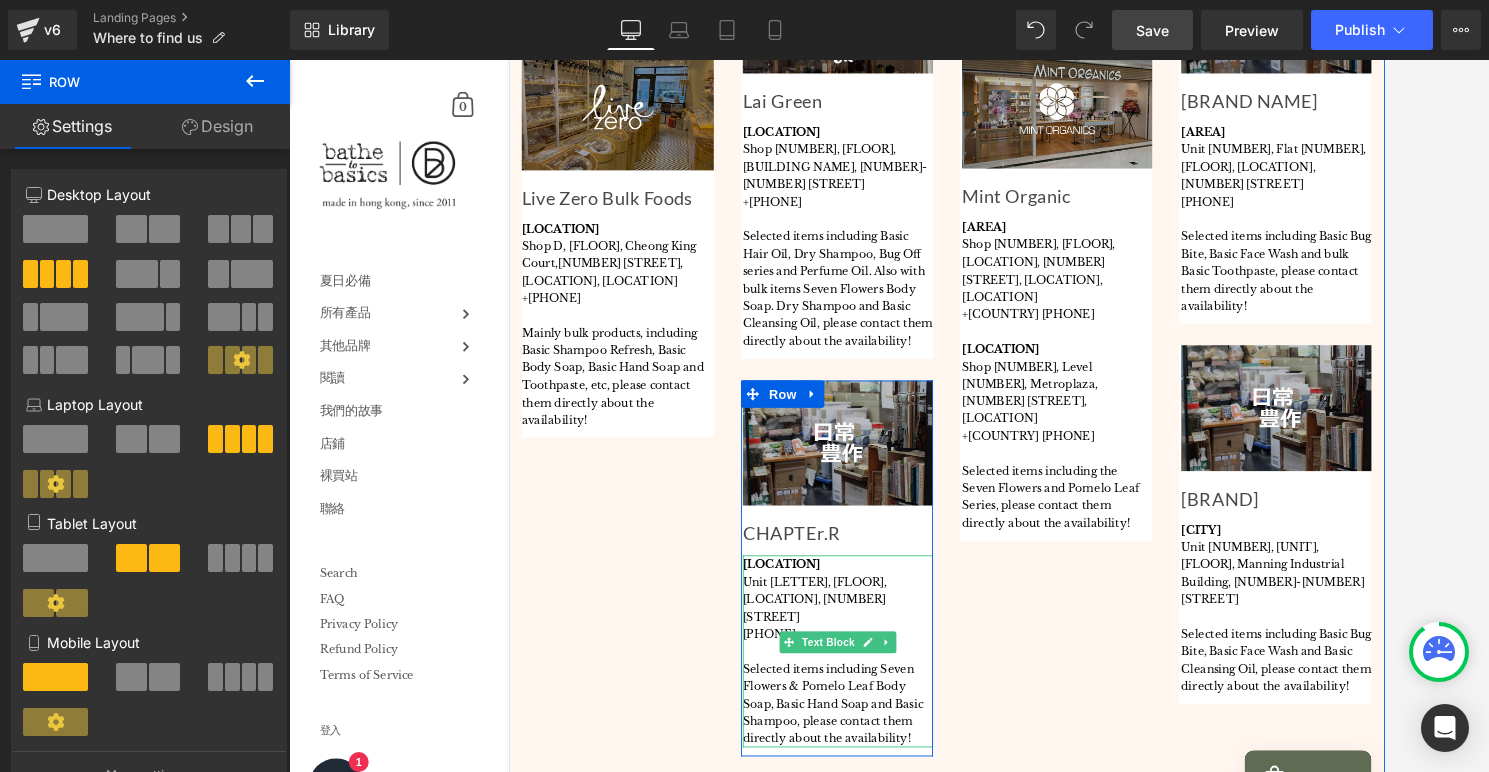 scroll, scrollTop: 1225, scrollLeft: 0, axis: vertical 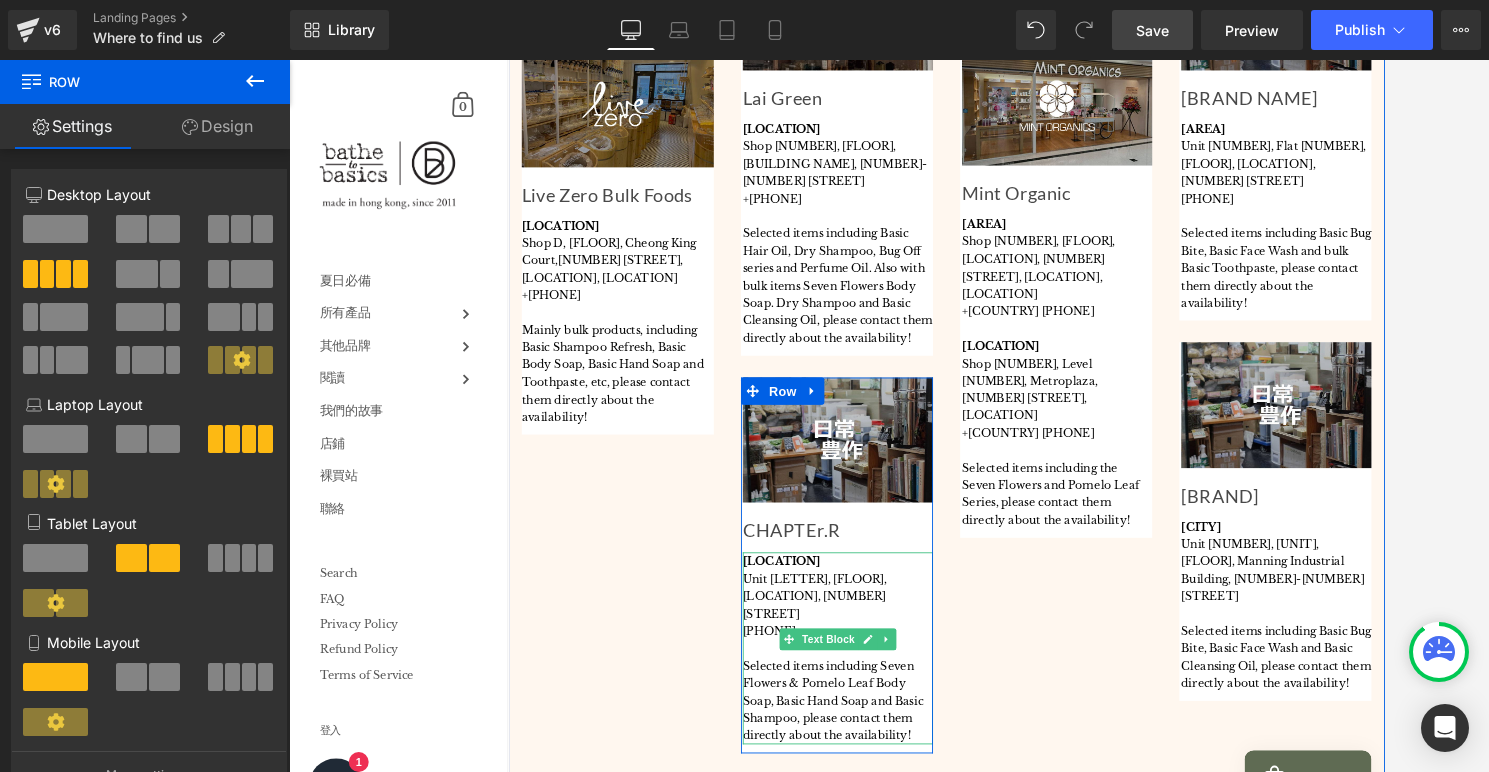 click on "Unit [LETTER], [FLOOR], [LOCATION], [NUMBER] [STREET]" at bounding box center [895, 653] 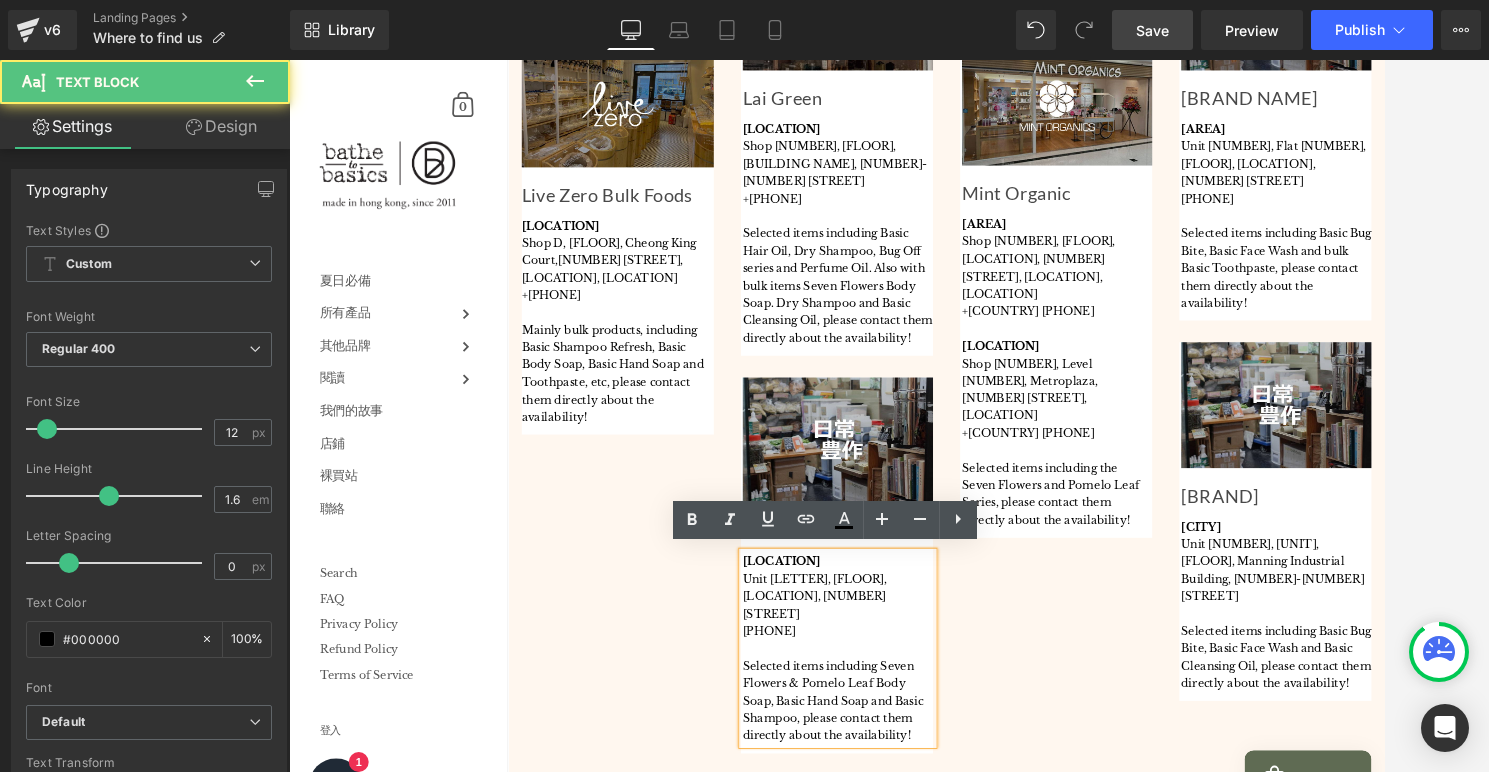 scroll, scrollTop: 1230, scrollLeft: 0, axis: vertical 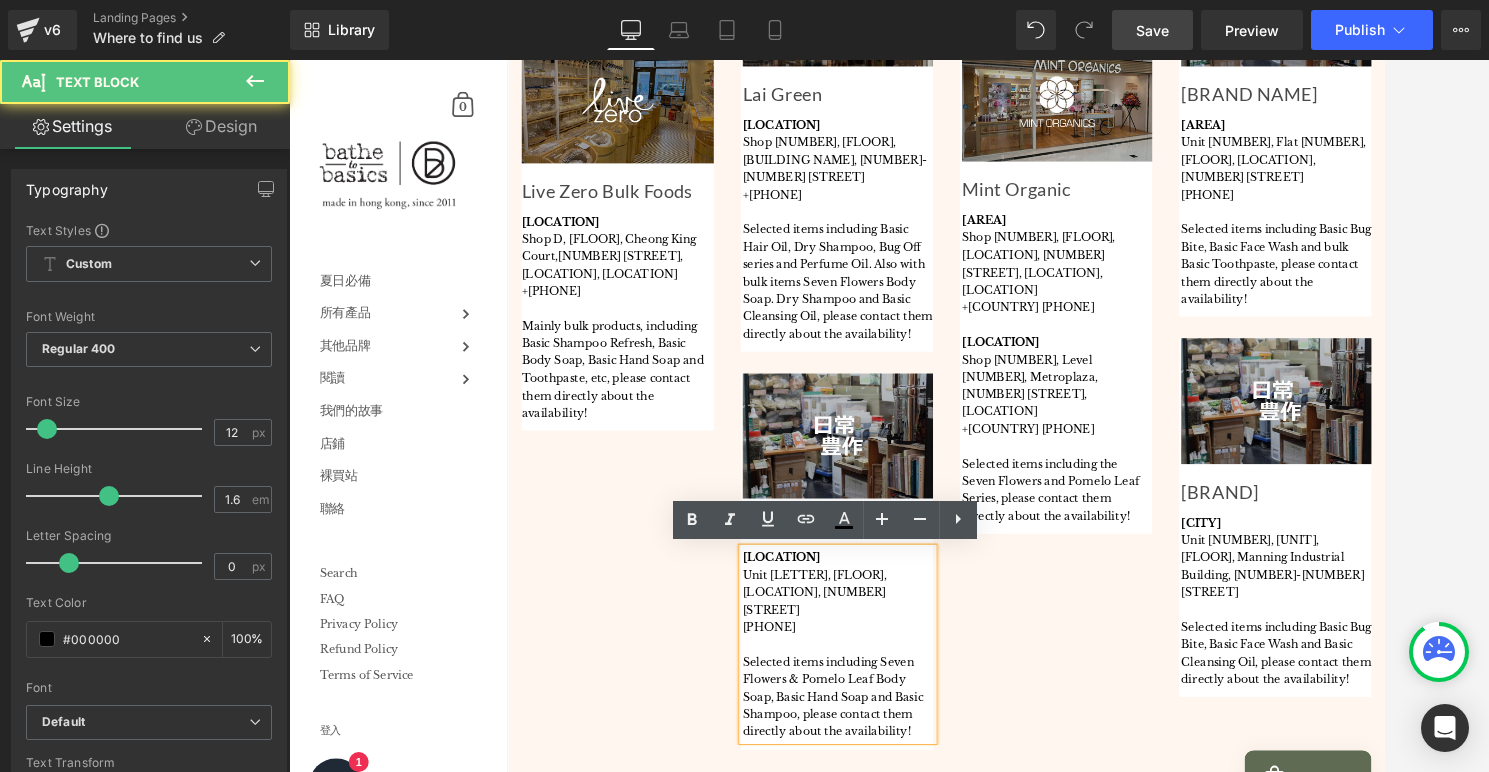 drag, startPoint x: 937, startPoint y: 765, endPoint x: 947, endPoint y: 754, distance: 14.866069 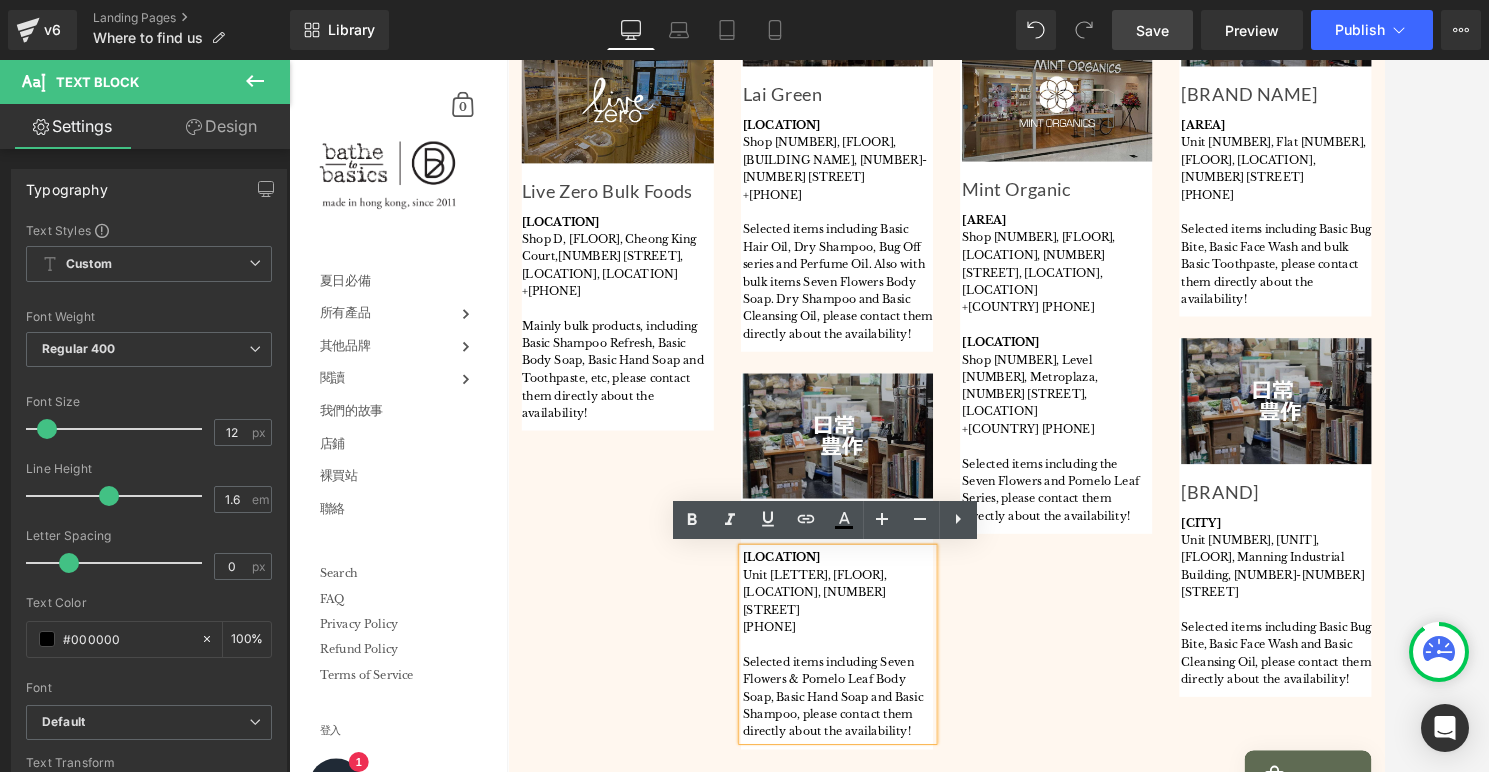 click on "Selected items including Seven Flowers & Pomelo Leaf Body Soap, Basic Hand Soap and Basic Shampoo, please contact them directly about the availability!" at bounding box center (895, 763) 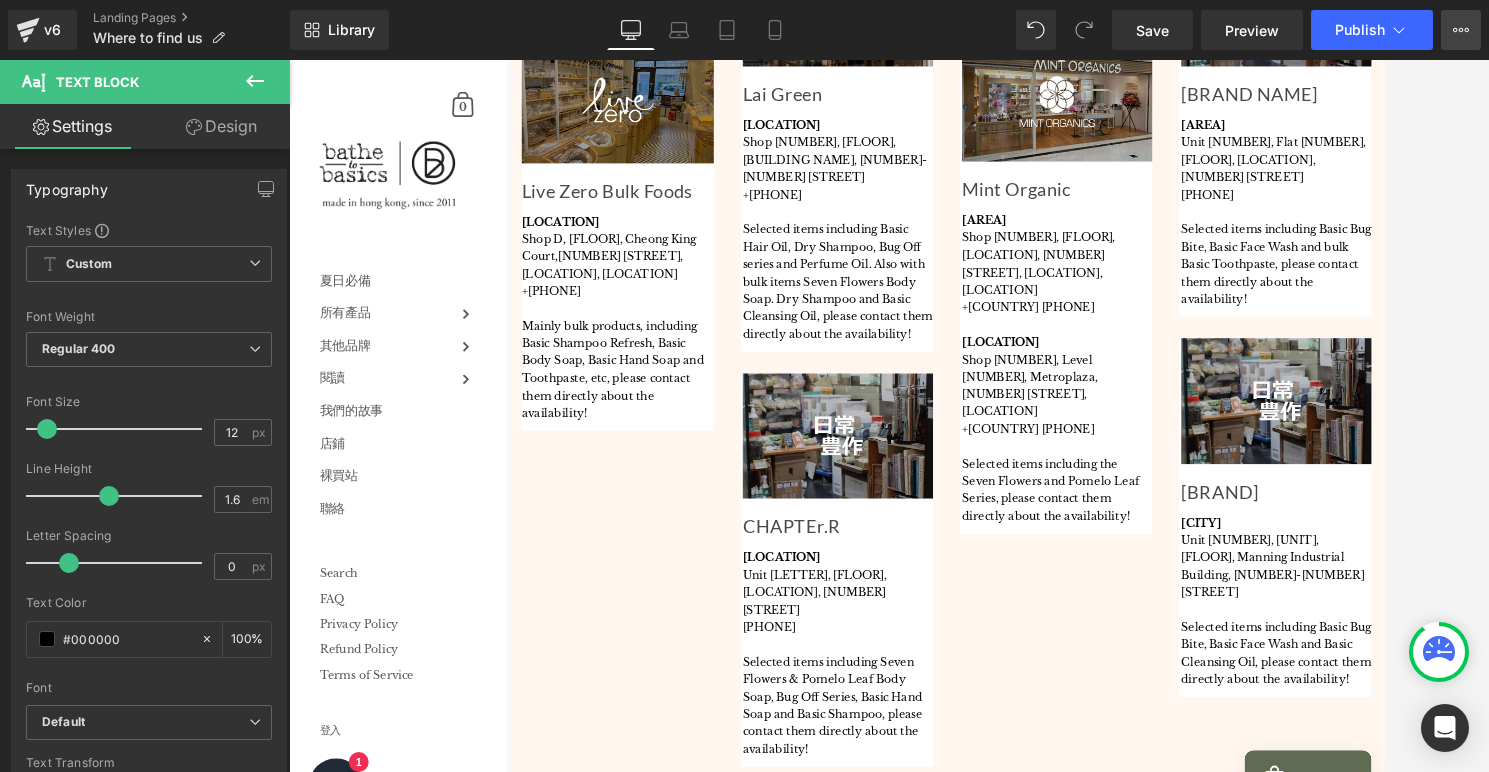drag, startPoint x: 1163, startPoint y: 24, endPoint x: 1473, endPoint y: 49, distance: 311.00644 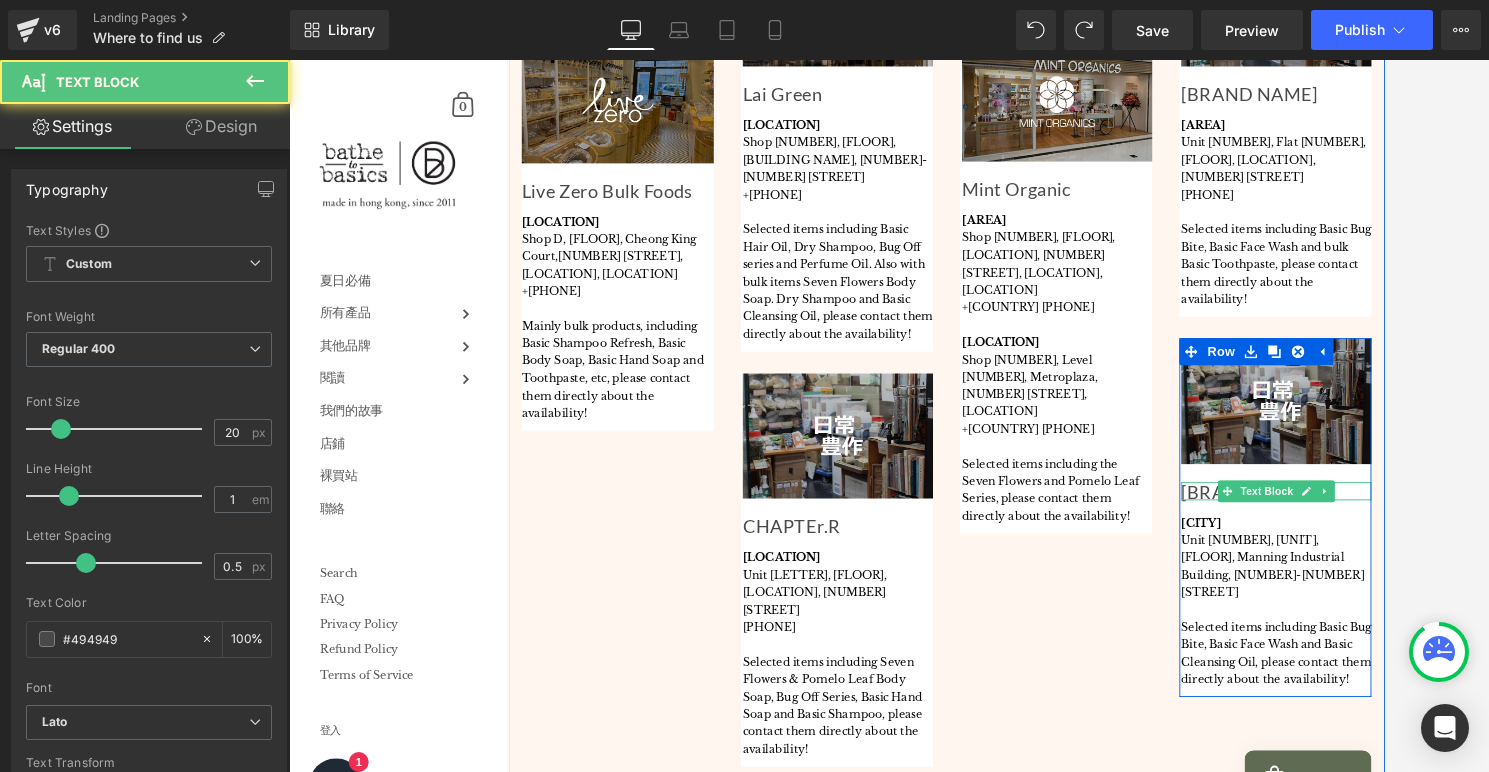 click on "[BRAND]" at bounding box center [1379, 536] 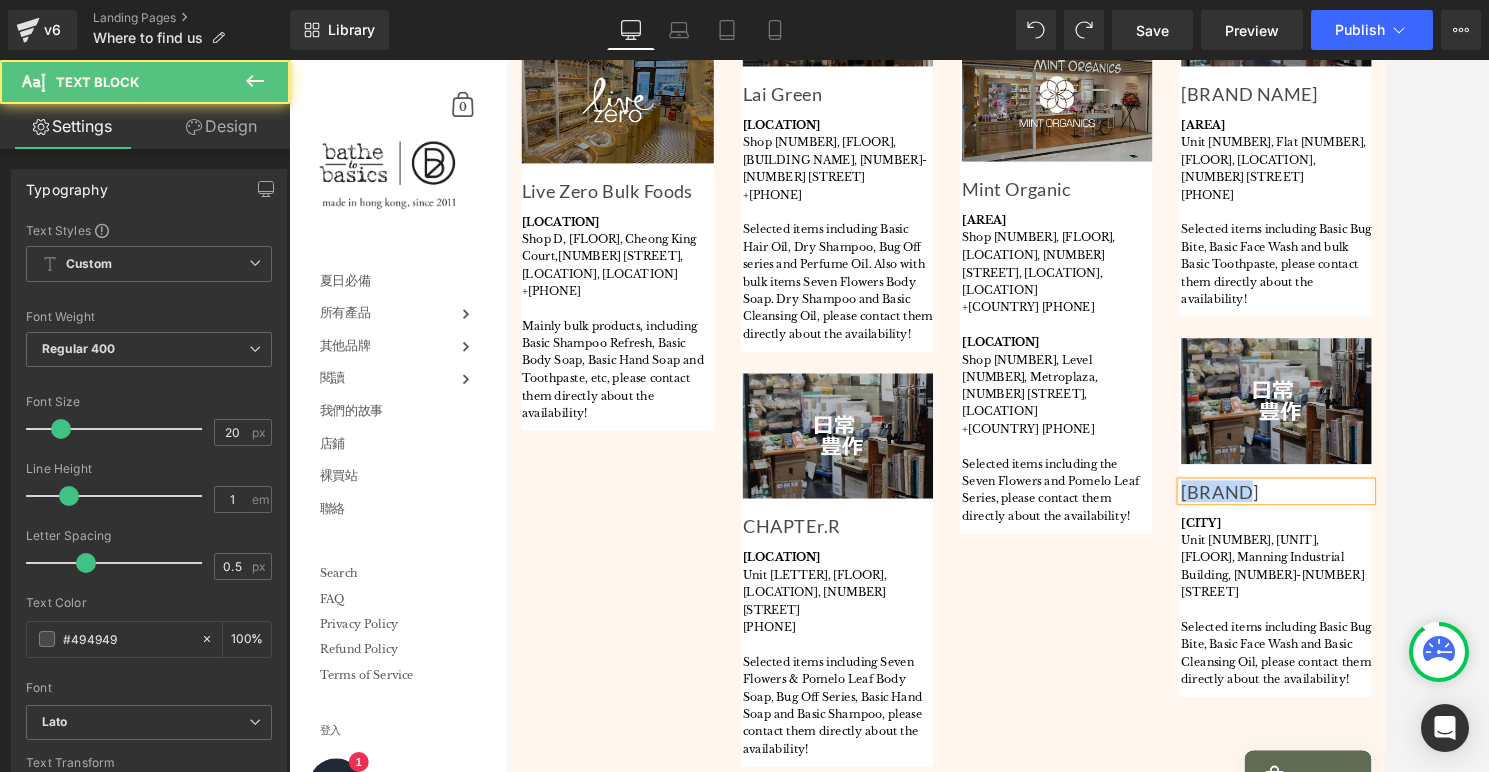 click on "[BRAND]" at bounding box center [1379, 536] 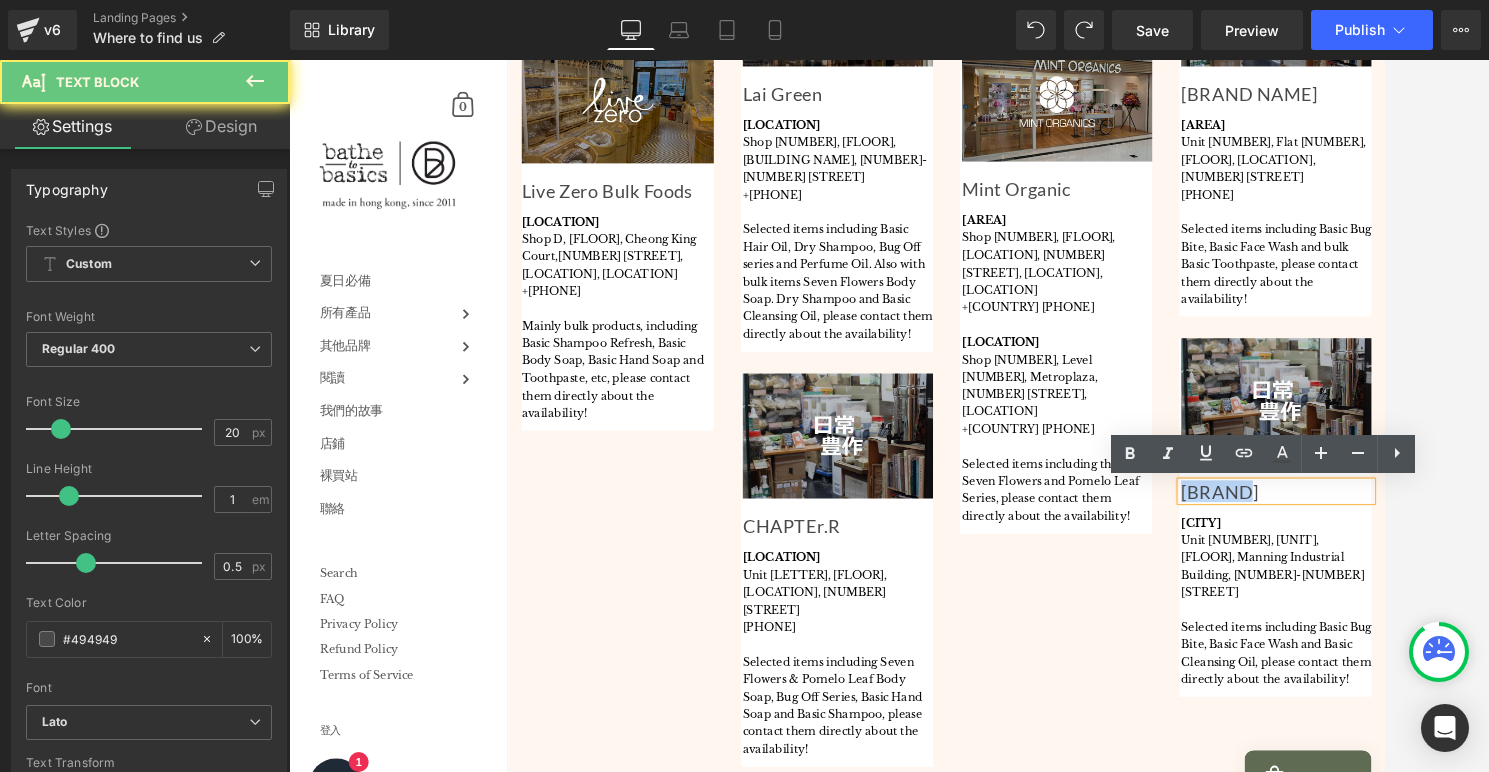 click on "[BRAND]" at bounding box center [1379, 536] 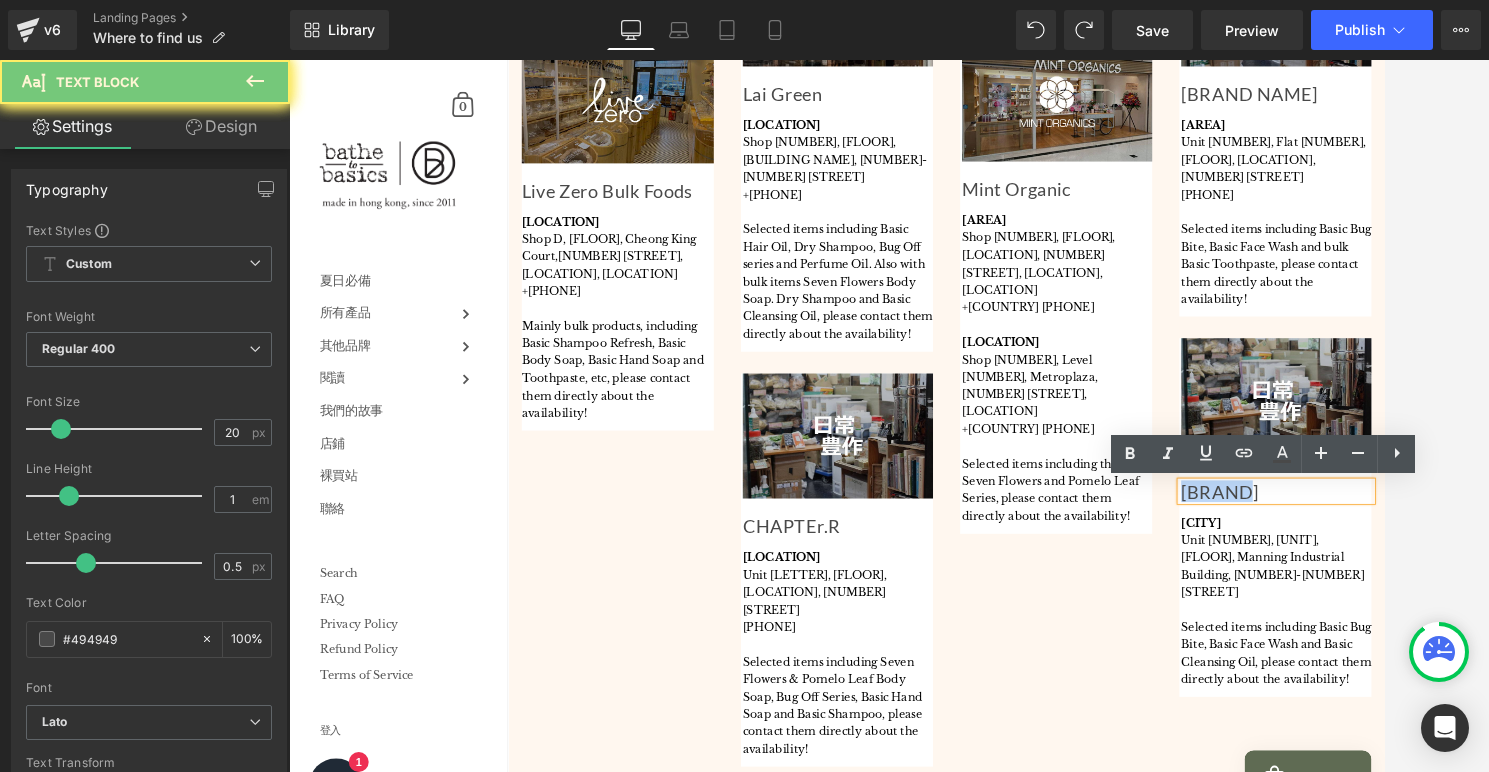 copy on "[BRAND]" 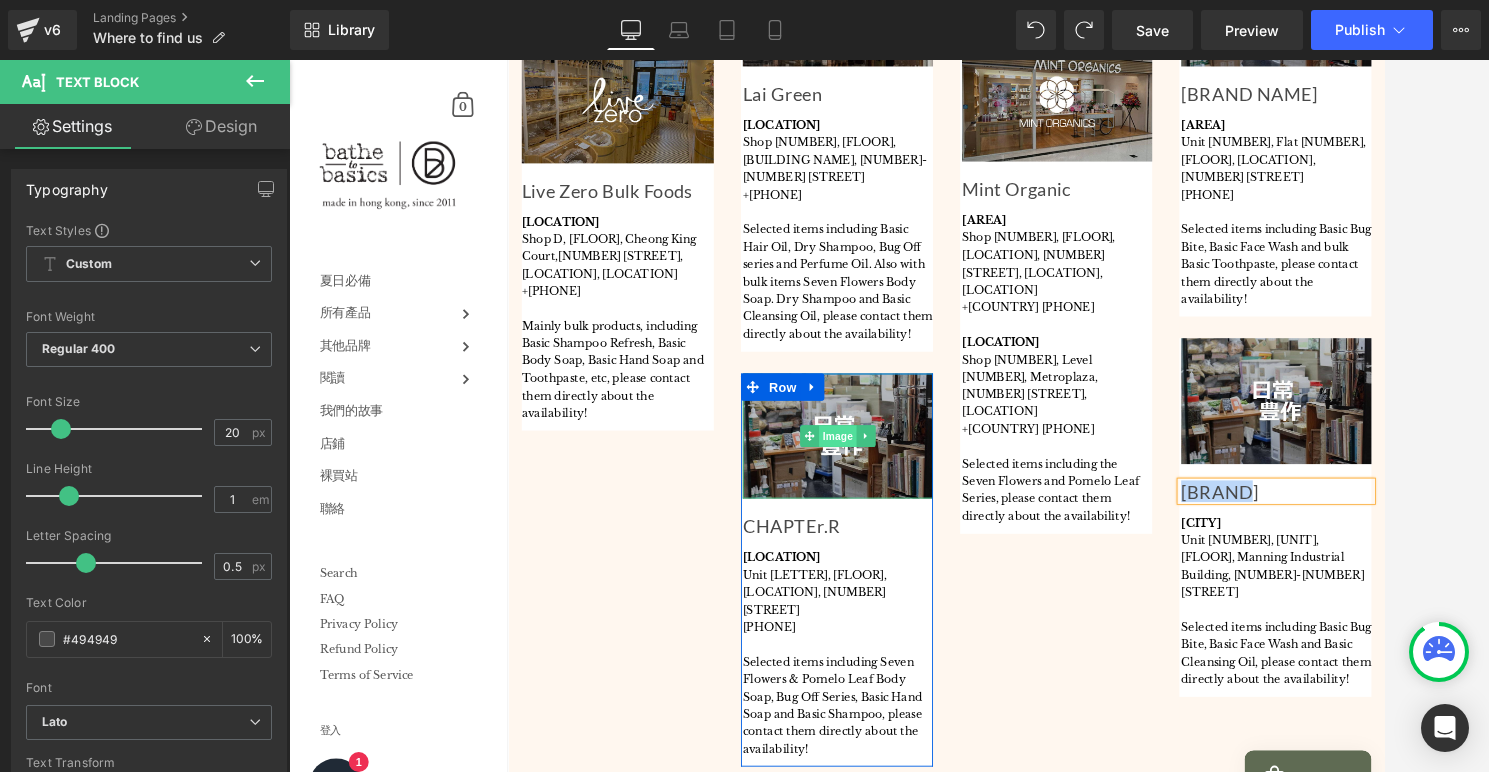 click on "Image" at bounding box center (895, 475) 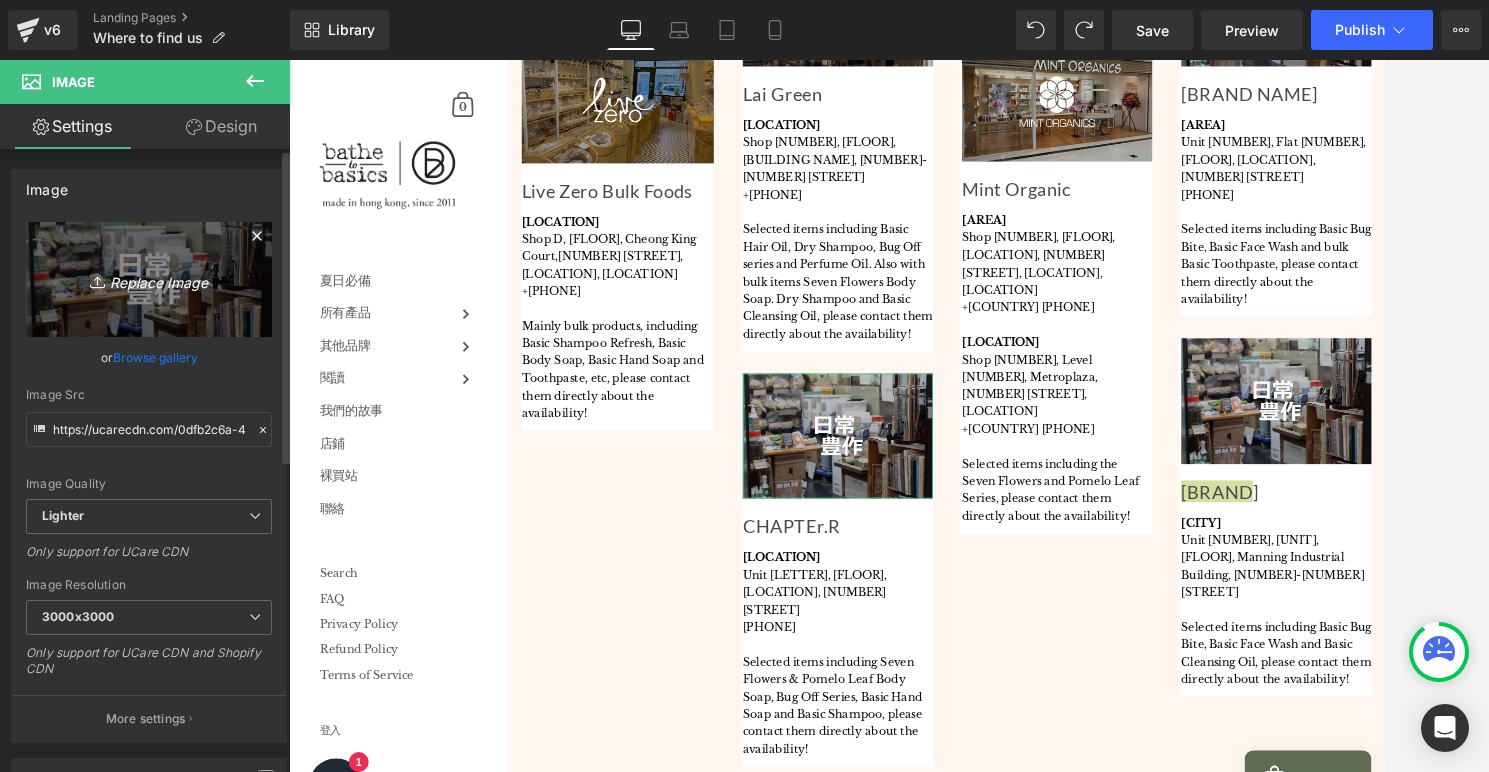 click on "Replace Image" at bounding box center (149, 279) 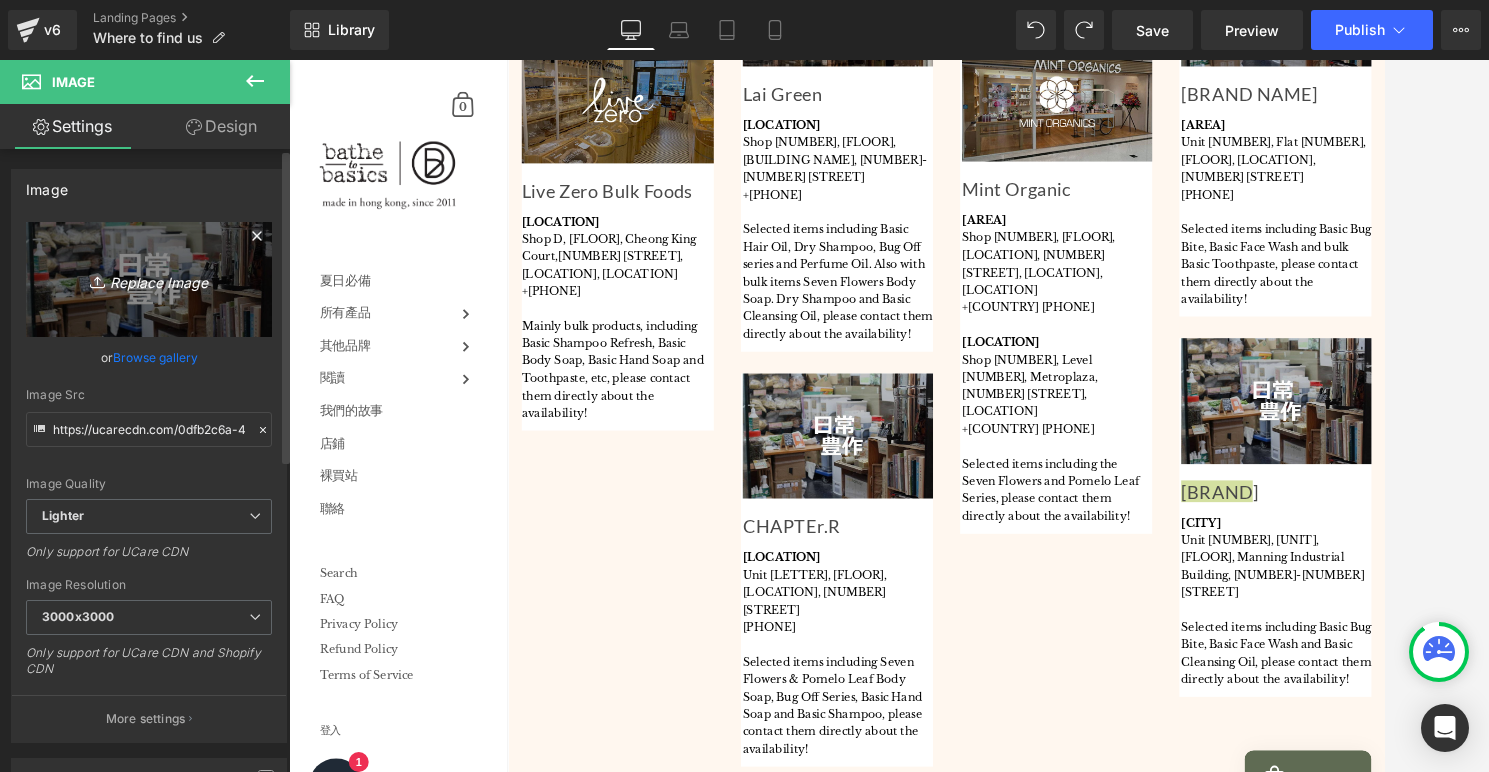 type on "C:\fakepath\store-chapterr.jpg" 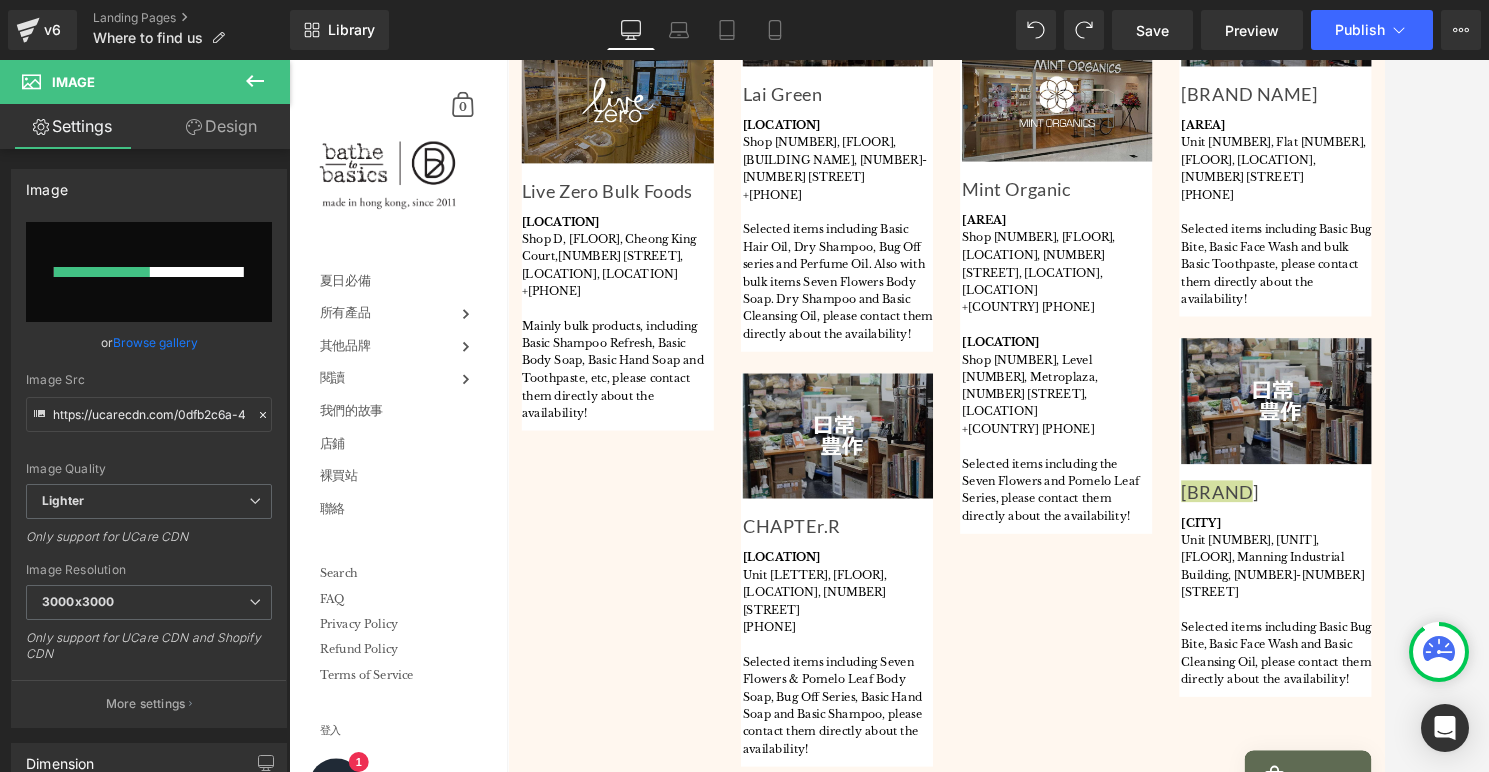 type 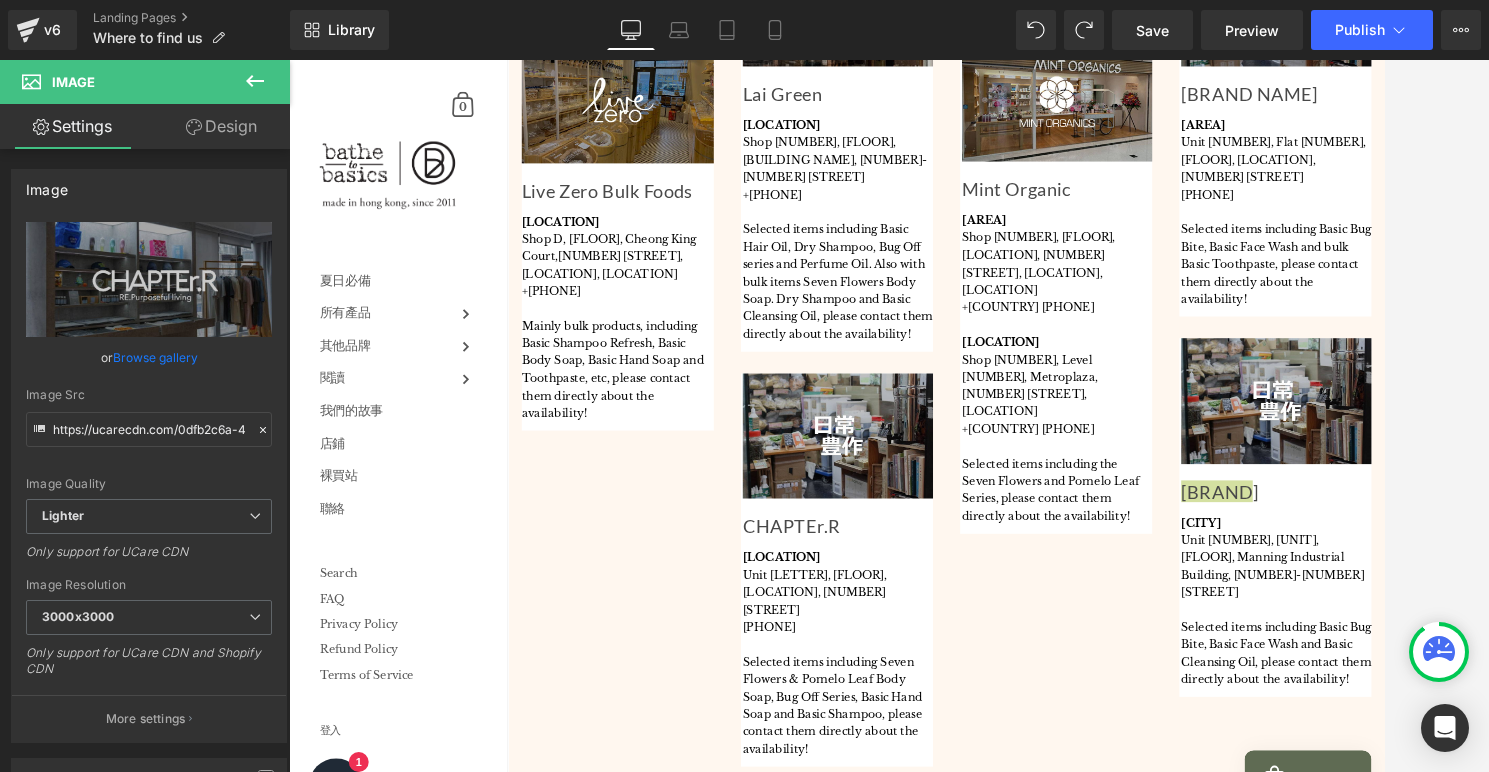 type on "https://ucarecdn.com/5f71d3ea-c1b3-48fd-8ffb-47b7718a7638/-/format/auto/-/preview/3000x3000/-/quality/lighter/store-chapterr.jpg" 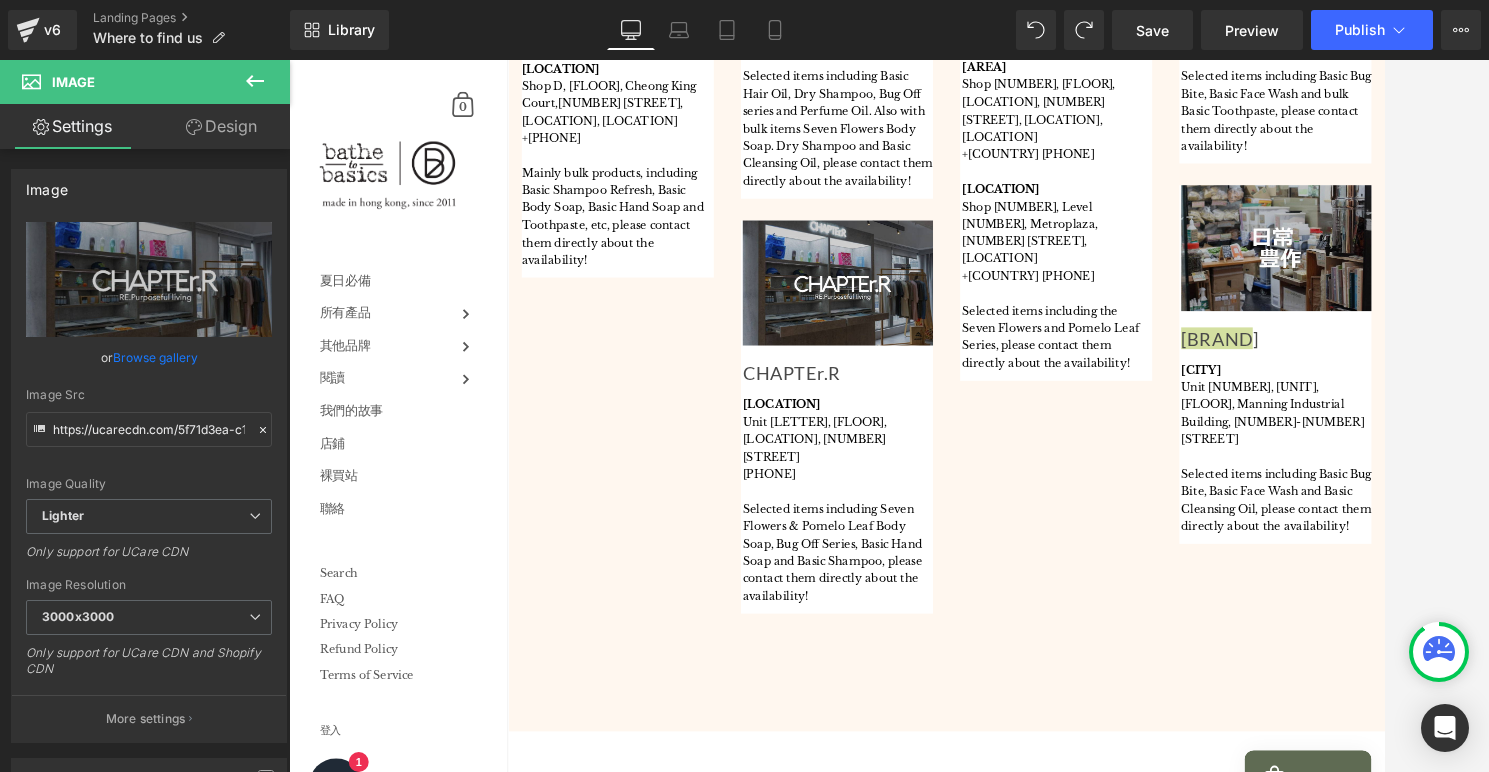 scroll, scrollTop: 1389, scrollLeft: 0, axis: vertical 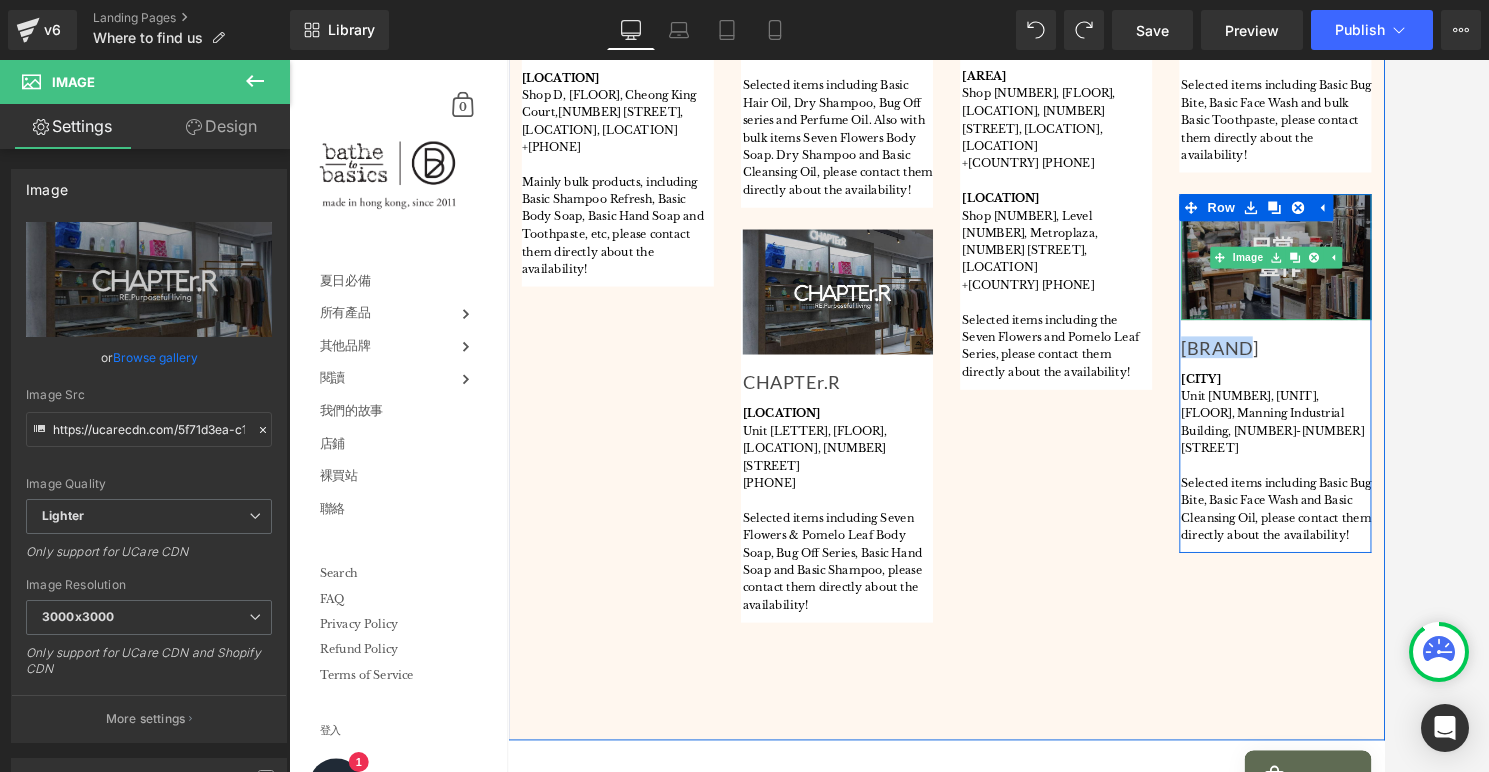 click at bounding box center (1379, 277) 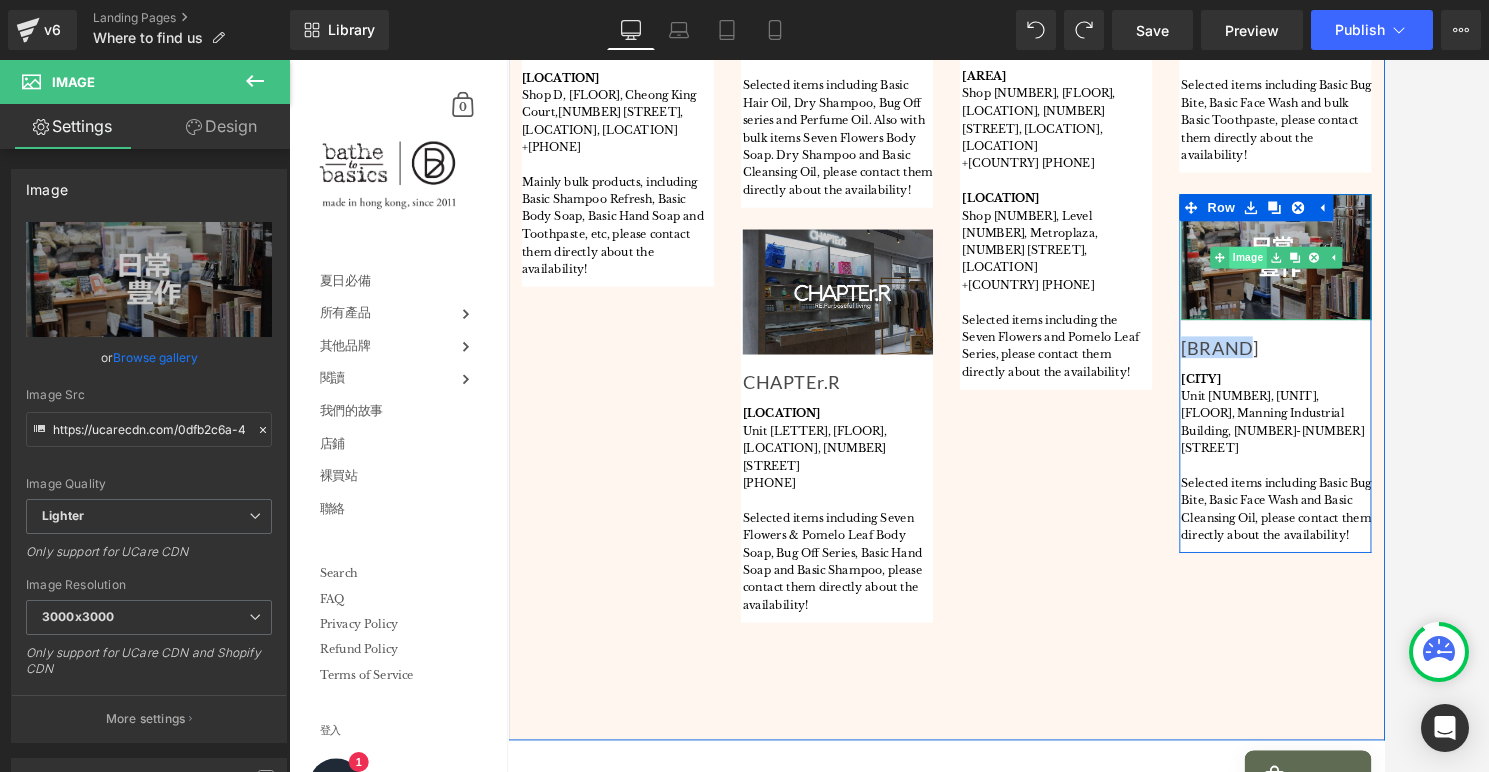 click on "Image" at bounding box center [1337, 278] 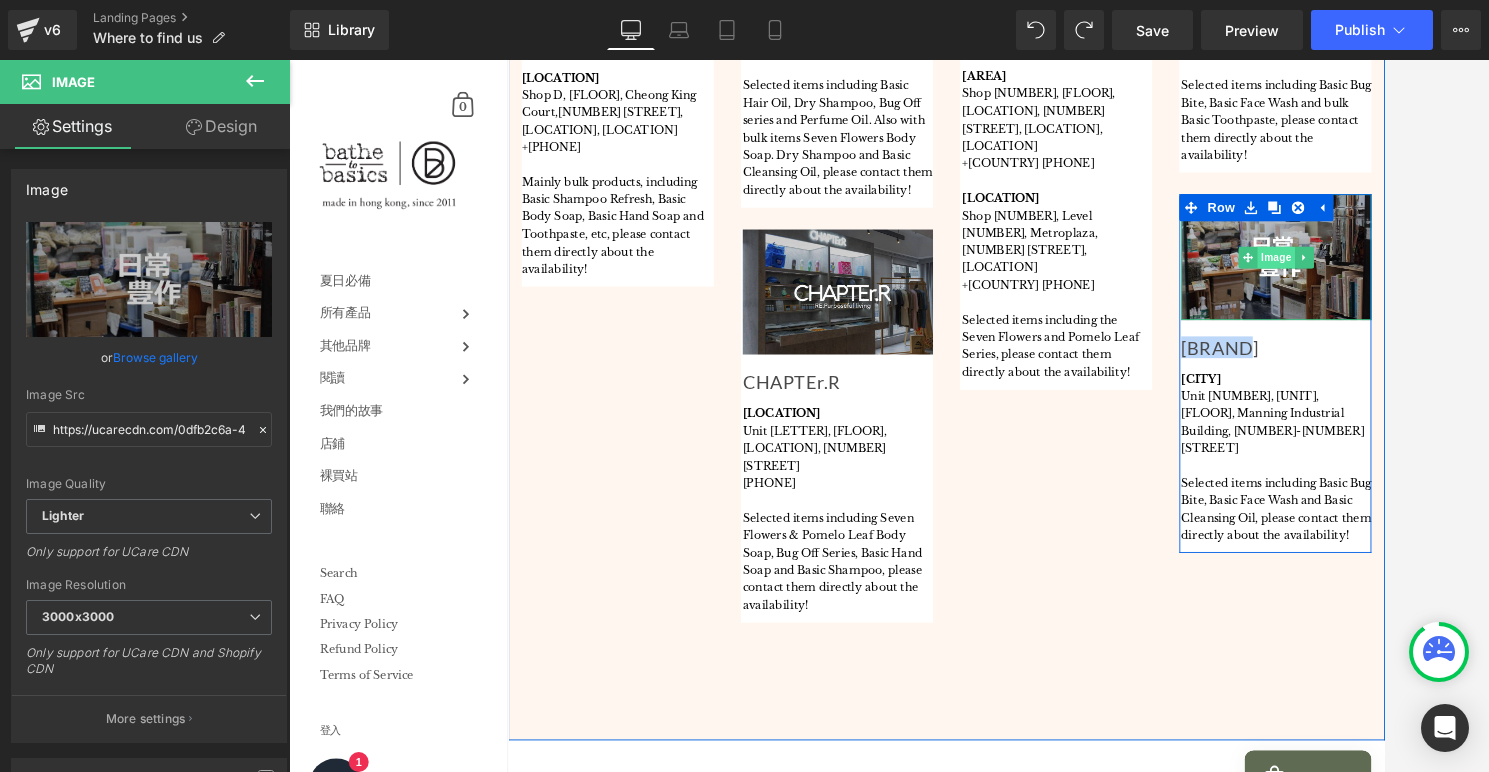 click on "Image" at bounding box center (1379, 278) 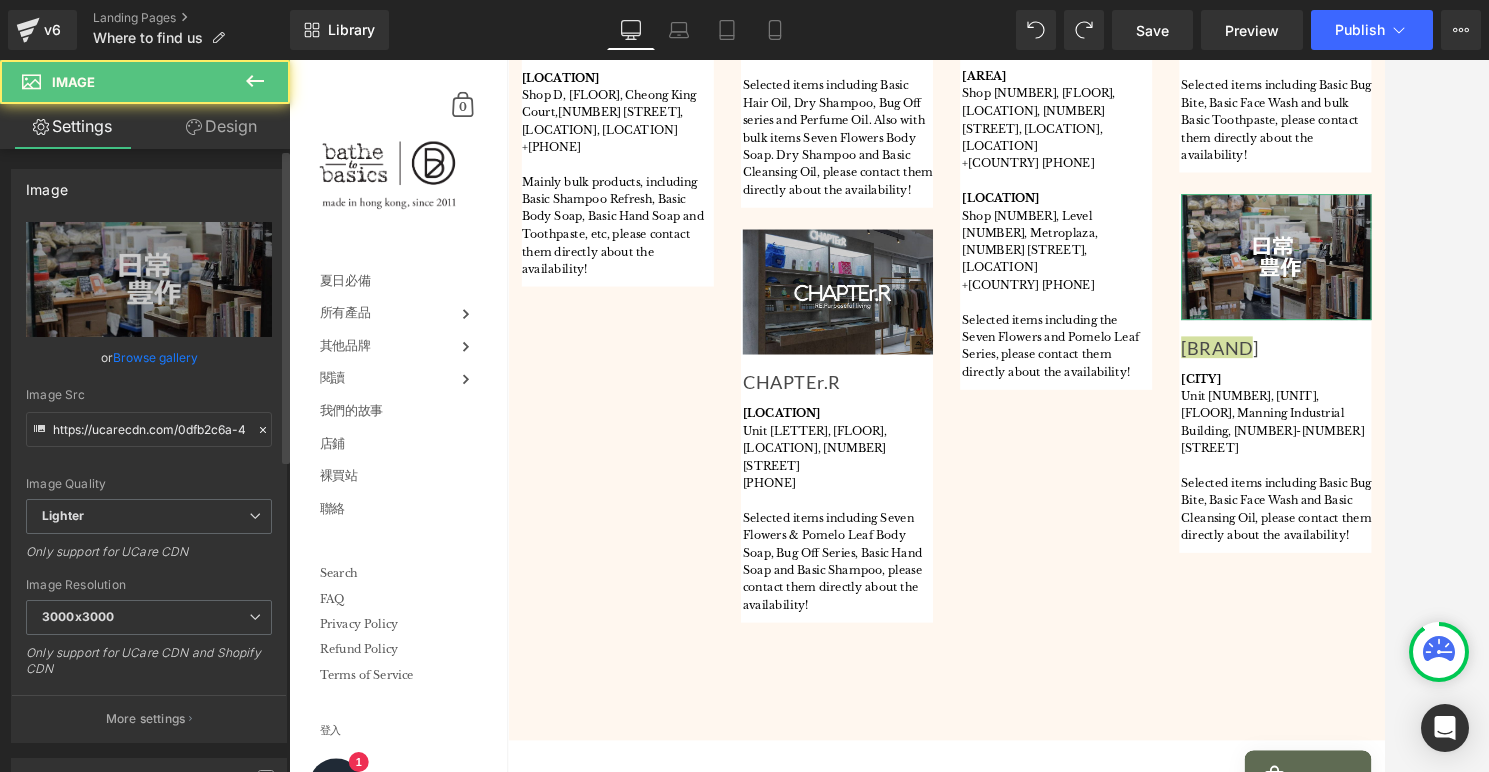 click on "Browse gallery" at bounding box center (155, 357) 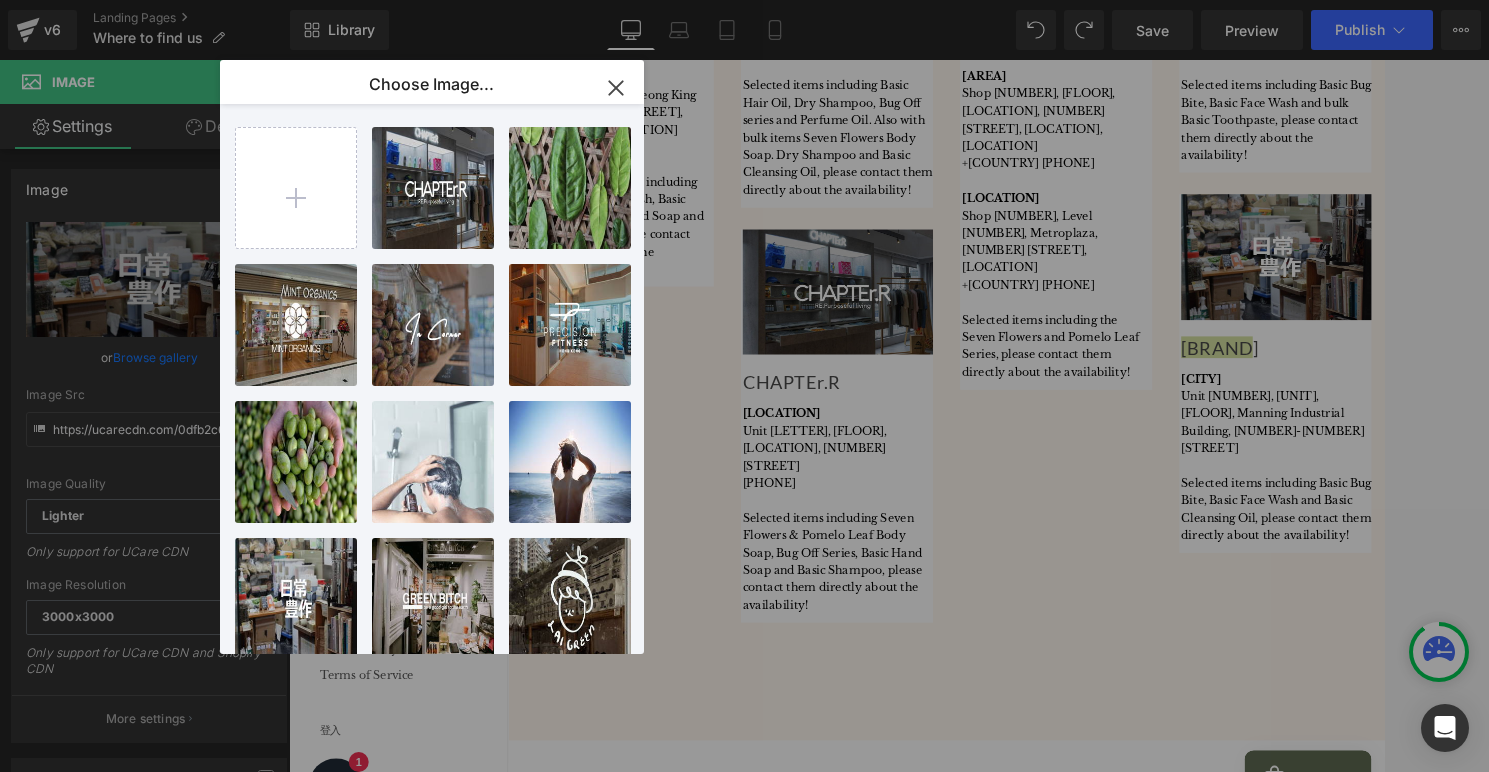 click 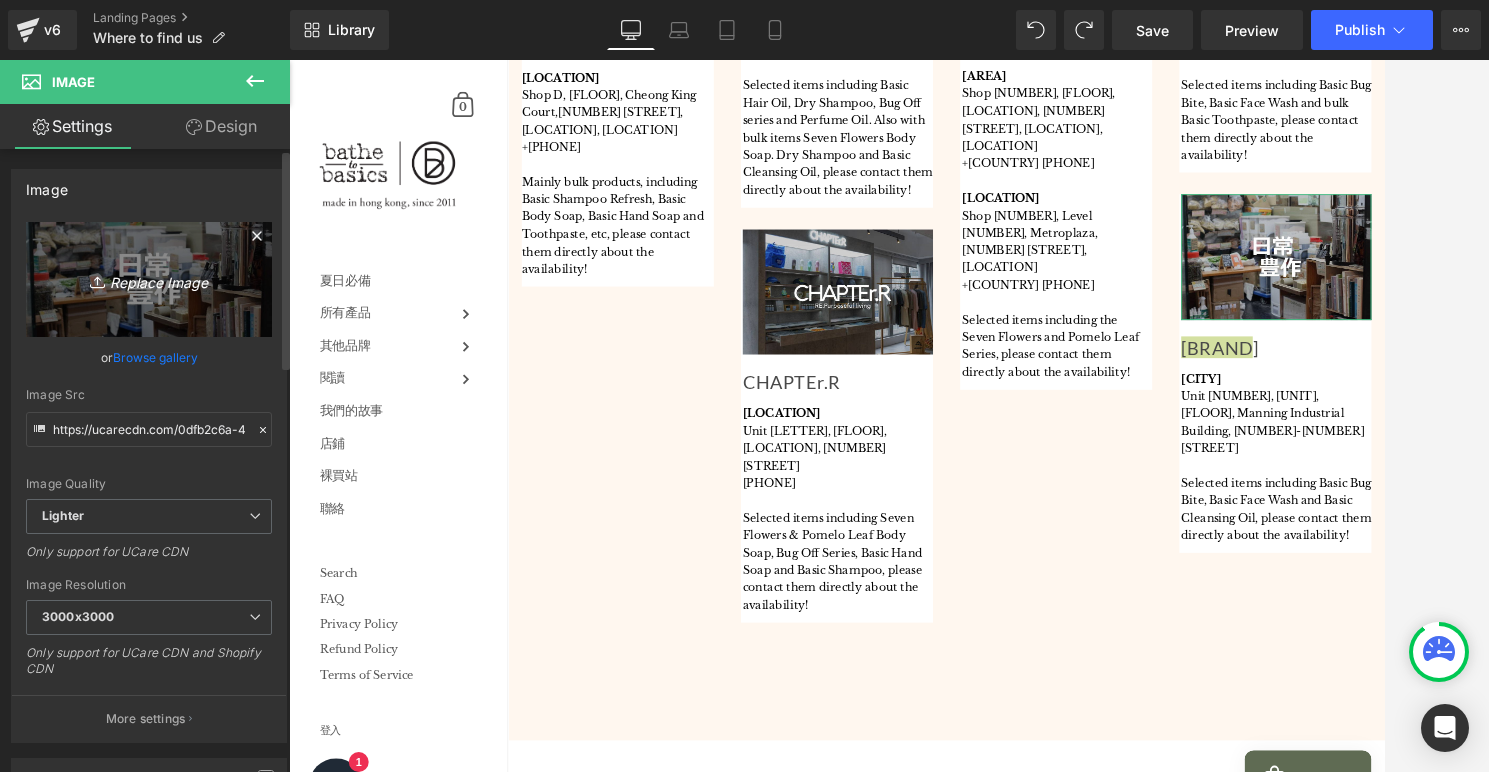 click on "Replace Image" at bounding box center [149, 279] 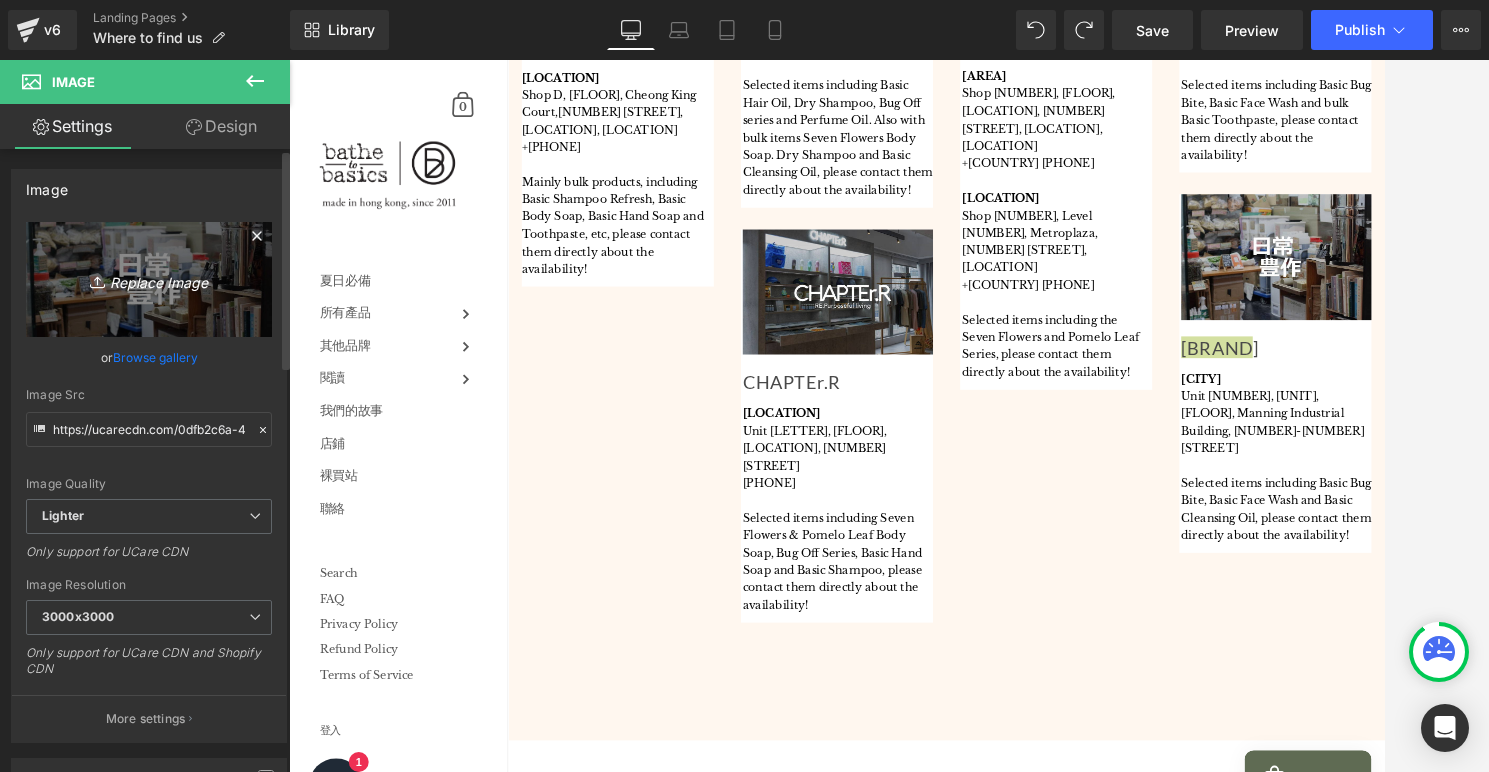 type on "C:\fakepath\store-egaoco.jpg" 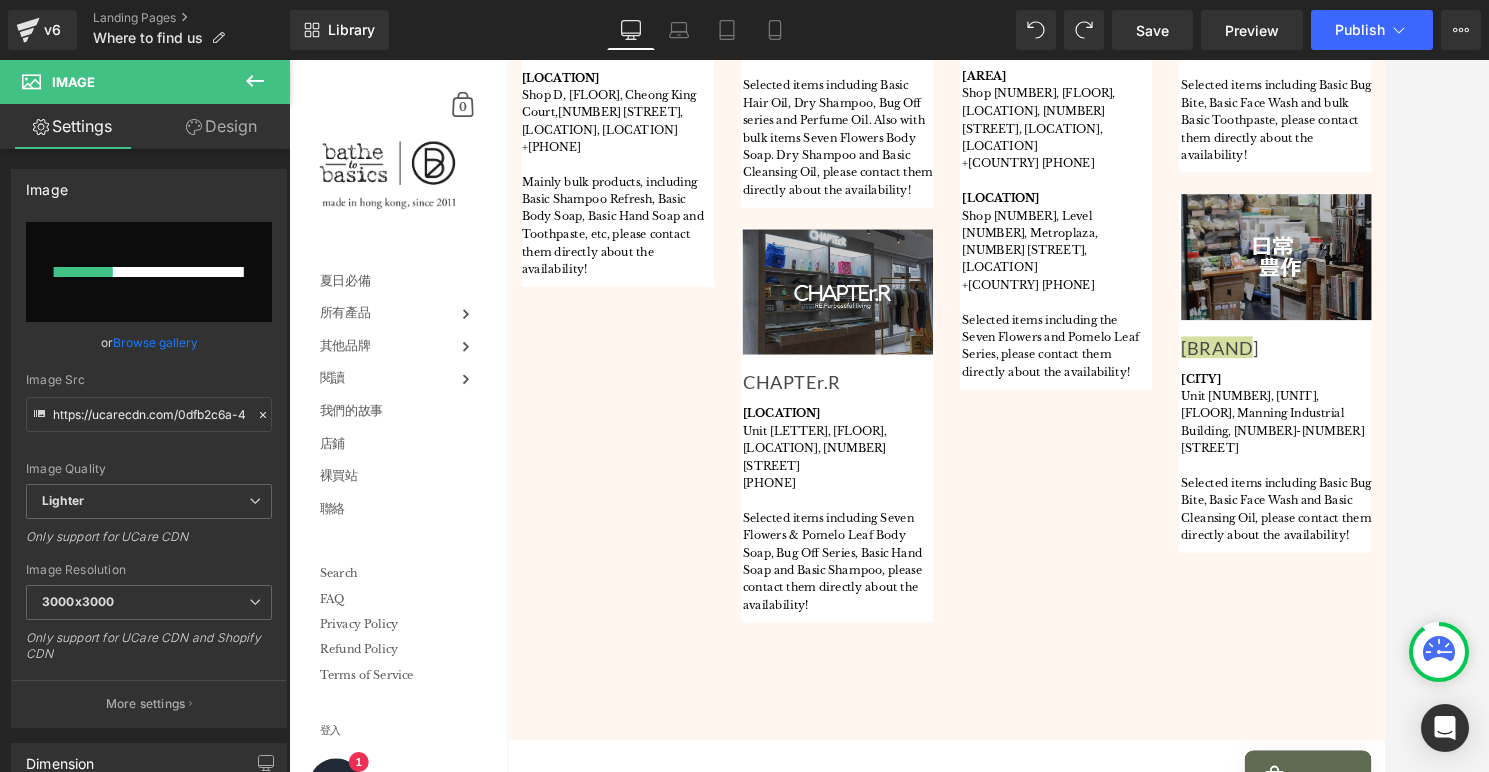 type 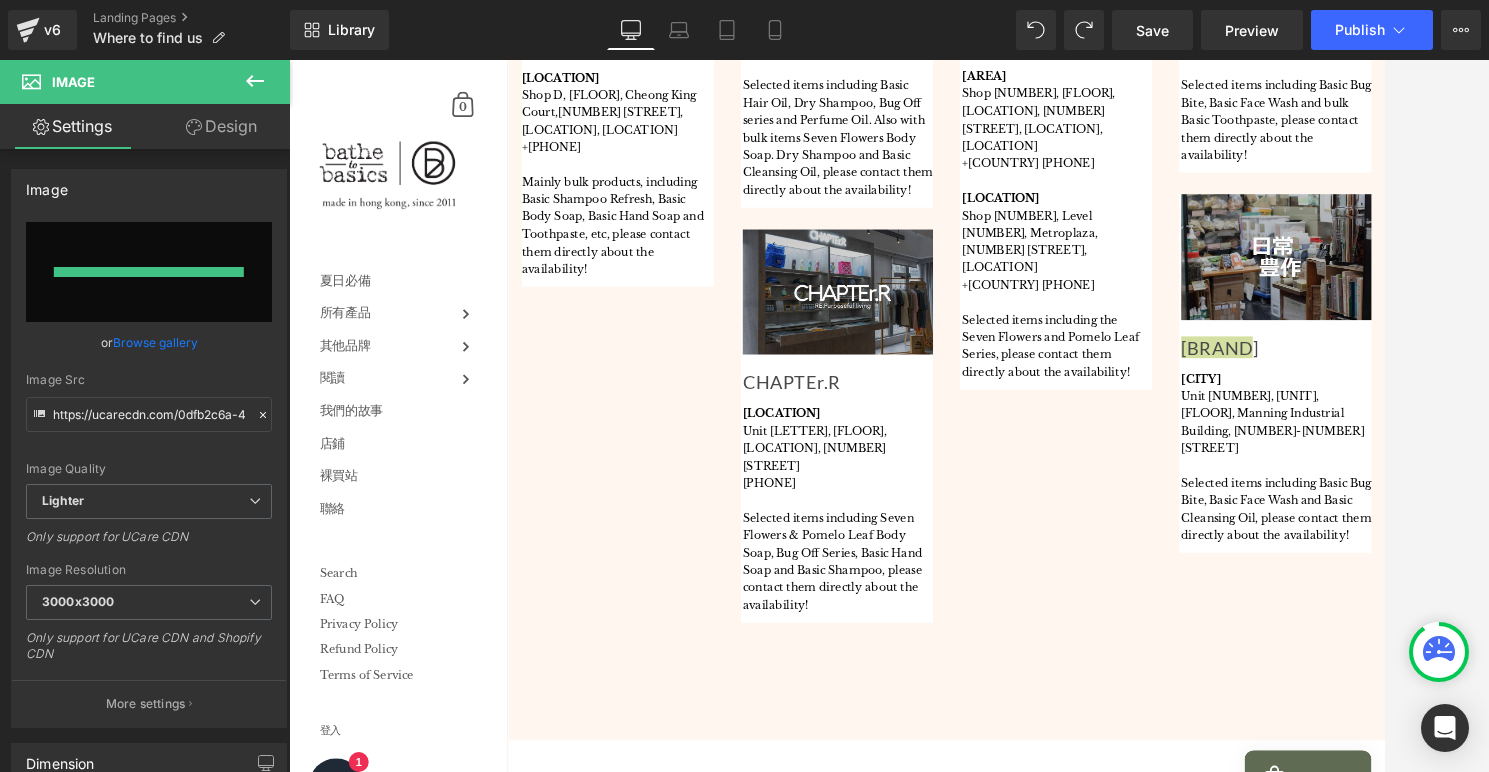 type on "https://ucarecdn.com/5a9673a0-3582-4393-9dd1-ed26d435361a/-/format/auto/-/preview/3000x3000/-/quality/lighter/store-egaoco.jpg" 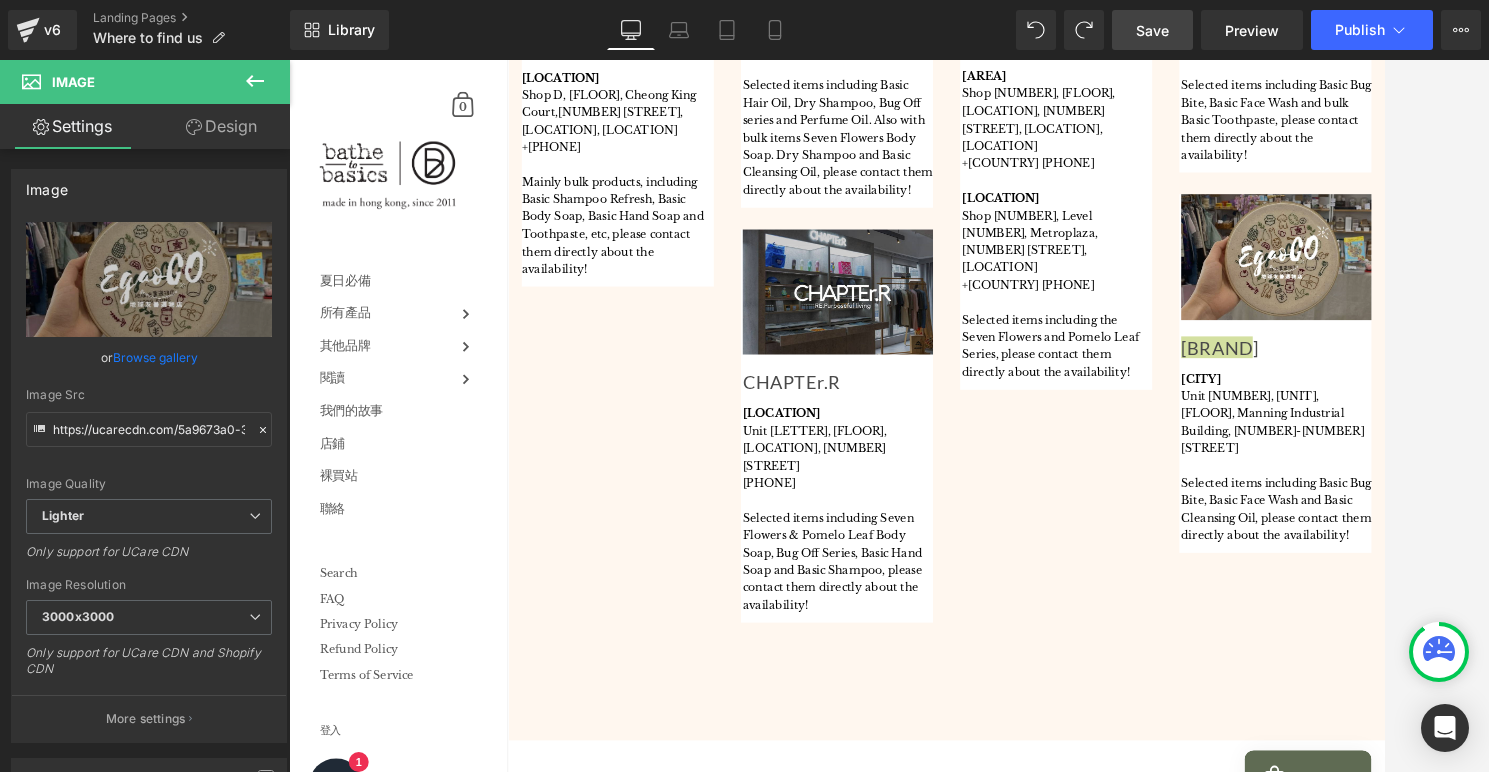 click on "Save" at bounding box center [1152, 30] 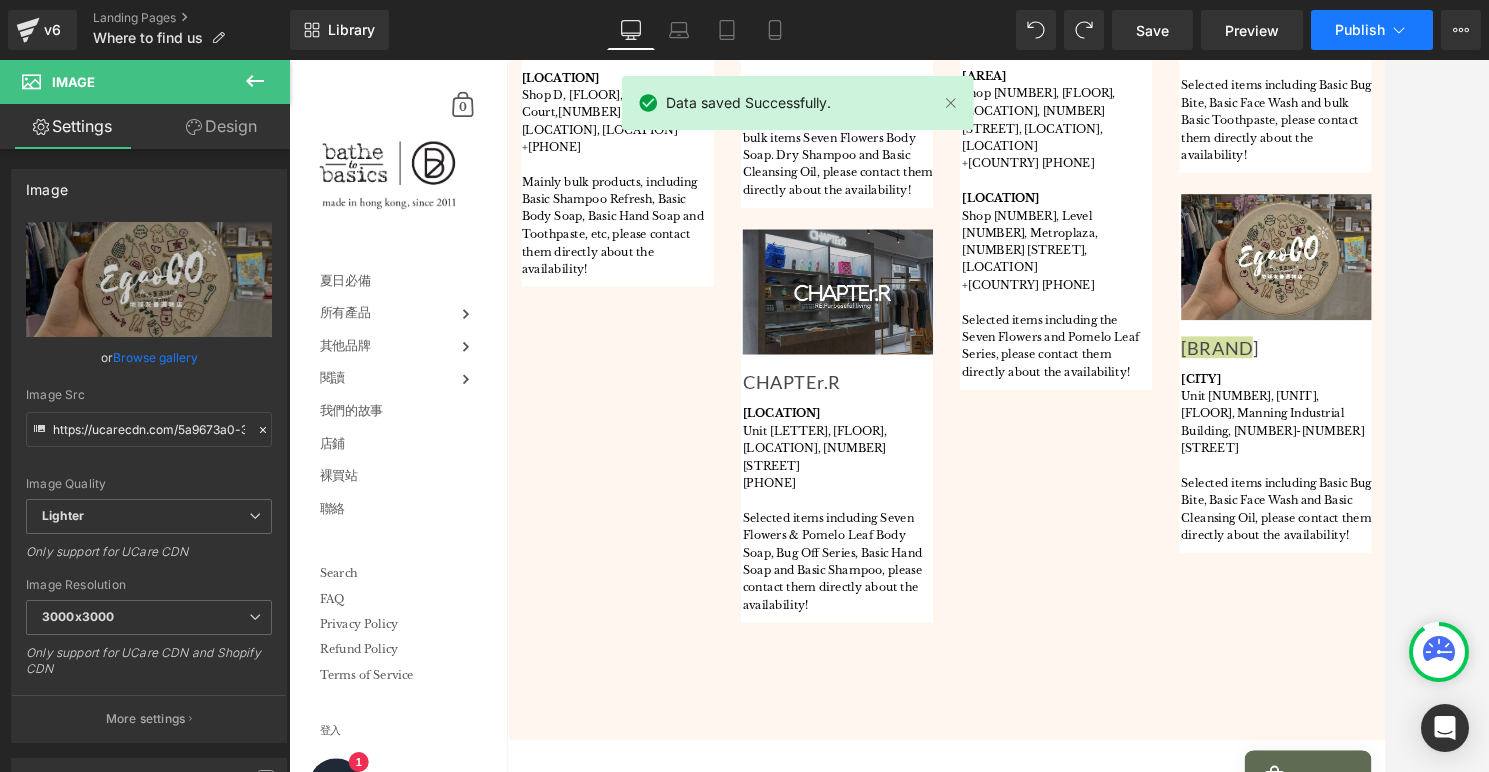 click on "Publish" at bounding box center (1360, 30) 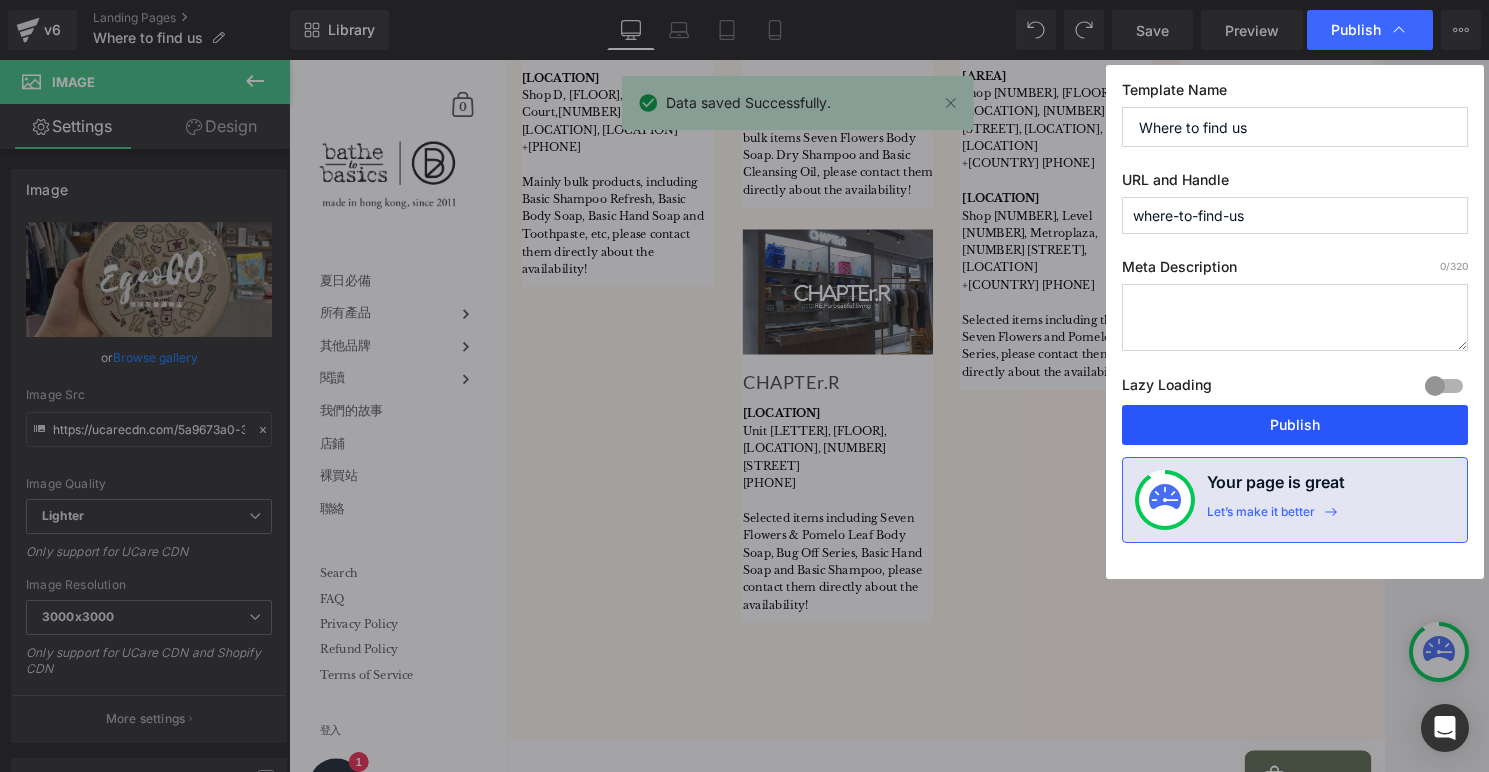 drag, startPoint x: 1352, startPoint y: 426, endPoint x: 1176, endPoint y: 397, distance: 178.3732 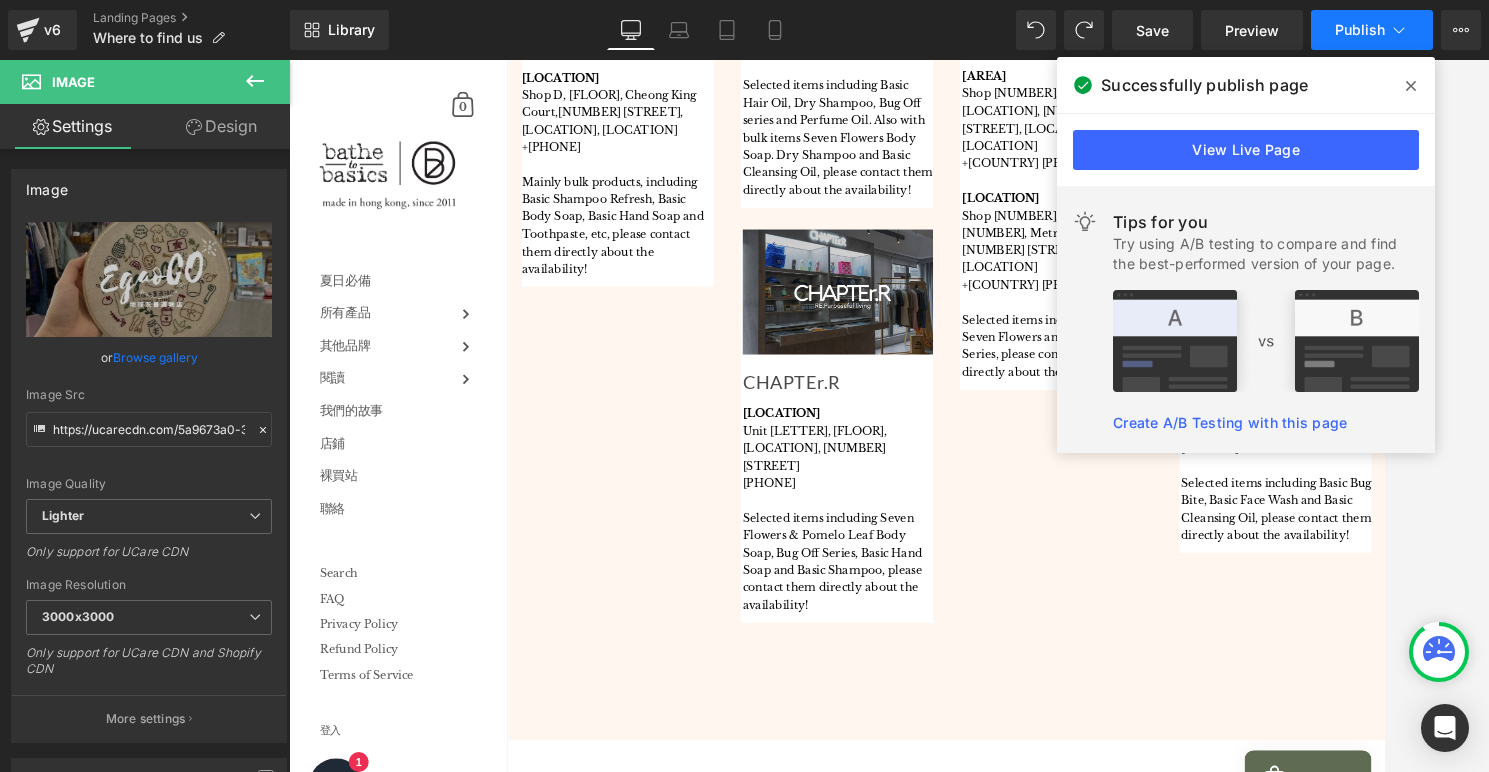 click on "Publish" at bounding box center [1360, 30] 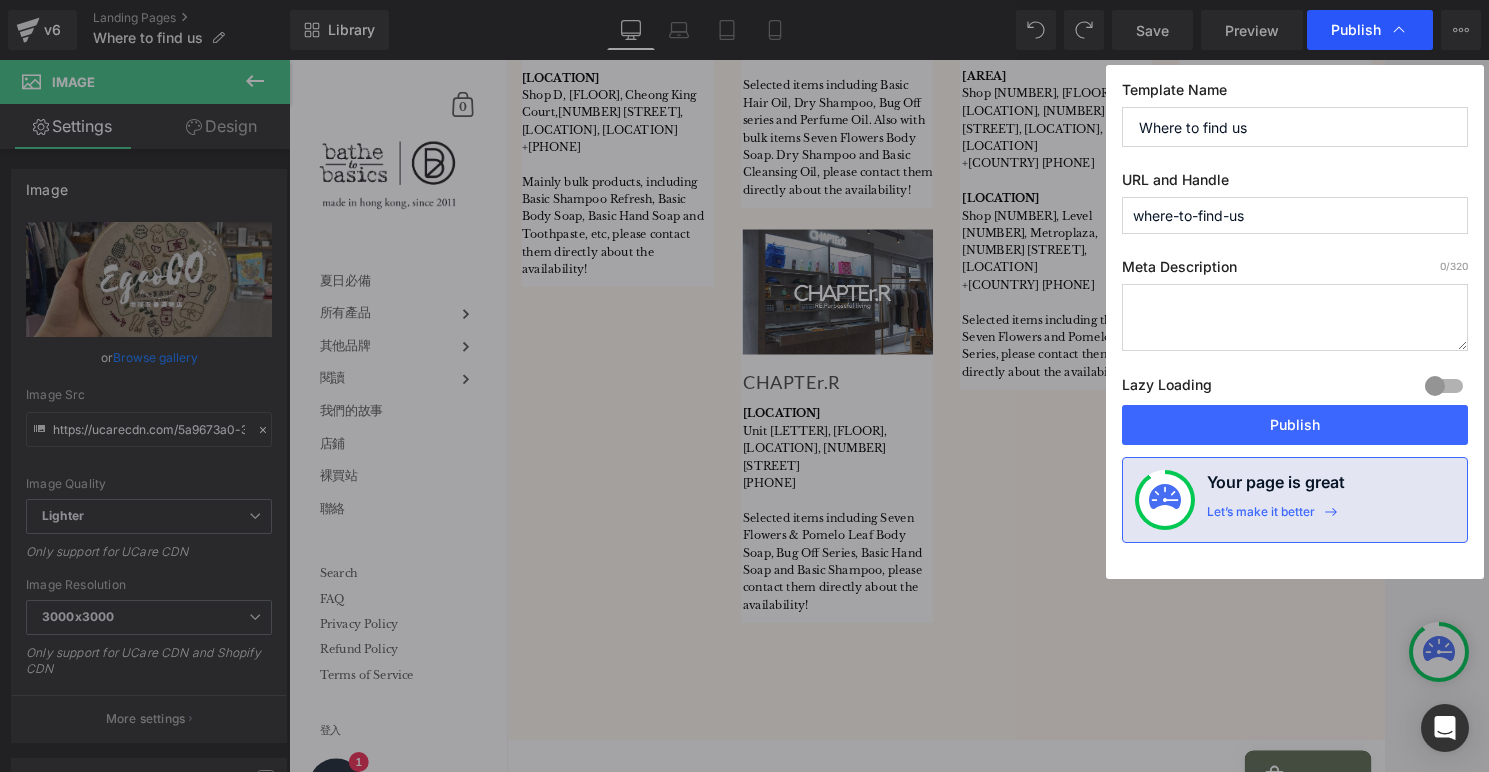type 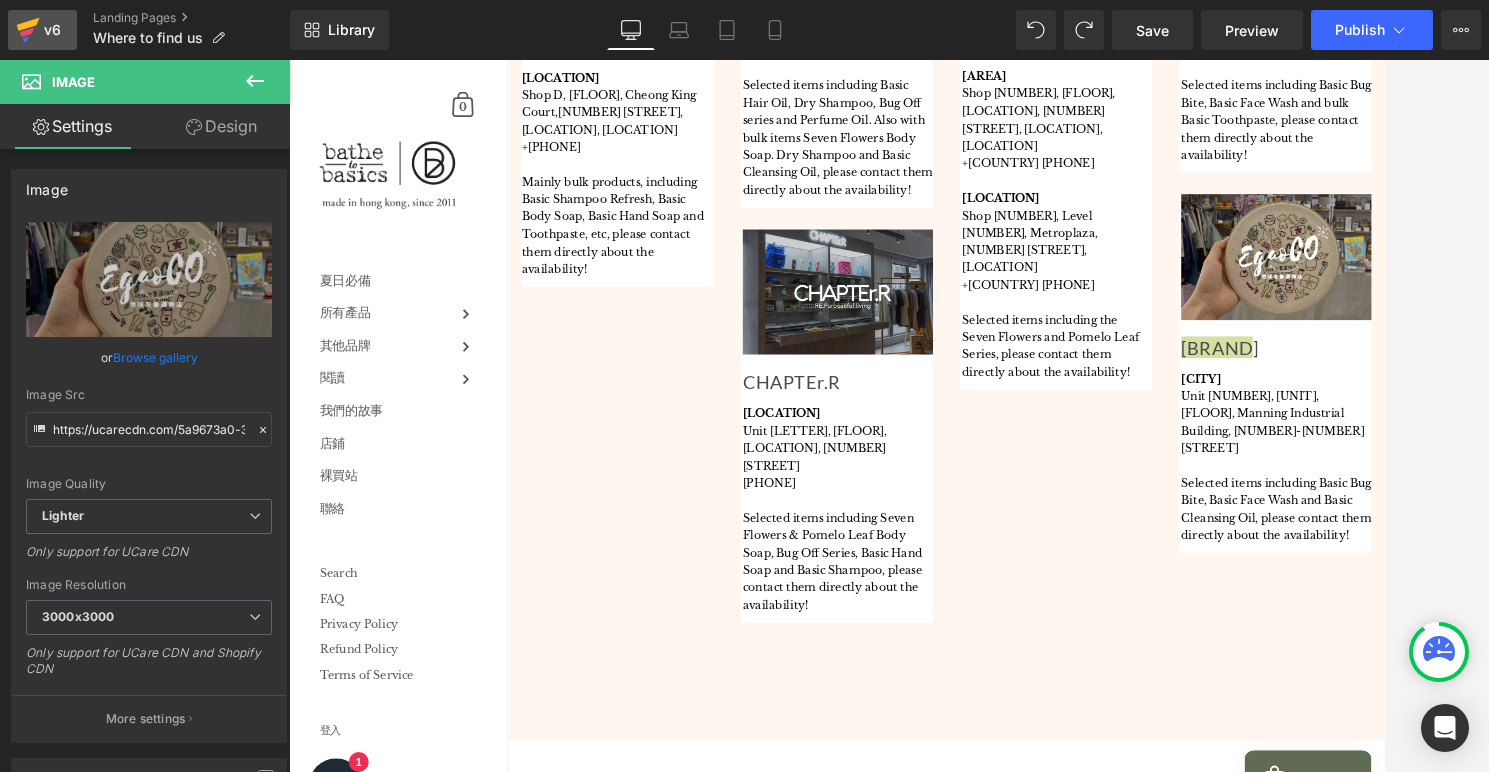 click on "v6" at bounding box center (52, 30) 